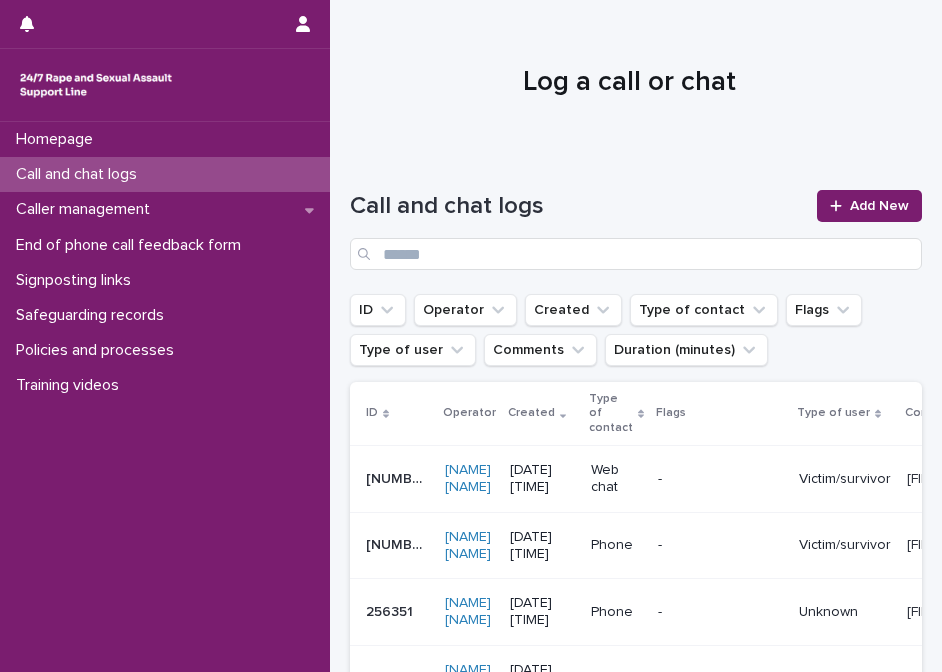 scroll, scrollTop: 0, scrollLeft: 0, axis: both 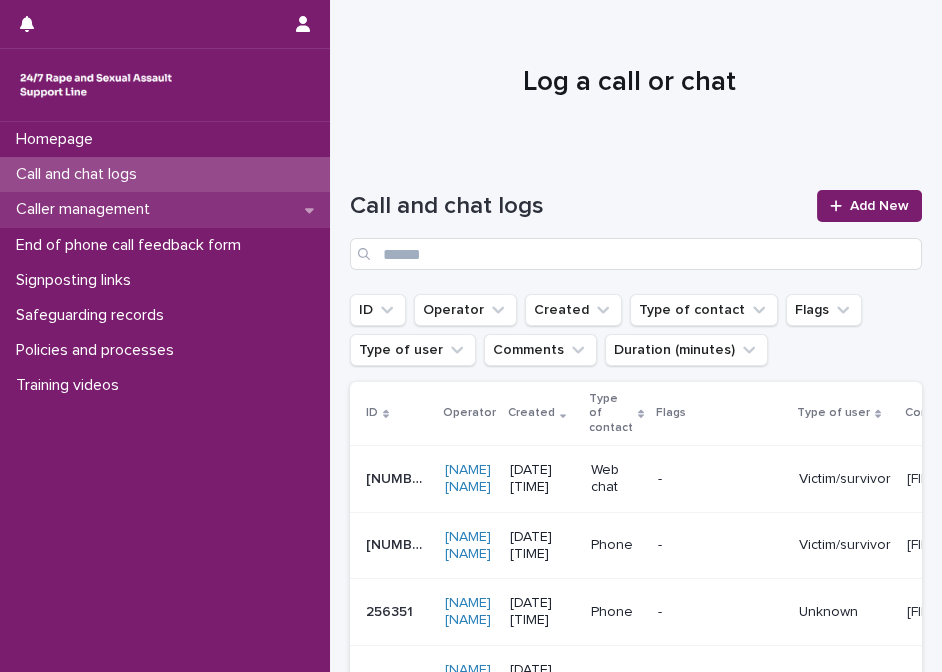 click on "Caller management" at bounding box center (87, 209) 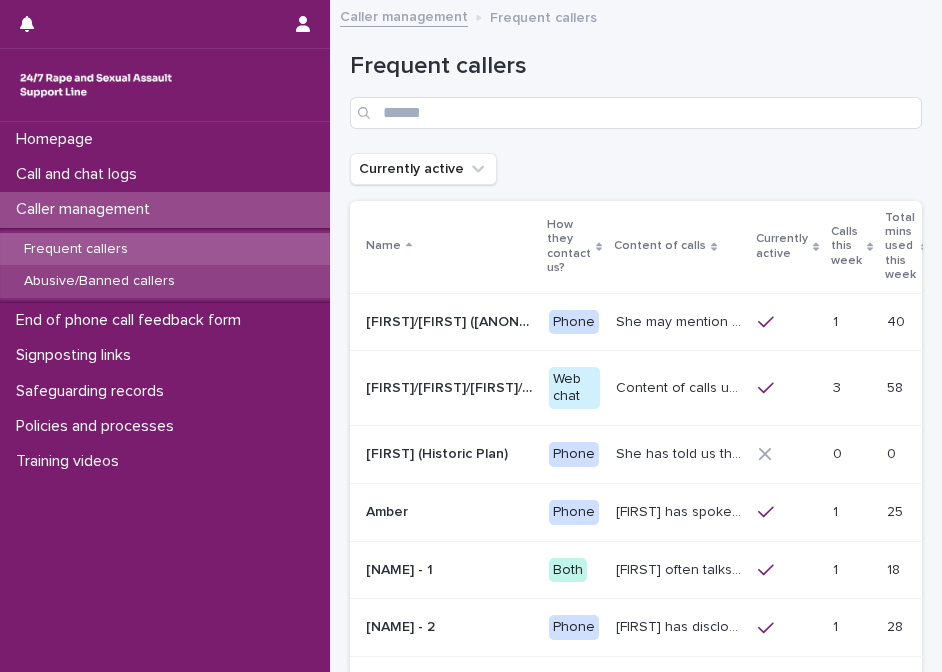 click on "Abusive/Banned callers" at bounding box center (99, 281) 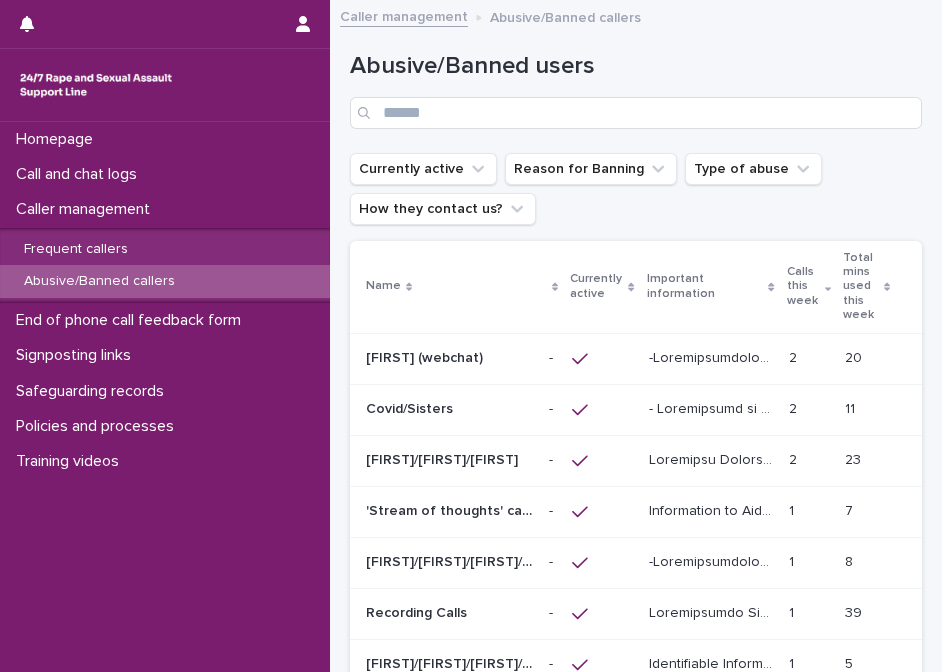 click on "Important information" at bounding box center (711, 287) 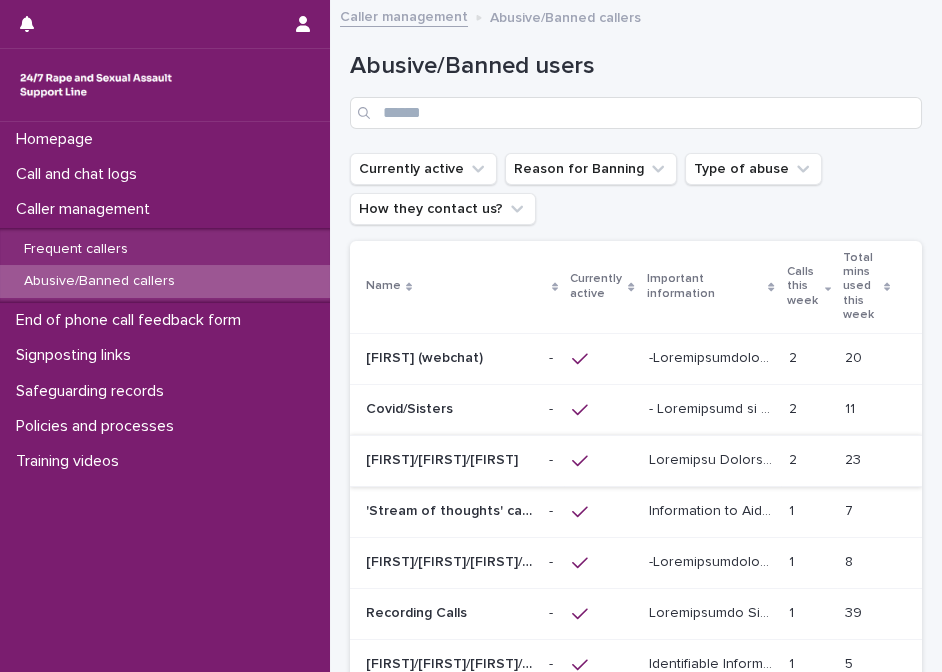 scroll, scrollTop: 181, scrollLeft: 0, axis: vertical 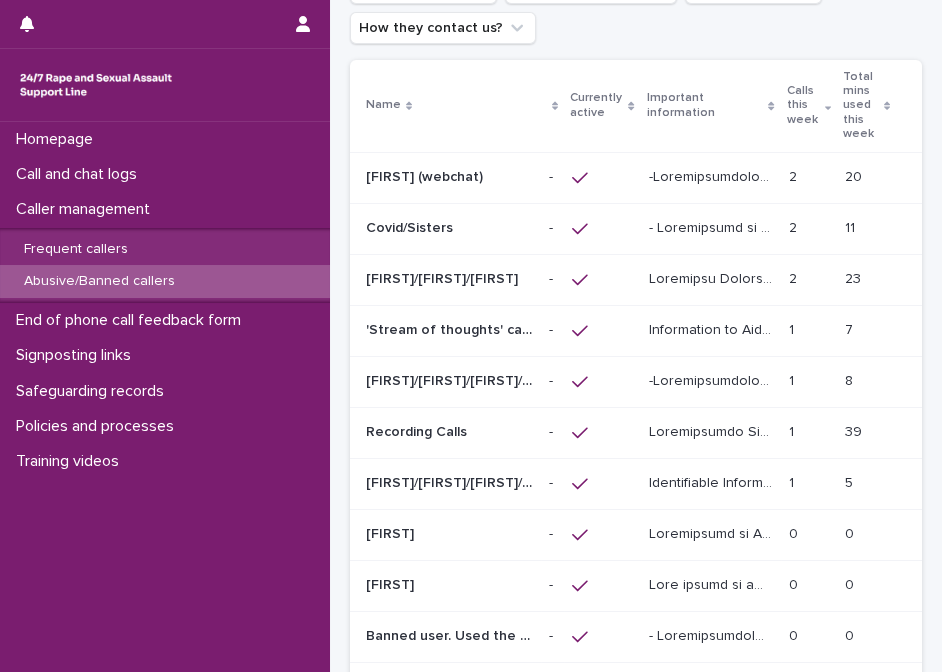 click on "Calls this week" at bounding box center [803, 105] 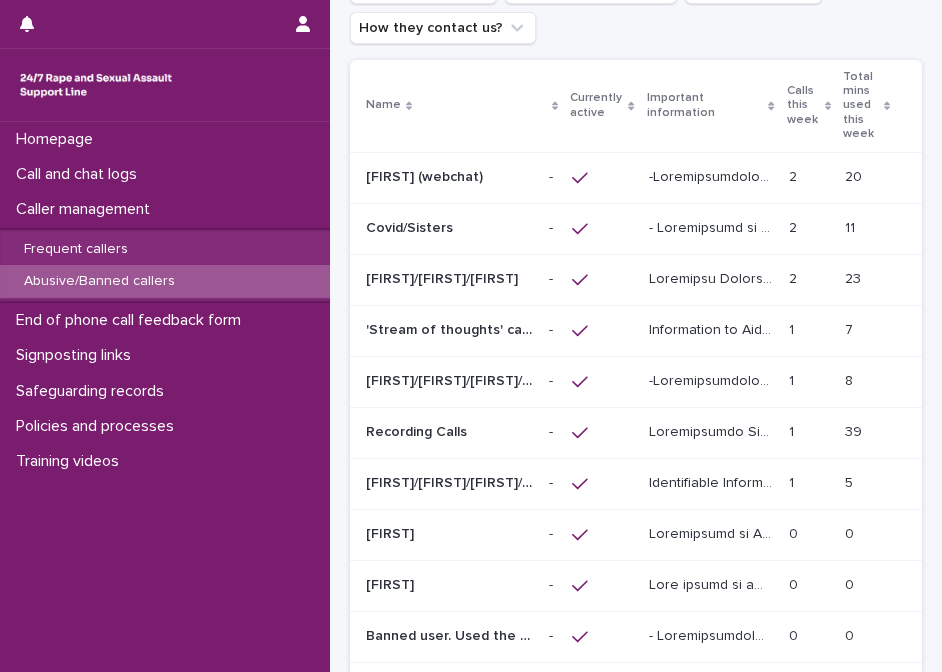 scroll, scrollTop: 181, scrollLeft: 0, axis: vertical 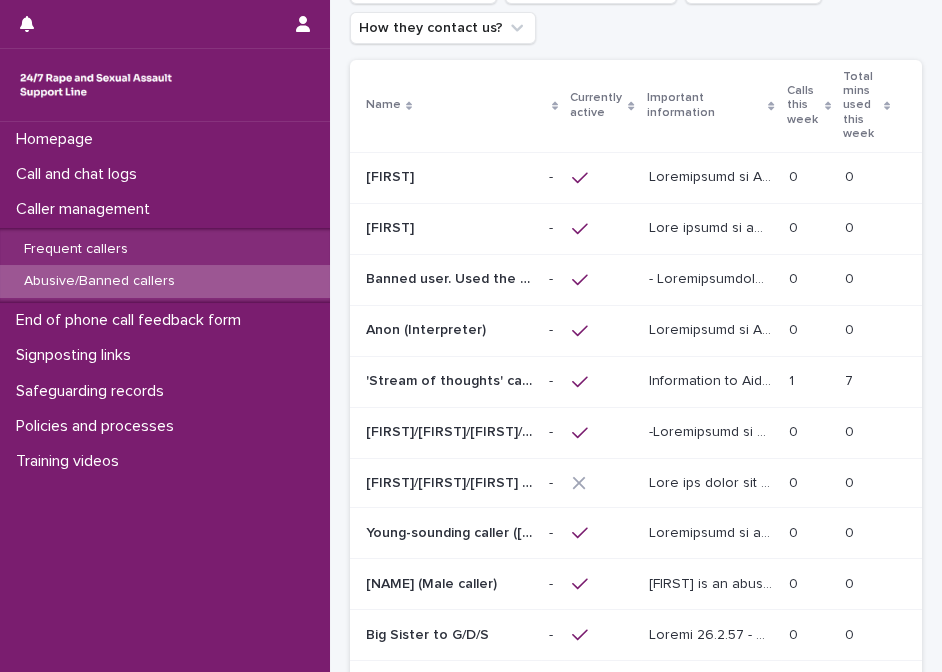 click on "Calls this week" at bounding box center [803, 105] 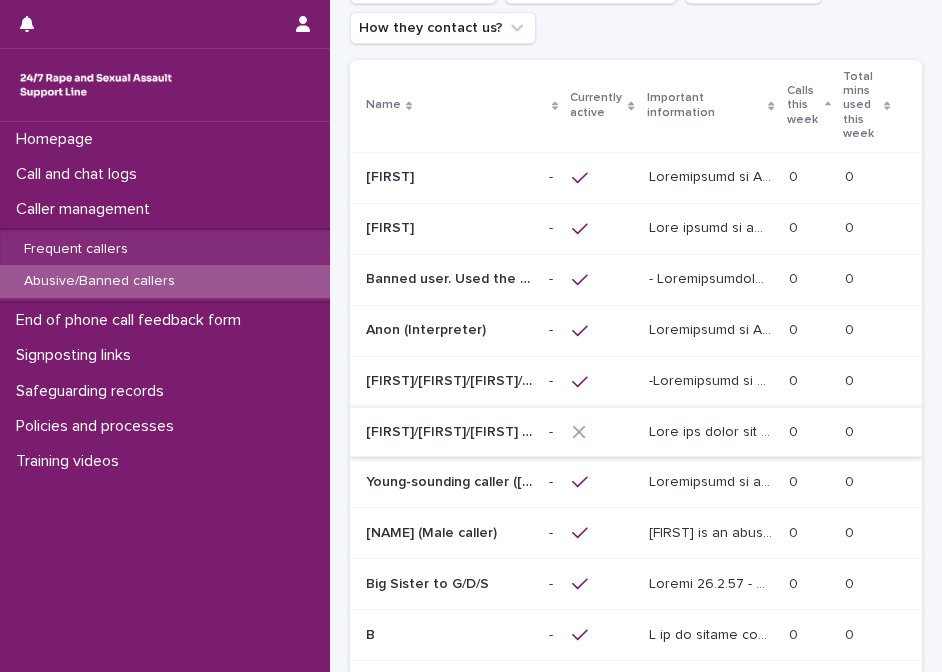 scroll, scrollTop: 392, scrollLeft: 0, axis: vertical 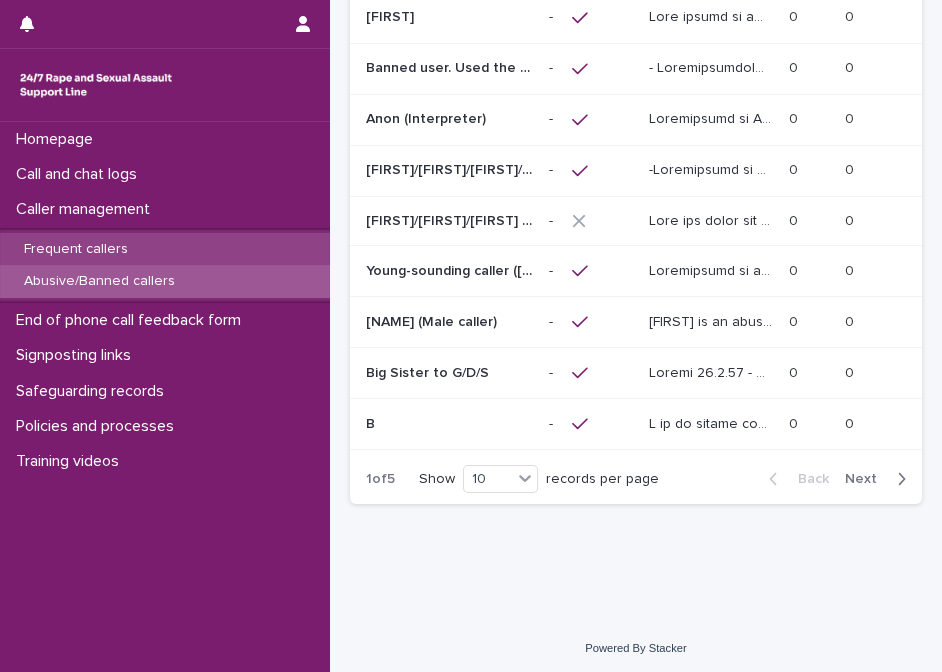 click on "Frequent callers" at bounding box center [76, 249] 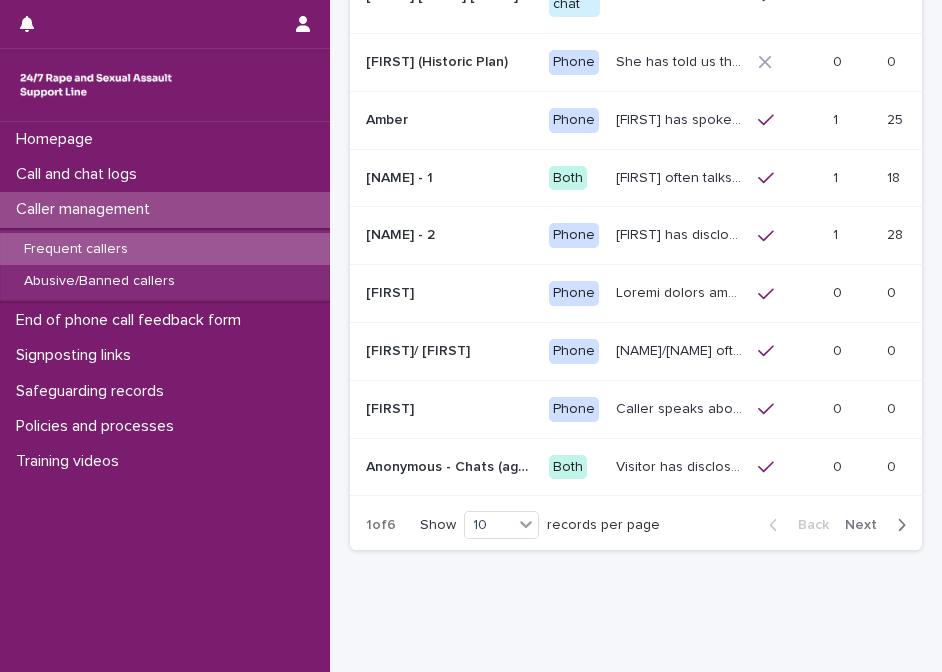 scroll, scrollTop: 0, scrollLeft: 0, axis: both 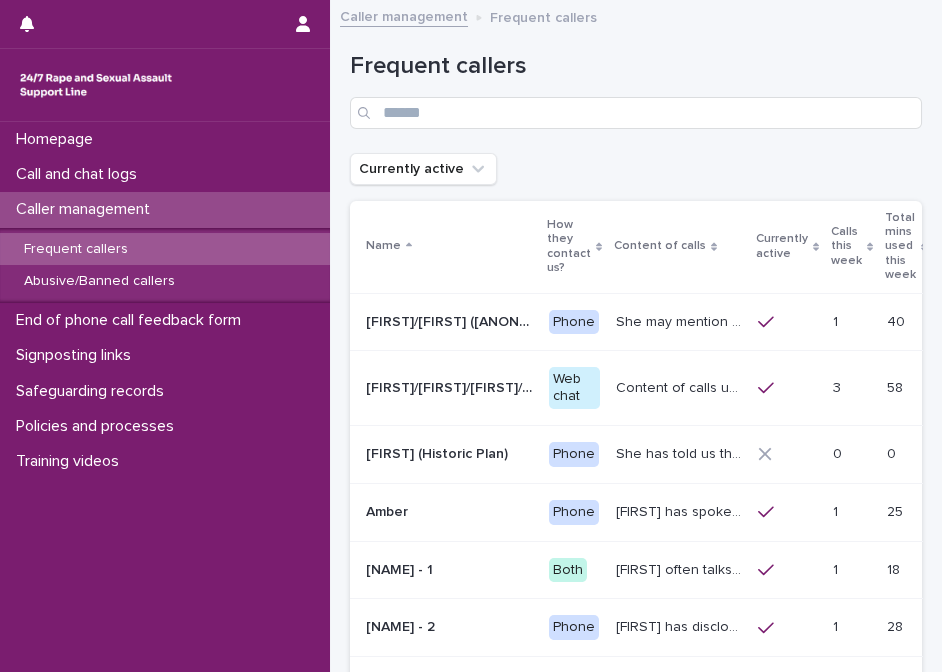 click on "Content of calls update 10/05/25
This caller discloses different sexual violence they have experienced, it is usually recent.
More recently they have been disclosing sexual violence perpetrated by a gang/group of perpetrators. Alongside what they have already disclosed.
They have mentioned having suicidal thoughts and also attempts.
They have also disclosed on multiple contacts that they are currently getting treated for cancer (Chemotherapy).
Chatter uses a variety of names like Alice, Soph, Alexis, Danni, Scarlet, Katy, Hannah, Lucy, Alana, Cara.
Chatter will present in different ways.  She sometimes discusses being raped or experiencing domestic abuse by their partner / another perpetrator, or experiencing ritual abuse.
She will also often chat about some kind of loss, the loss of a child, her mum etc." at bounding box center [681, 386] 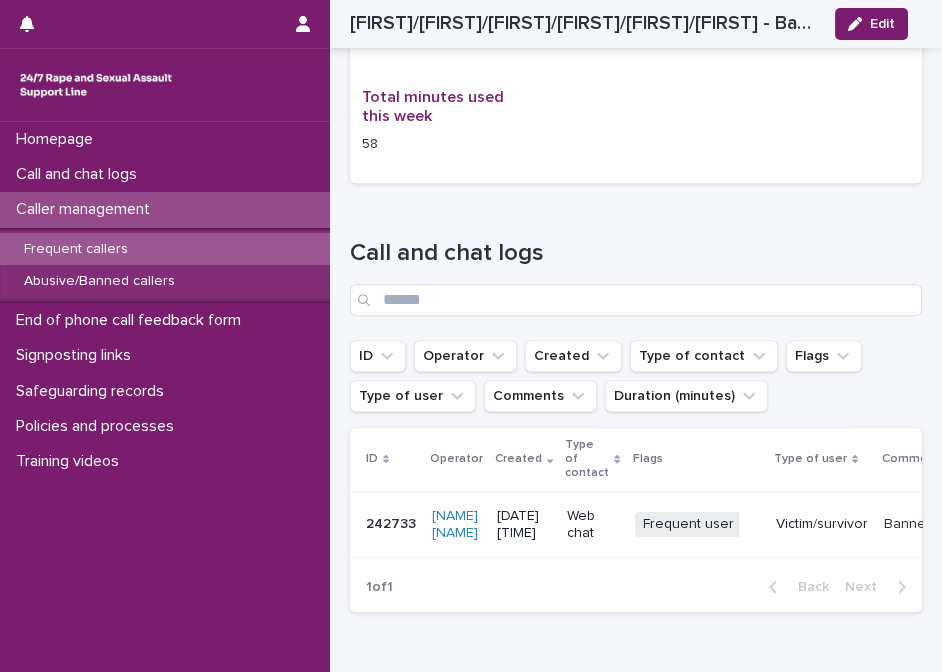 scroll, scrollTop: 2397, scrollLeft: 0, axis: vertical 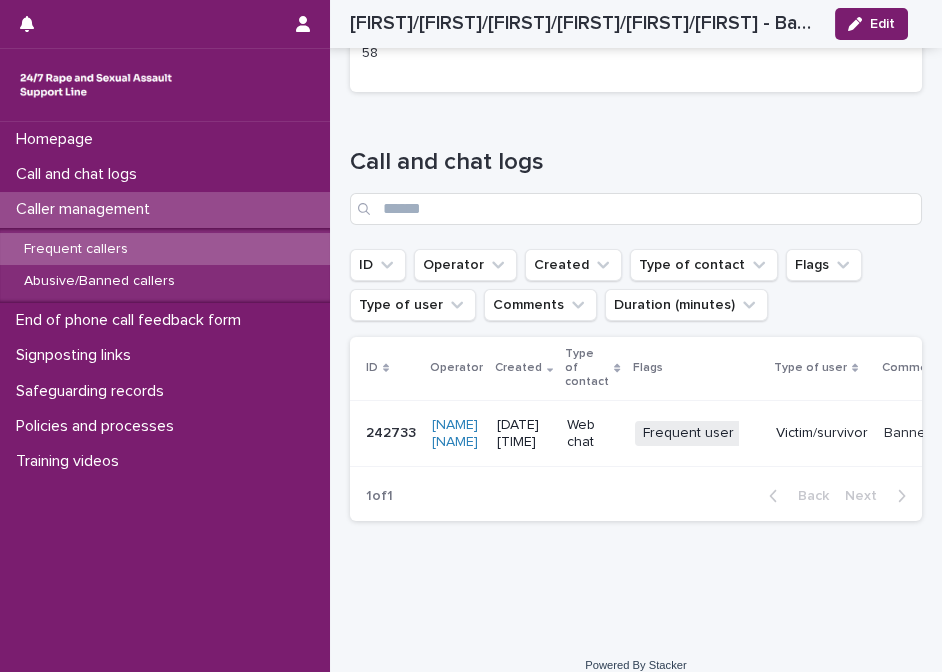 click on "Banned user. Used the name "[LAST]". Disclosed sexual abuse by friend. SLW ended chat once identified." at bounding box center [921, 431] 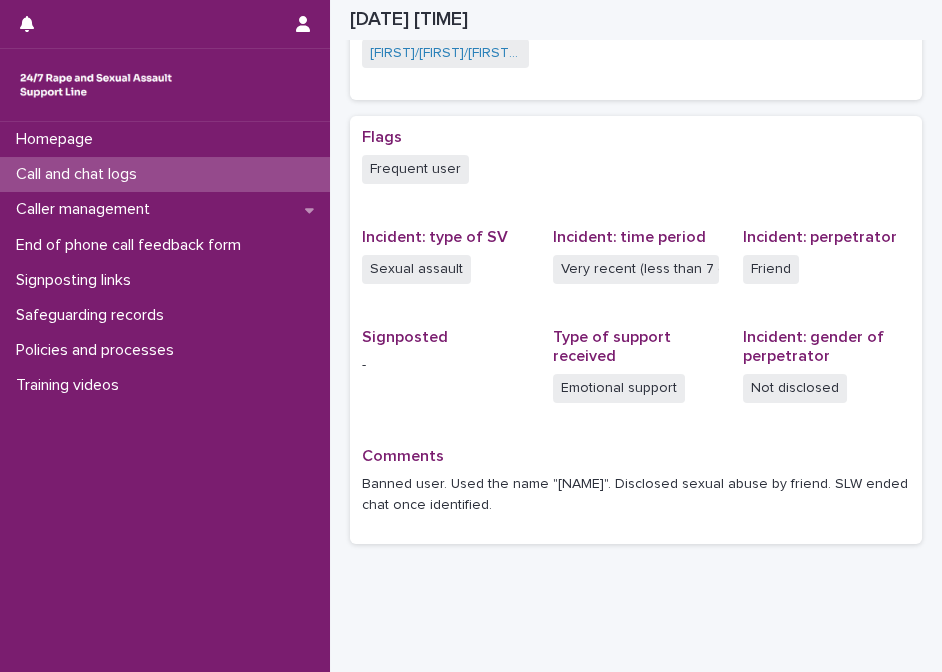 scroll, scrollTop: 0, scrollLeft: 0, axis: both 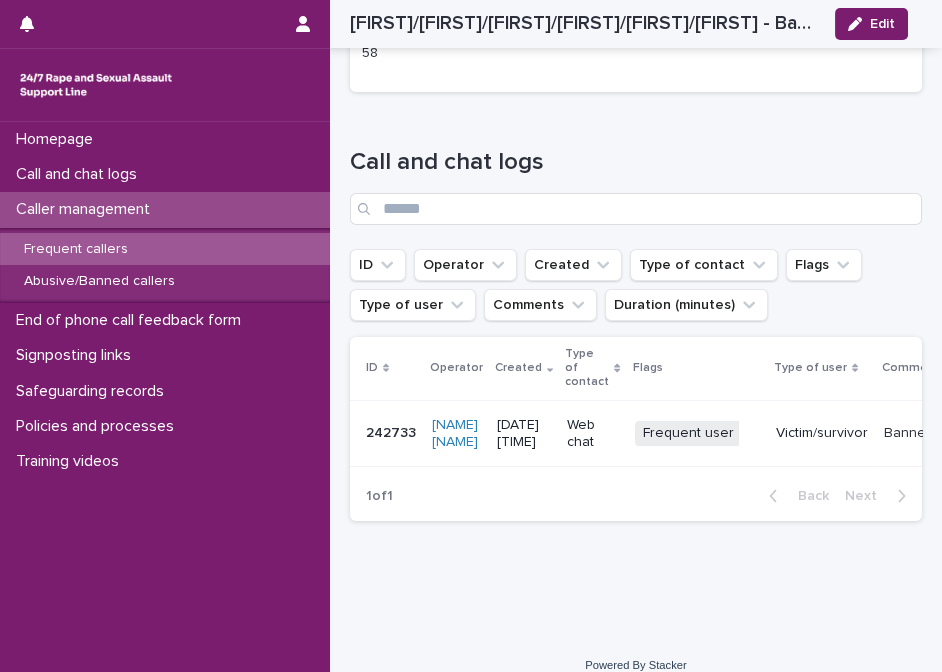 click on "Type of user" at bounding box center [822, 369] 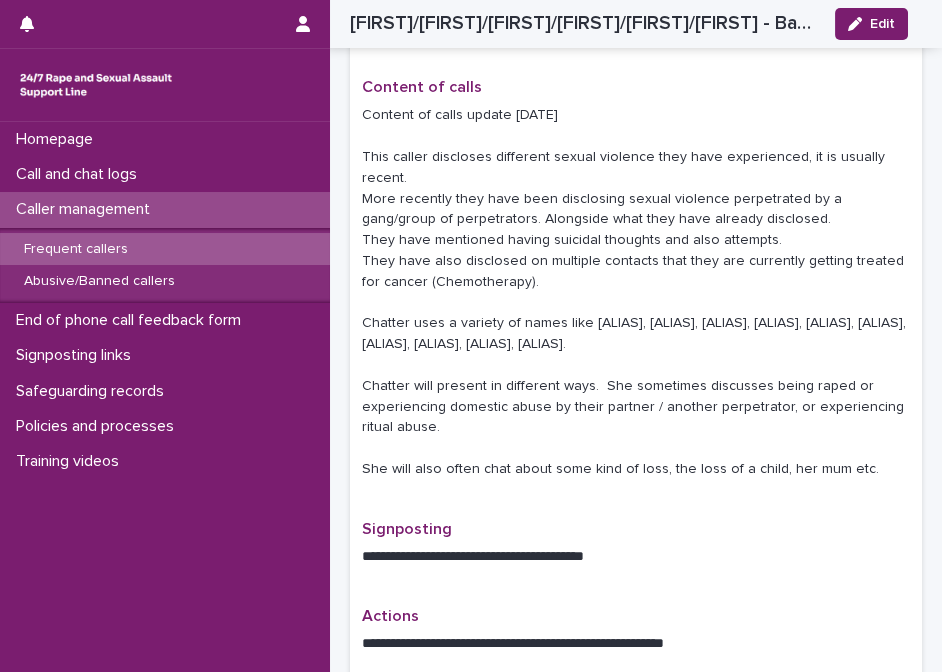 scroll, scrollTop: 818, scrollLeft: 0, axis: vertical 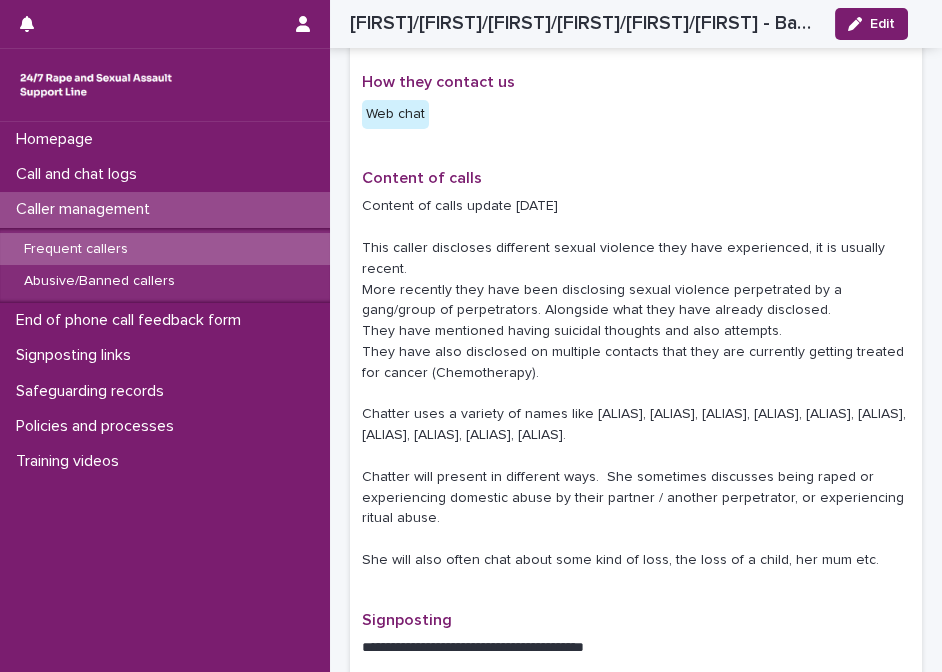 click on "Content of calls update 10/05/25
This caller discloses different sexual violence they have experienced, it is usually recent.
More recently they have been disclosing sexual violence perpetrated by a gang/group of perpetrators. Alongside what they have already disclosed.
They have mentioned having suicidal thoughts and also attempts.
They have also disclosed on multiple contacts that they are currently getting treated for cancer (Chemotherapy).
Chatter uses a variety of names like Alice, Soph, Alexis, Danni, Scarlet, Katy, Hannah, Lucy, Alana, Cara.
Chatter will present in different ways.  She sometimes discusses being raped or experiencing domestic abuse by their partner / another perpetrator, or experiencing ritual abuse.
She will also often chat about some kind of loss, the loss of a child, her mum etc." at bounding box center [636, 383] 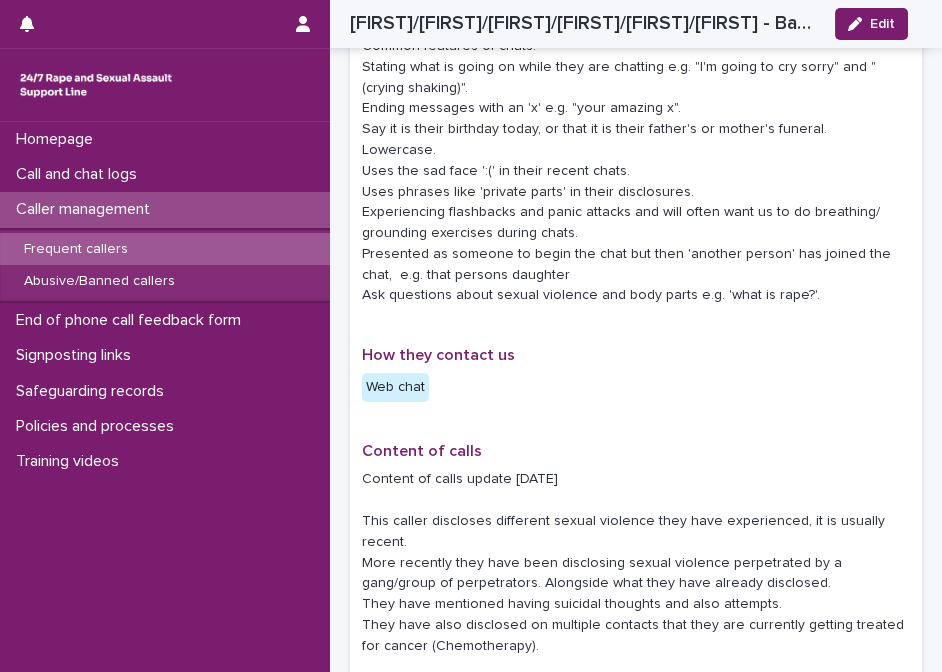 scroll, scrollTop: 454, scrollLeft: 0, axis: vertical 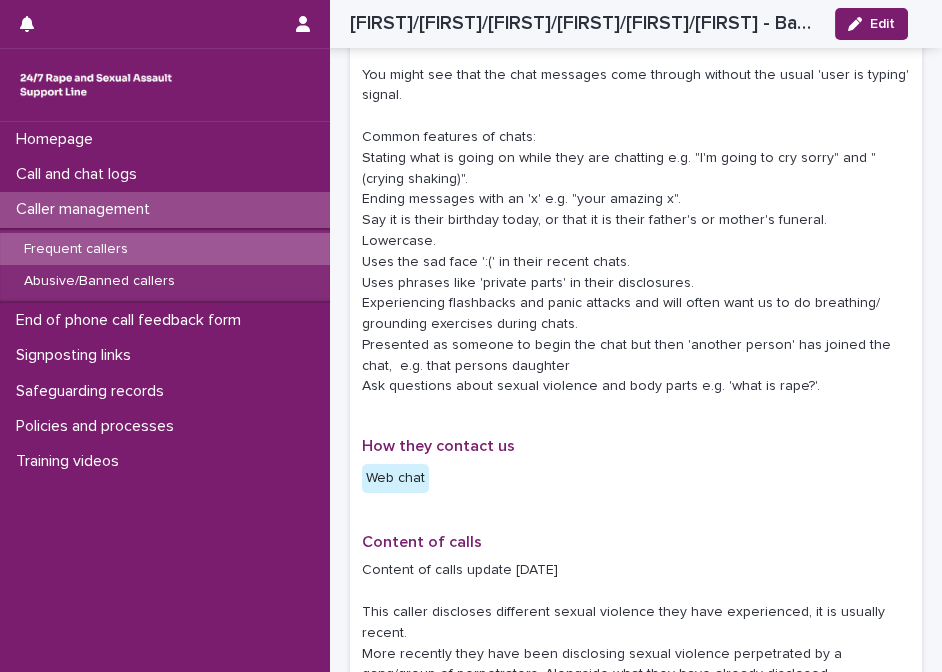 click on "**********" at bounding box center (636, 660) 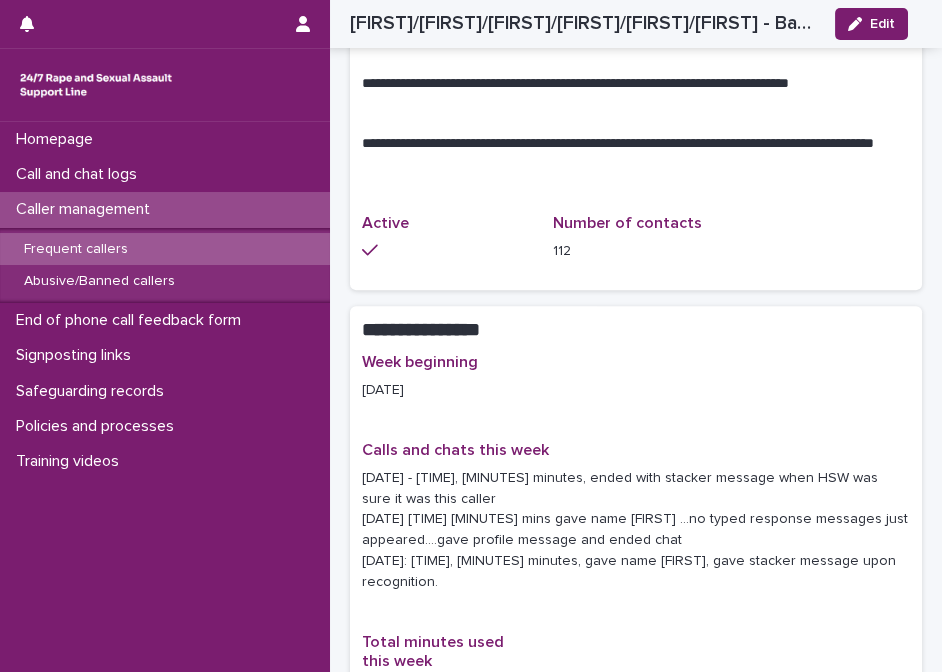 scroll, scrollTop: 1909, scrollLeft: 0, axis: vertical 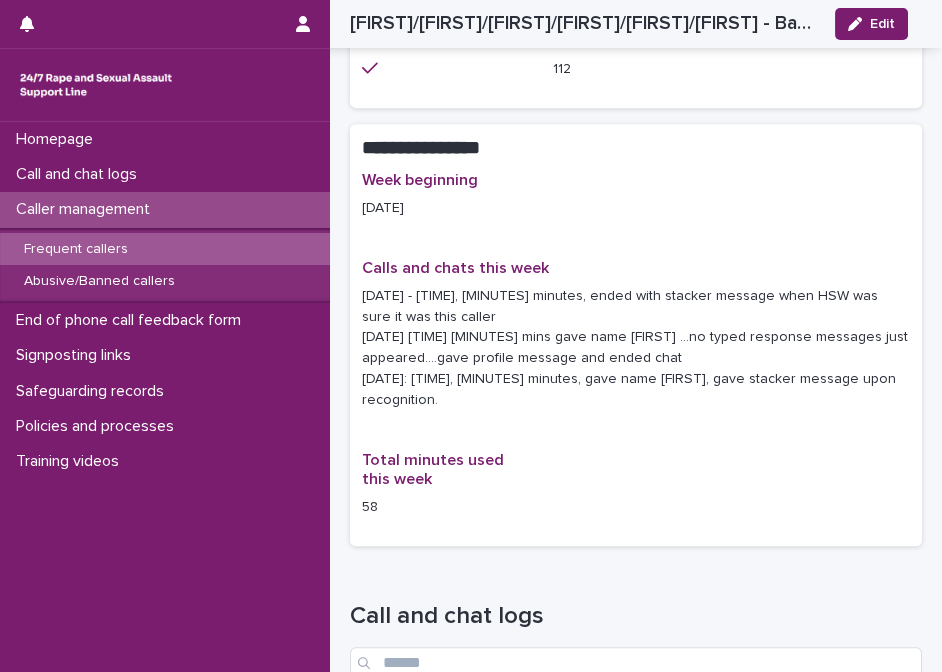 click on "Week beginning 28/07/2025 Calls and chats this week  28/7 - 22:01, 37 minutes, ended with stacker message when HSW was sure it was this caller
29/07/2025 14.04 13 mins gave name Lily ...no typed response messages just appeared....gave profile message and ended chat
29/07/2025: 16:45, 9 minutes, gave name Zara, gave stacker message upon recognition.  Total minutes used this week 58" at bounding box center (636, 352) 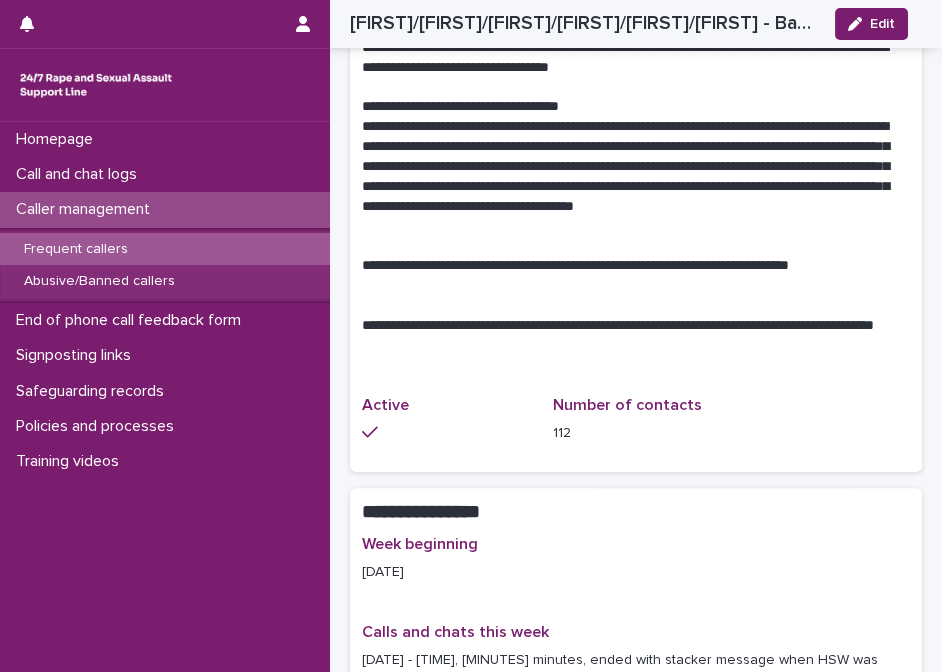scroll, scrollTop: 1909, scrollLeft: 0, axis: vertical 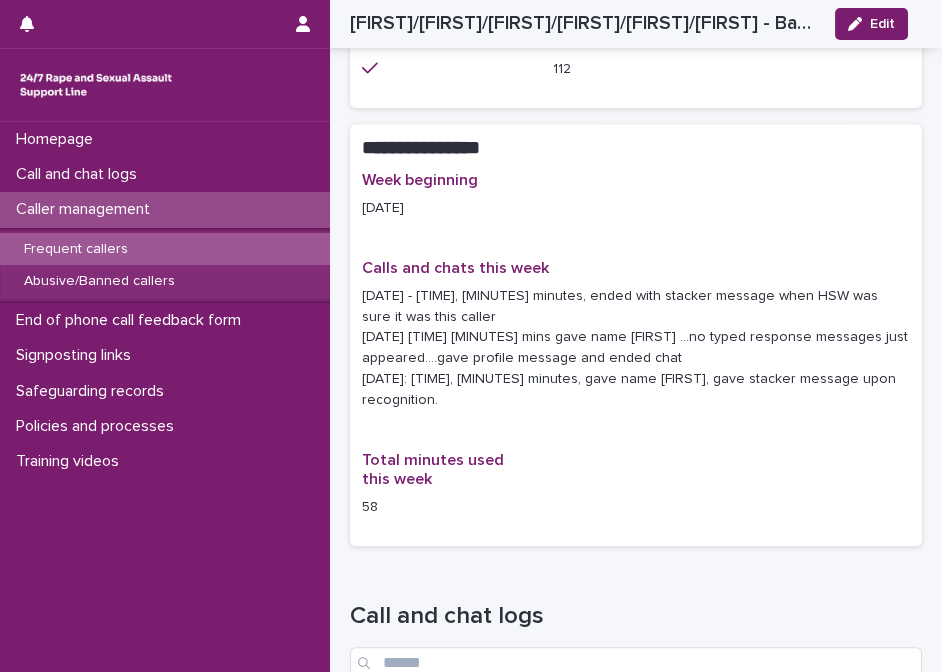 click on "28/7 - 22:01, 37 minutes, ended with stacker message when HSW was sure it was this caller
29/07/2025 14.04 13 mins gave name Lily ...no typed response messages just appeared....gave profile message and ended chat
29/07/2025: 16:45, 9 minutes, gave name Zara, gave stacker message upon recognition." at bounding box center (636, 348) 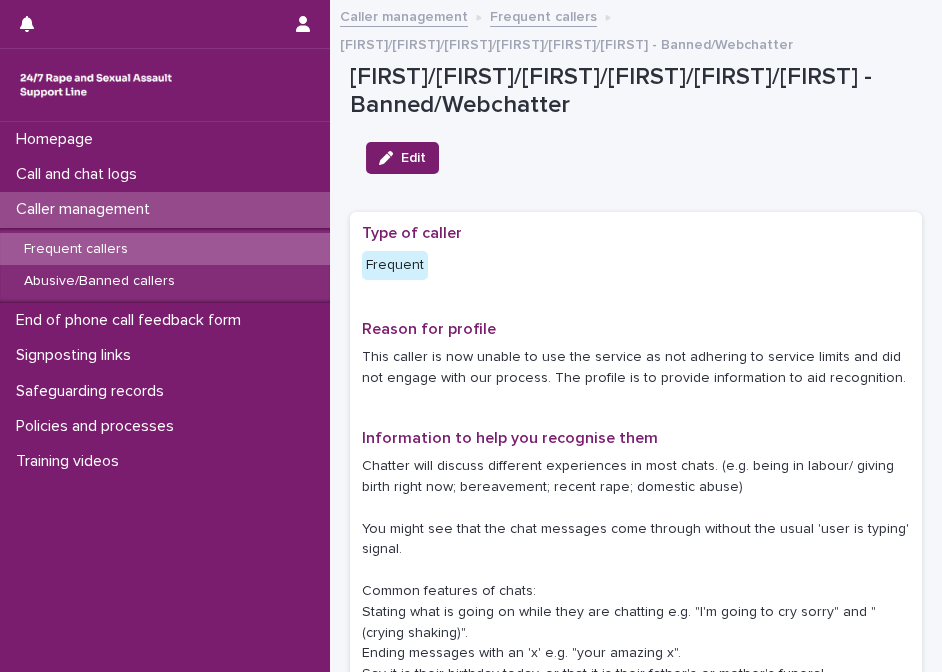 scroll, scrollTop: 90, scrollLeft: 0, axis: vertical 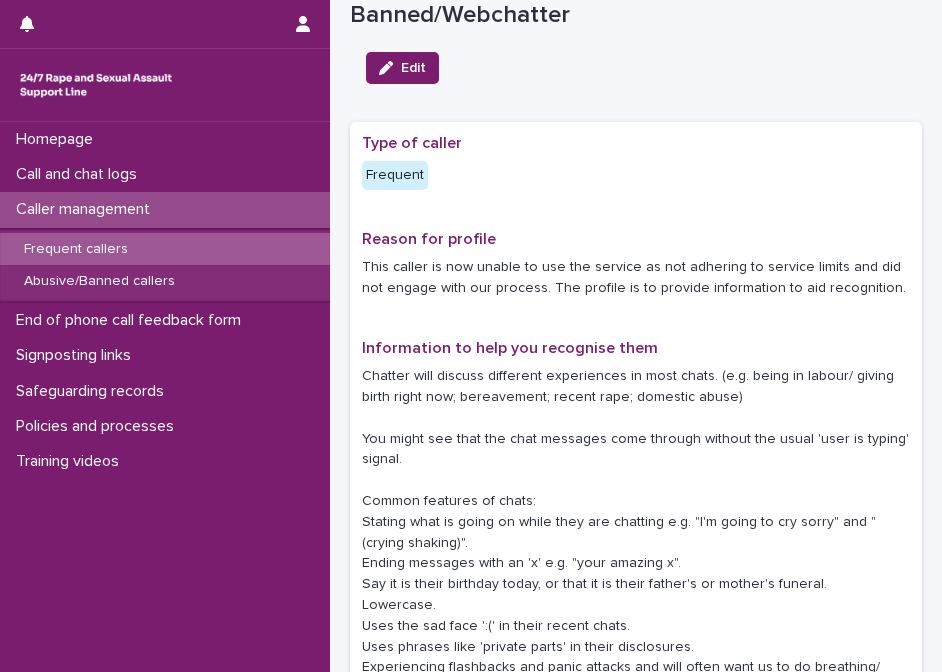 click on "Chatter will discuss different experiences in most chats. (e.g. being in labour/ giving birth right now; bereavement; recent rape; domestic abuse)
You might see that the chat messages come through without the usual 'user is typing' signal.
Common features of chats:
Stating what is going on while they are chatting e.g. "I'm going to cry sorry" and "(crying shaking)".
Ending messages with an 'x' e.g. "your amazing x".
Say it is their birthday today, or that it is their father's or mother's funeral.
Lowercase.
Uses the sad face ':(' in their recent chats.
Uses phrases like 'private parts' in their disclosures.
Experiencing flashbacks and panic attacks and will often want us to do breathing/ grounding exercises during chats.
Presented as someone to begin the chat but then 'another person' has joined the chat,  e.g. that persons daughter
Ask questions about sexual violence and body parts e.g. 'what is rape?'." at bounding box center (636, 563) 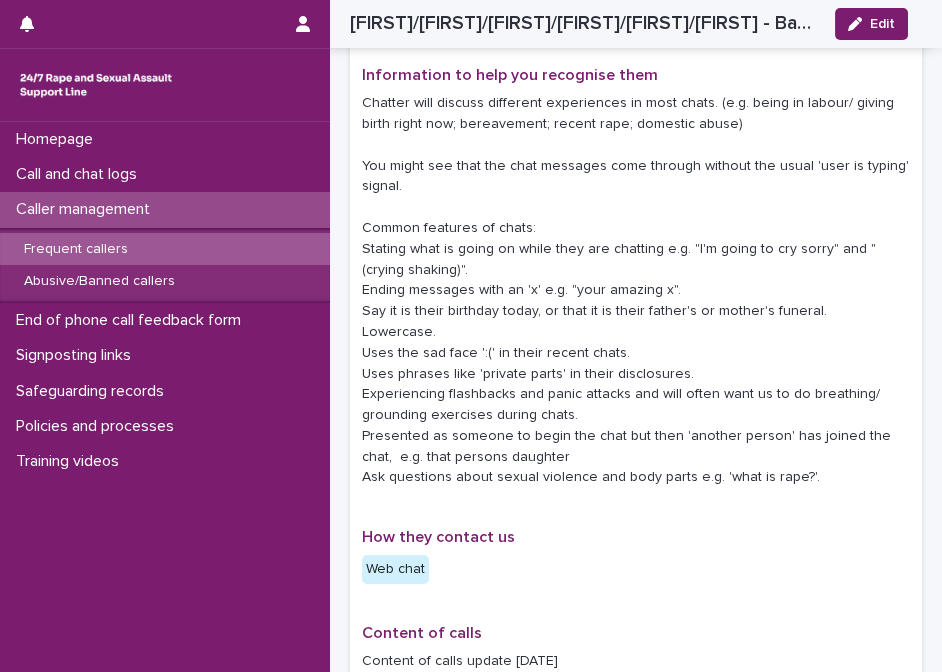 click on "Chatter will discuss different experiences in most chats. (e.g. being in labour/ giving birth right now; bereavement; recent rape; domestic abuse)
You might see that the chat messages come through without the usual 'user is typing' signal.
Common features of chats:
Stating what is going on while they are chatting e.g. "I'm going to cry sorry" and "(crying shaking)".
Ending messages with an 'x' e.g. "your amazing x".
Say it is their birthday today, or that it is their father's or mother's funeral.
Lowercase.
Uses the sad face ':(' in their recent chats.
Uses phrases like 'private parts' in their disclosures.
Experiencing flashbacks and panic attacks and will often want us to do breathing/ grounding exercises during chats.
Presented as someone to begin the chat but then 'another person' has joined the chat,  e.g. that persons daughter
Ask questions about sexual violence and body parts e.g. 'what is rape?'." at bounding box center (636, 290) 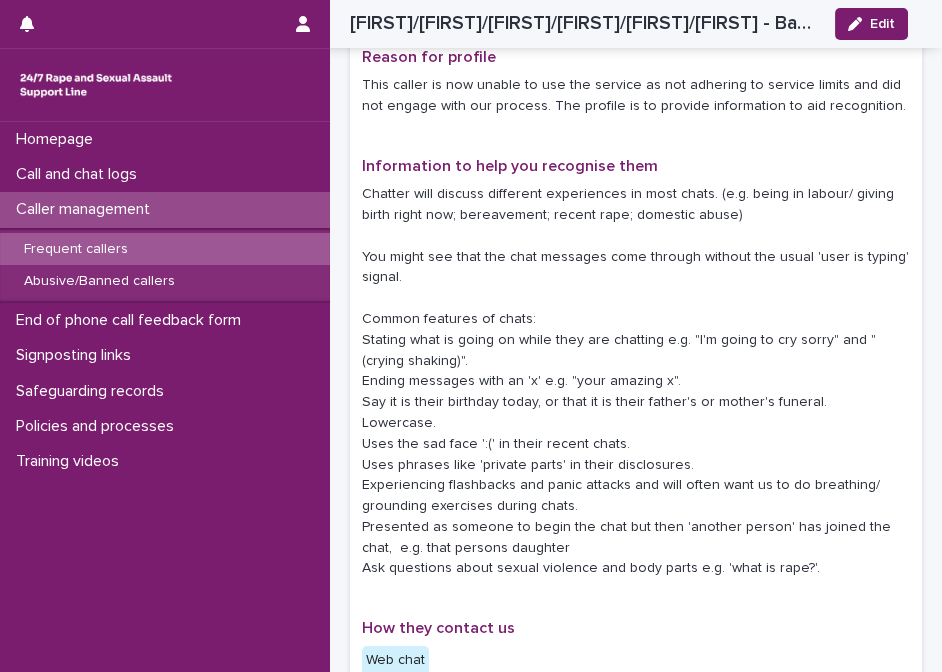 scroll, scrollTop: 0, scrollLeft: 0, axis: both 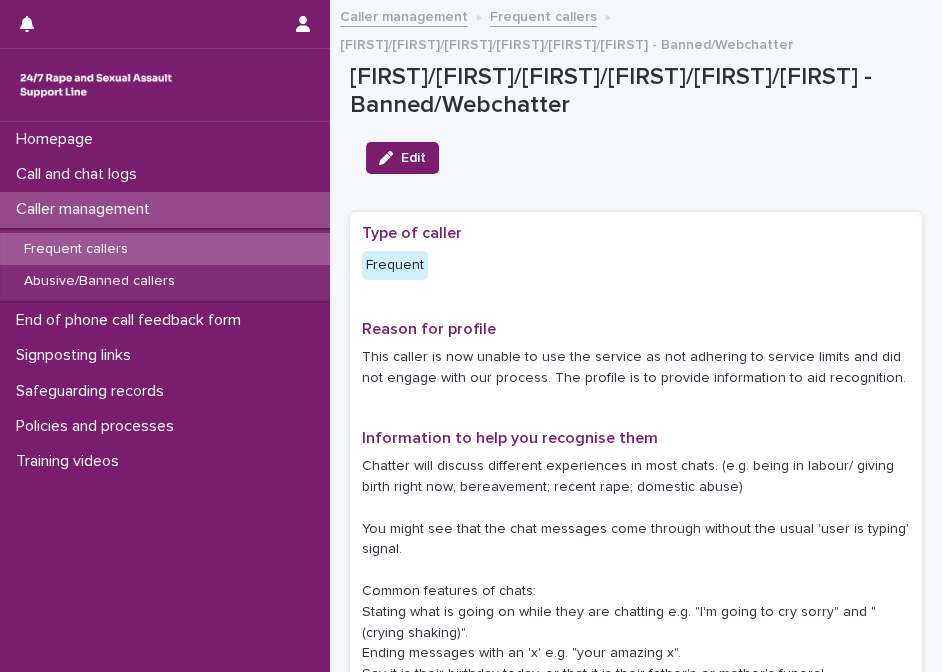 click on "This caller is now unable to use the service as not adhering to service limits and did not engage with our process. The profile is to provide information to aid recognition." at bounding box center [636, 366] 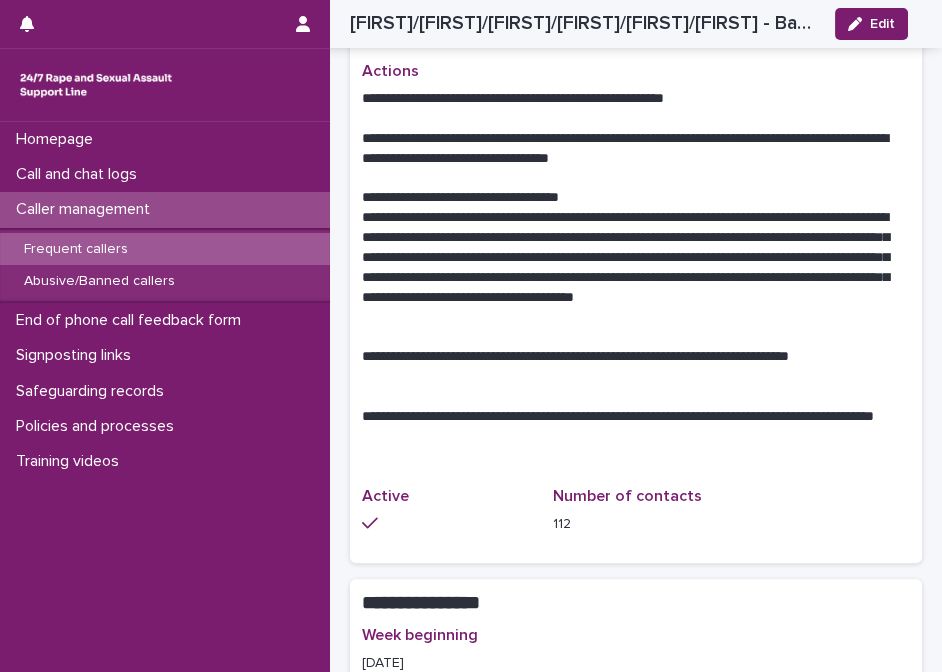 scroll, scrollTop: 1818, scrollLeft: 0, axis: vertical 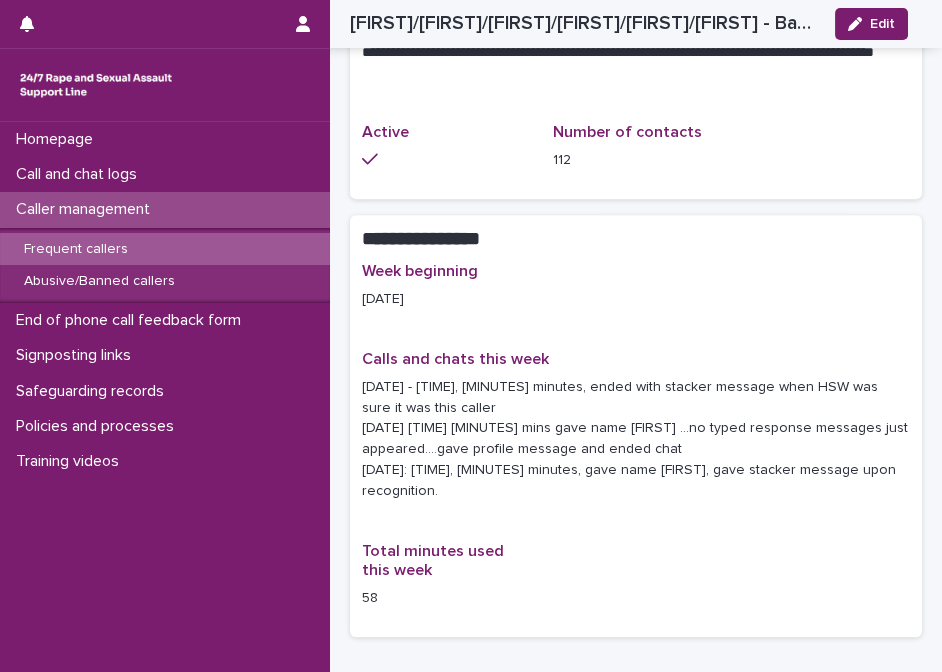 click on "Calls and chats this week" at bounding box center [636, 359] 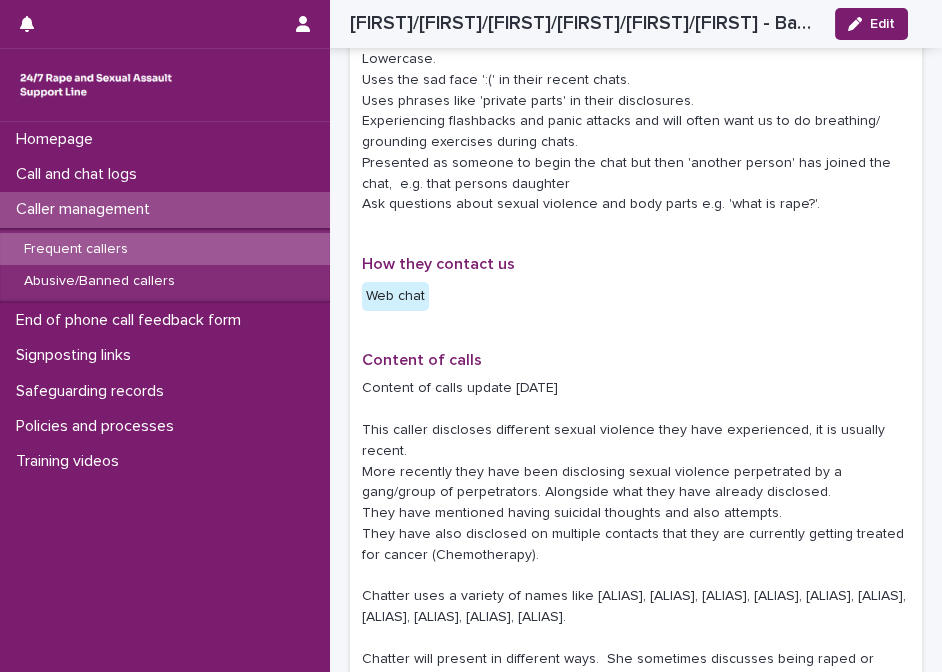scroll, scrollTop: 454, scrollLeft: 0, axis: vertical 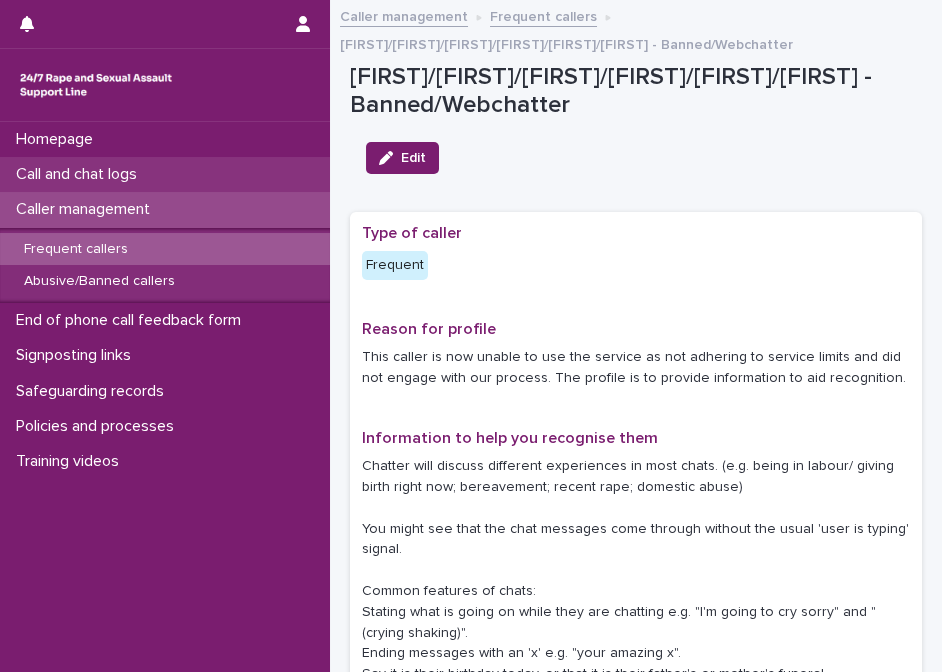 click on "Call and chat logs" at bounding box center (80, 174) 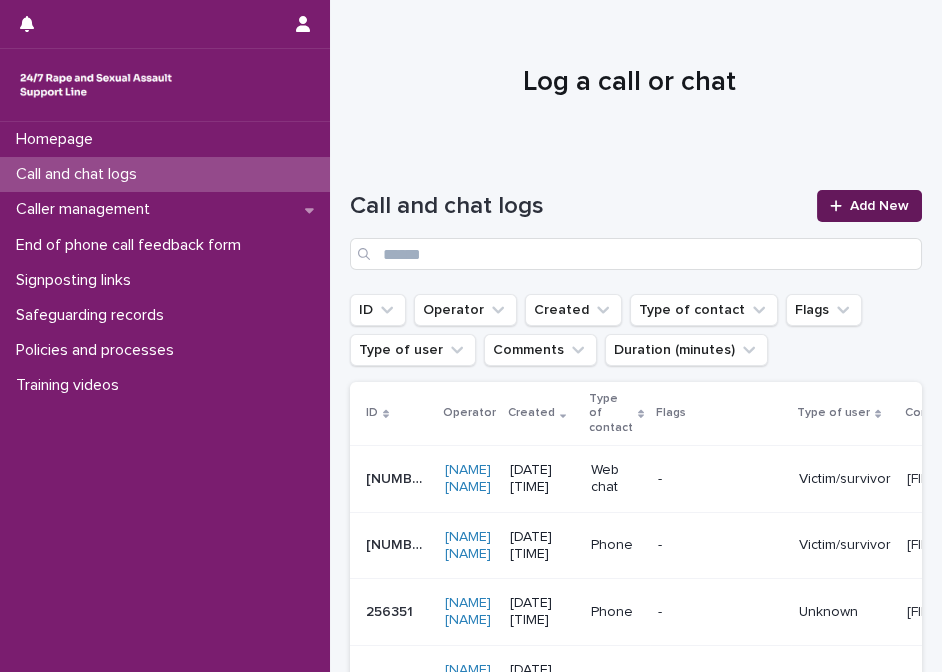 click on "Add New" at bounding box center (879, 206) 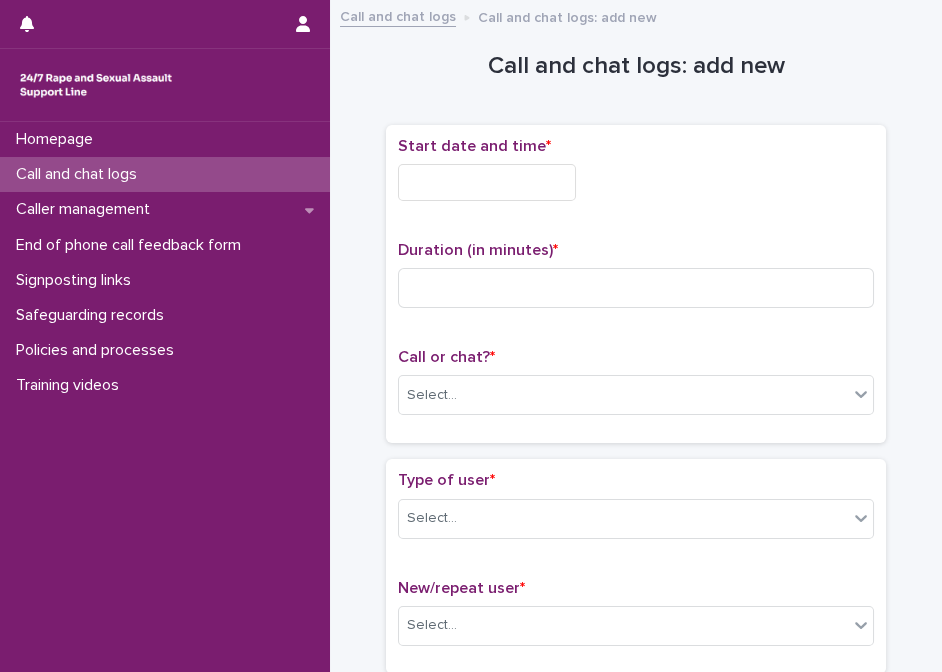 click at bounding box center (487, 182) 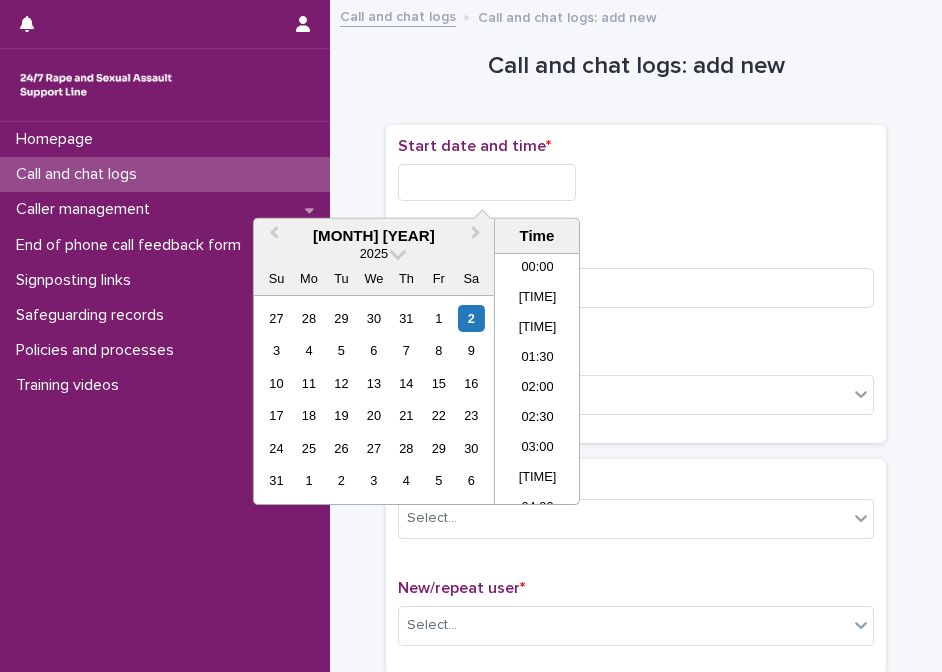scroll, scrollTop: 220, scrollLeft: 0, axis: vertical 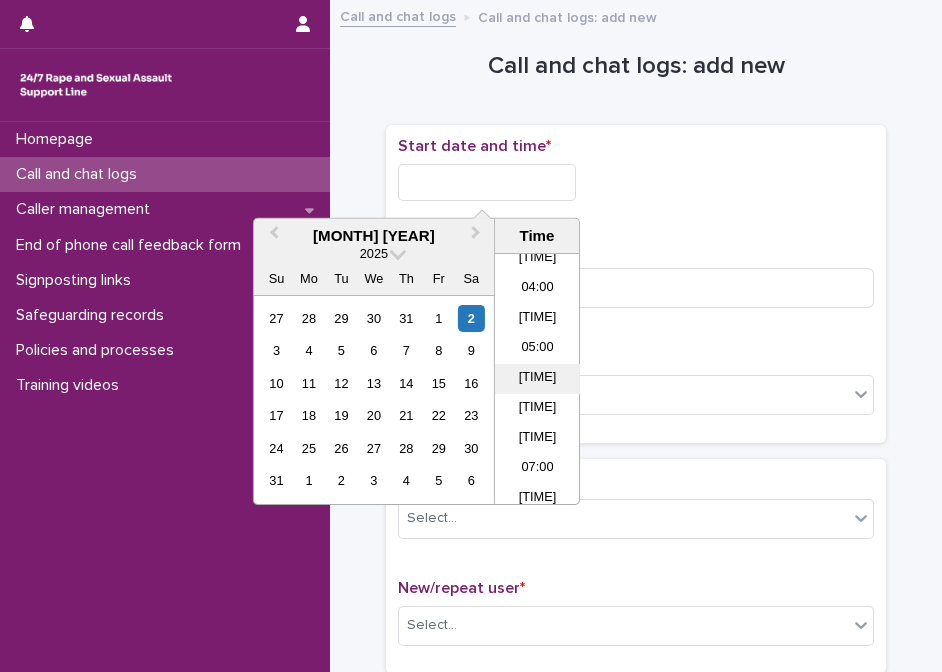 click on "05:30" at bounding box center [537, 379] 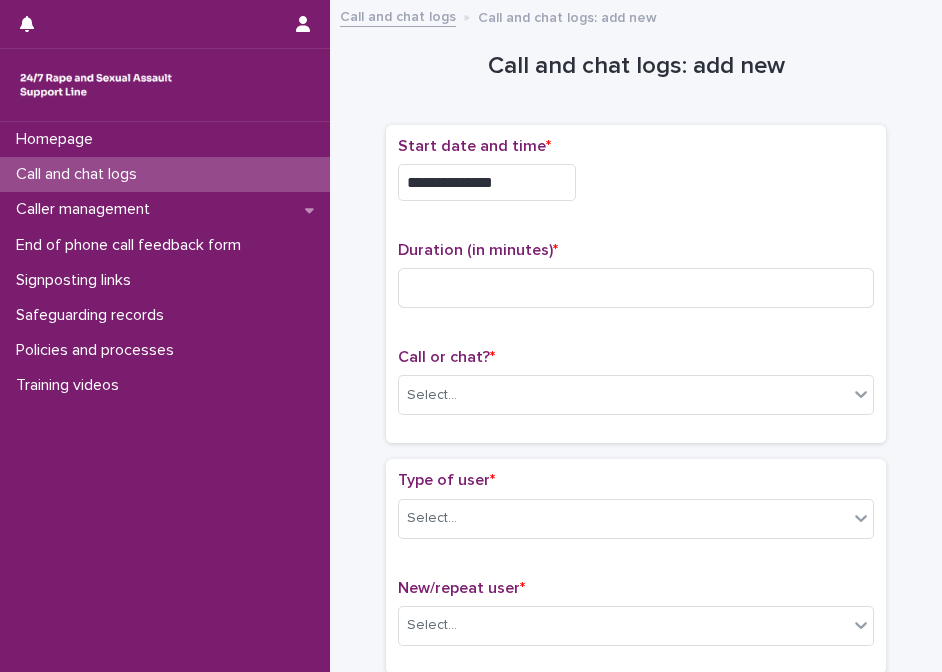 click on "**********" at bounding box center [636, 284] 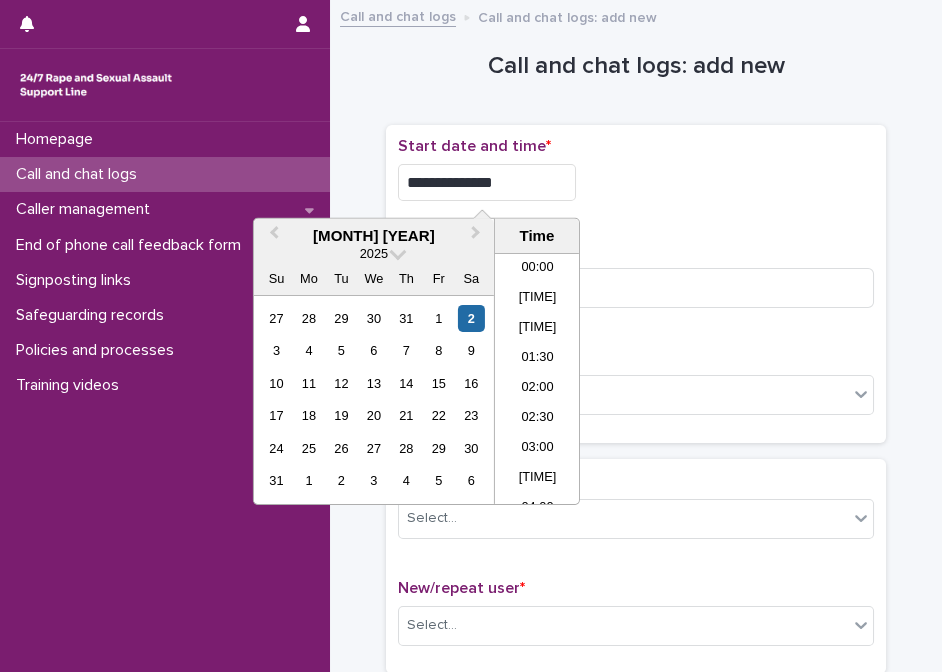 scroll, scrollTop: 220, scrollLeft: 0, axis: vertical 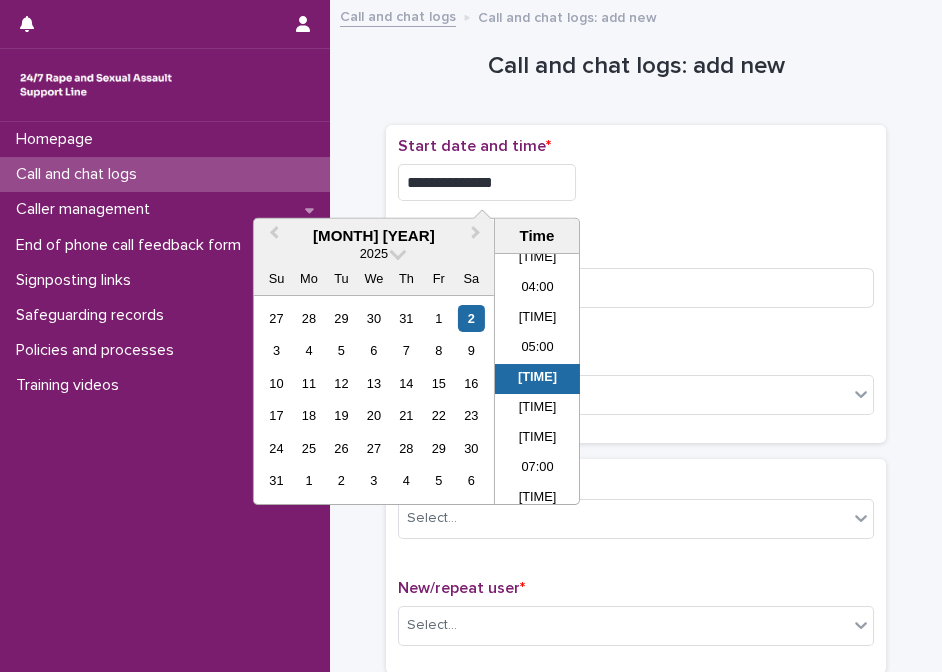 drag, startPoint x: 480, startPoint y: 180, endPoint x: 508, endPoint y: 183, distance: 28.160255 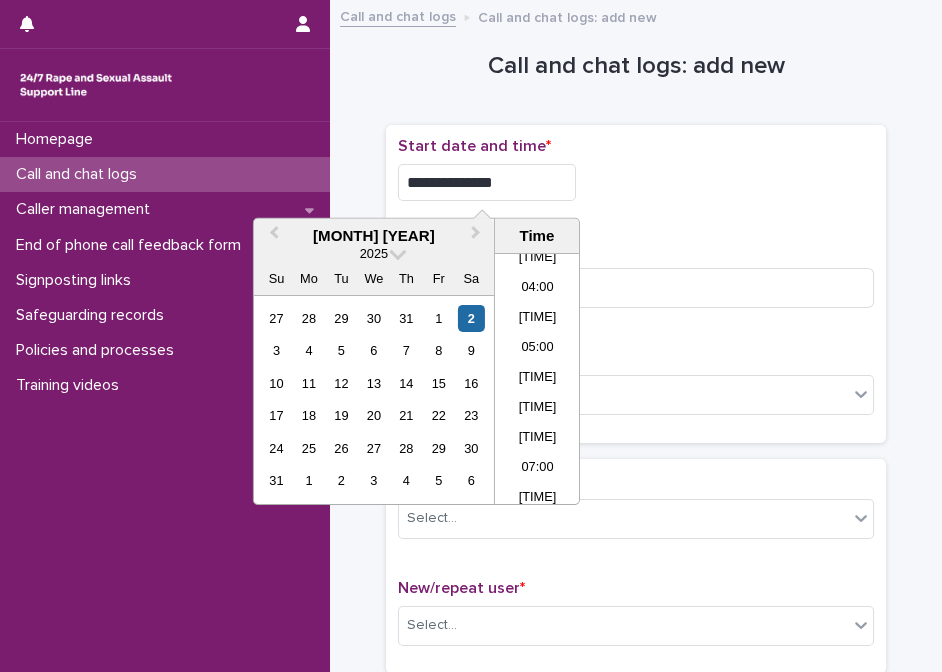 type on "**********" 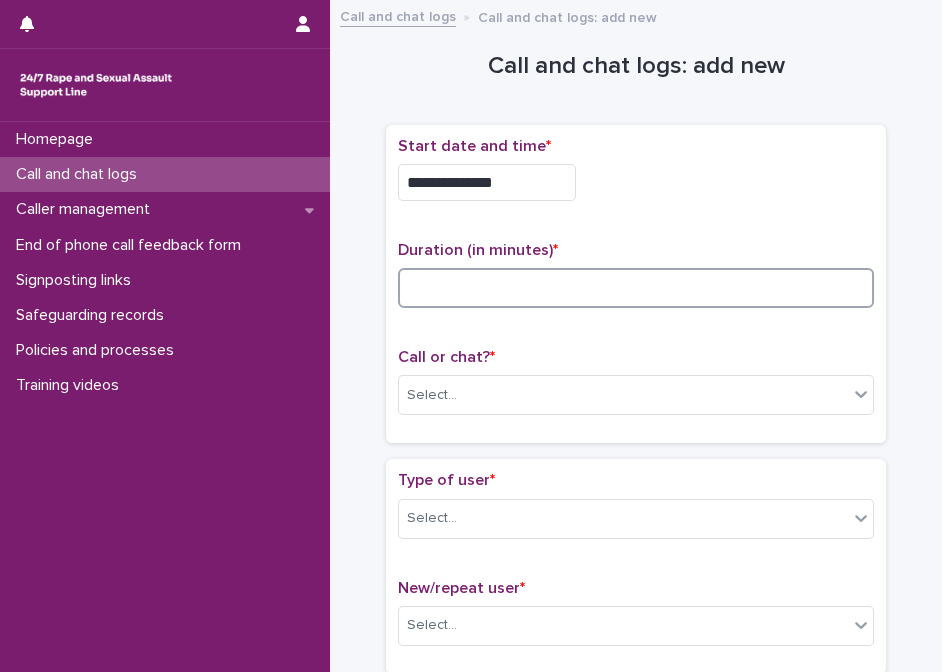 click at bounding box center [636, 288] 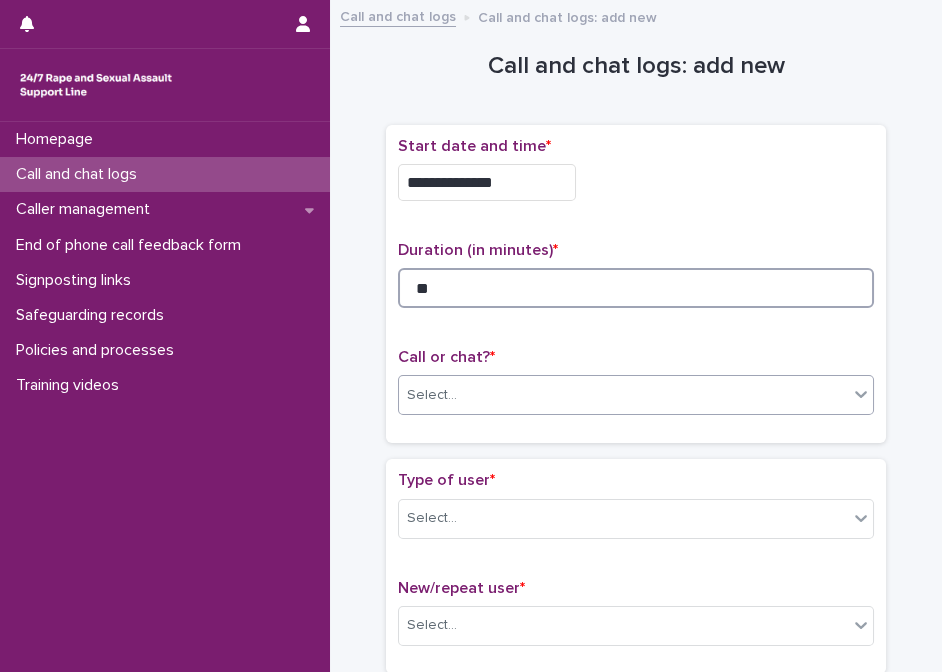 type on "**" 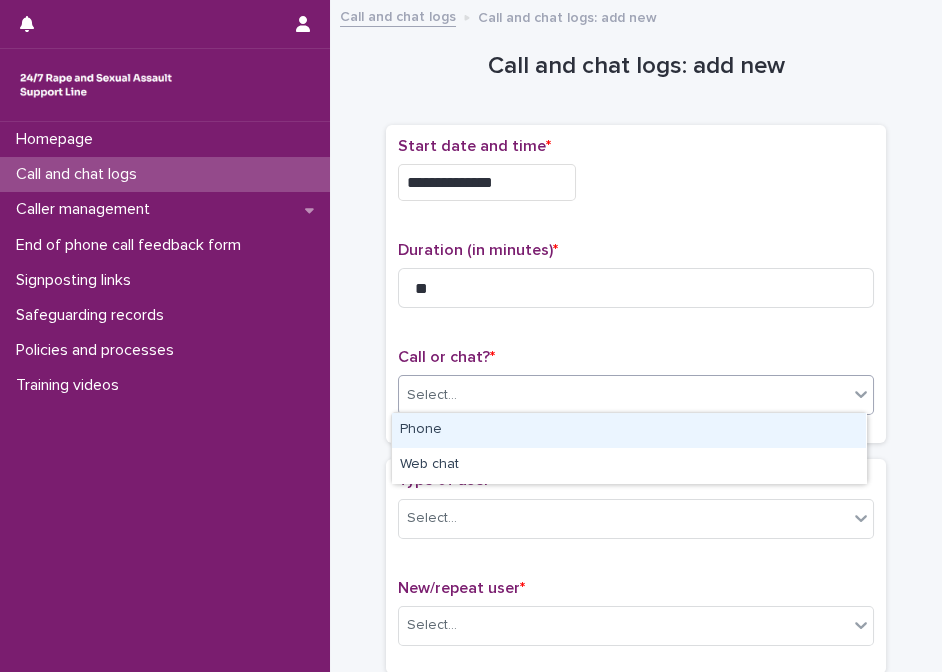 click on "Select..." at bounding box center [623, 395] 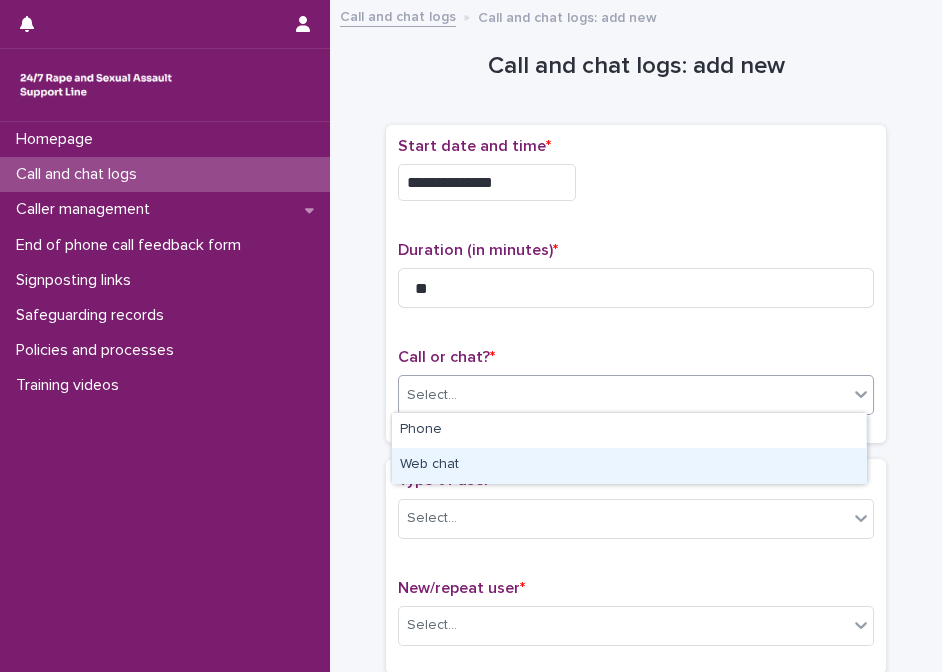 click on "Web chat" at bounding box center [629, 465] 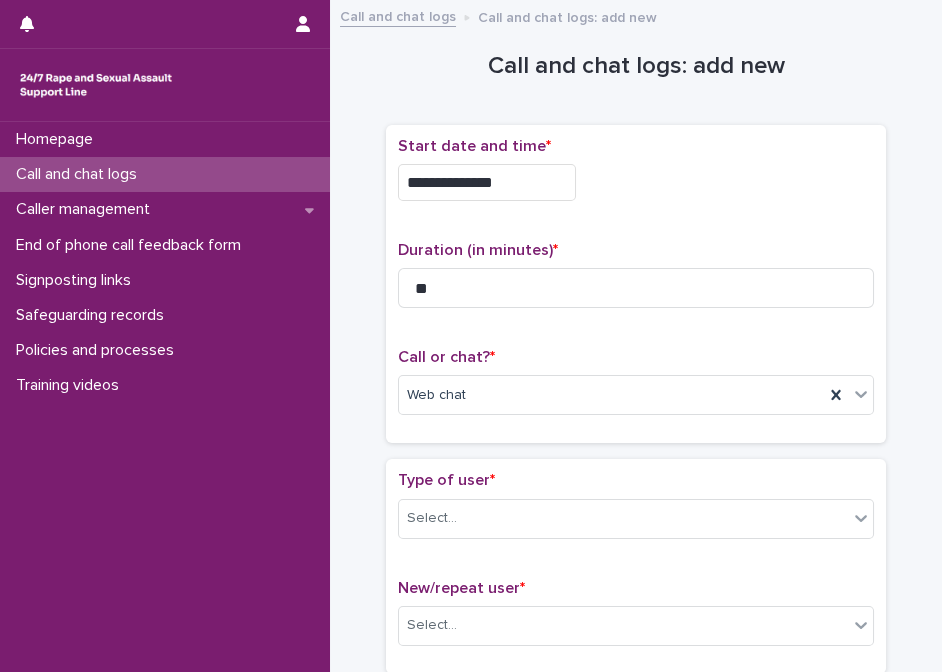 drag, startPoint x: 456, startPoint y: 462, endPoint x: 562, endPoint y: 472, distance: 106.47065 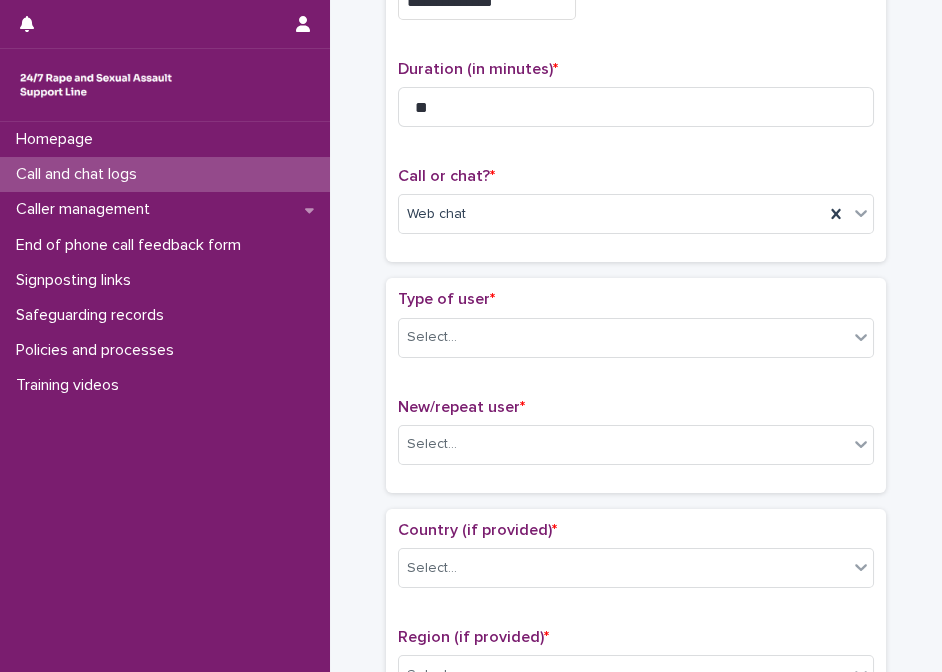 scroll, scrollTop: 272, scrollLeft: 0, axis: vertical 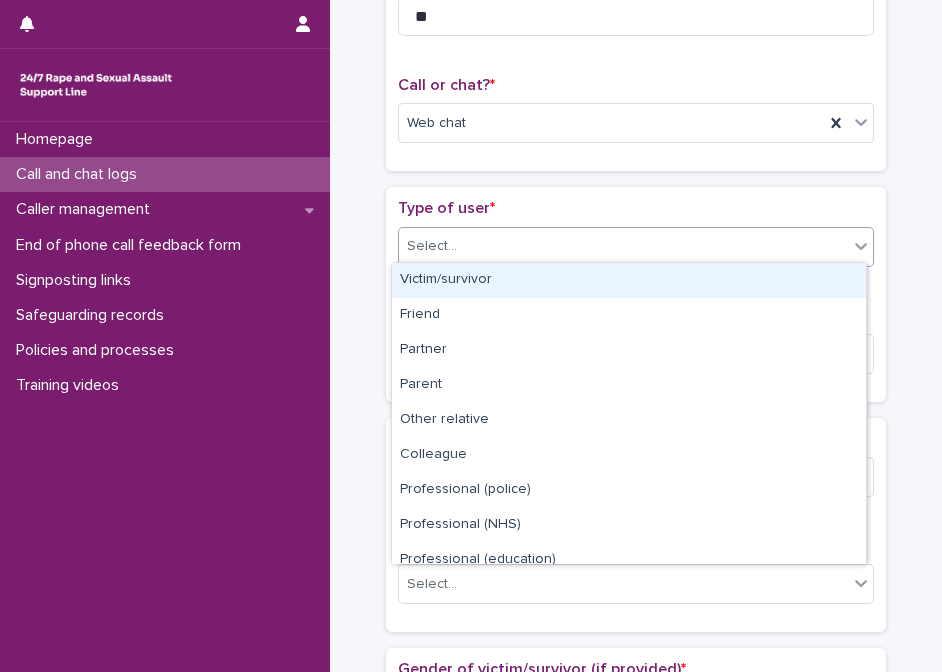 click on "Select..." at bounding box center (623, 246) 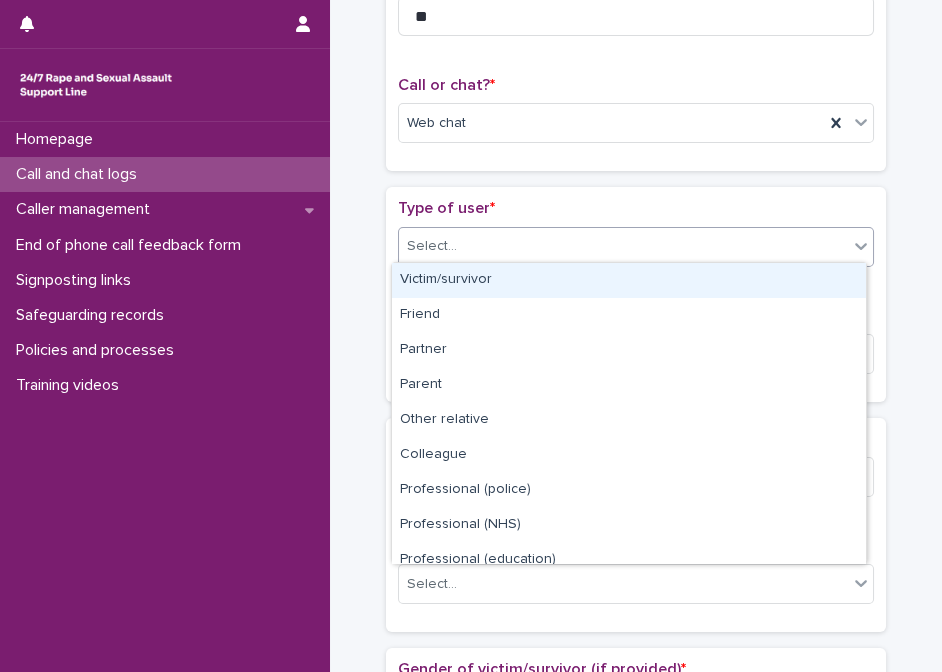 click on "Victim/survivor" at bounding box center [629, 280] 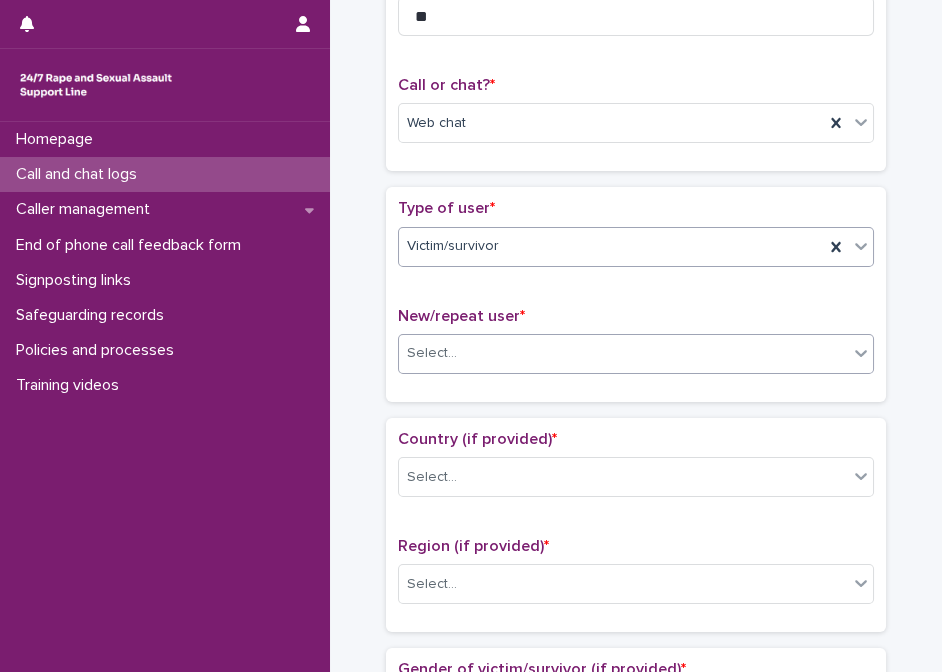click on "Select..." at bounding box center [623, 353] 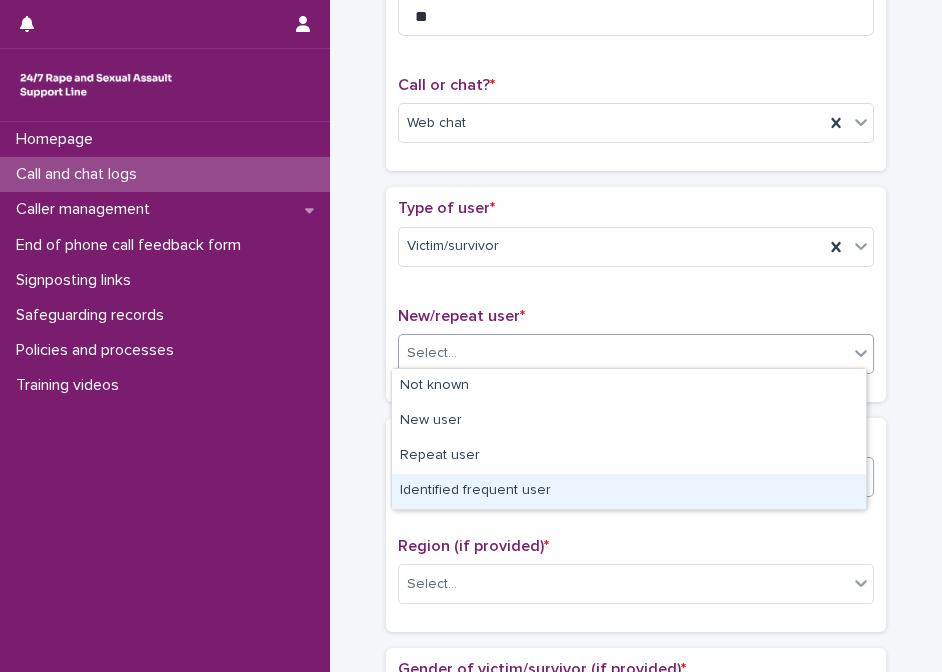 click on "Identified frequent user" at bounding box center (629, 491) 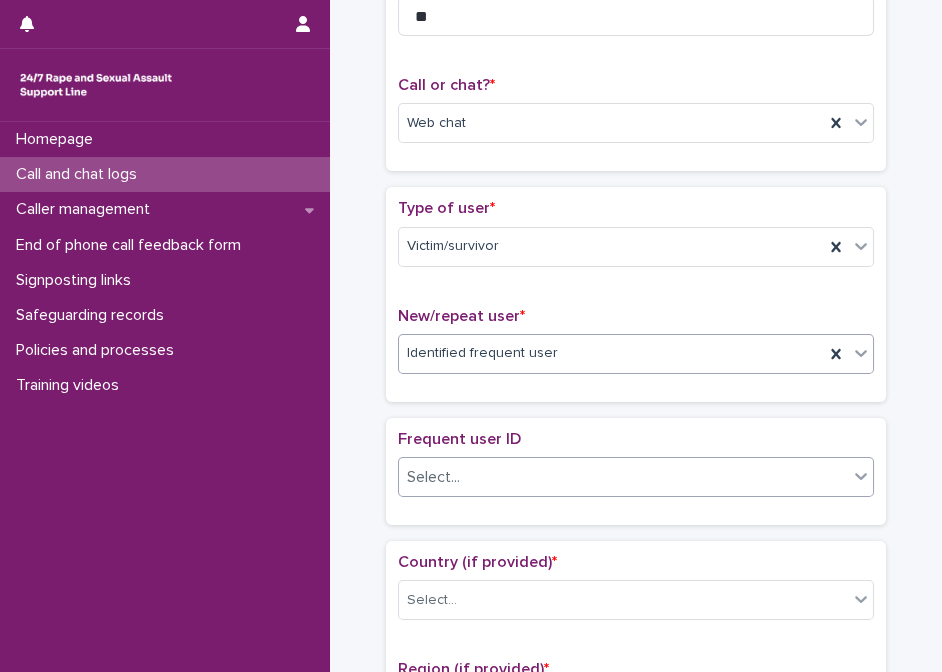 click on "Select..." at bounding box center [623, 477] 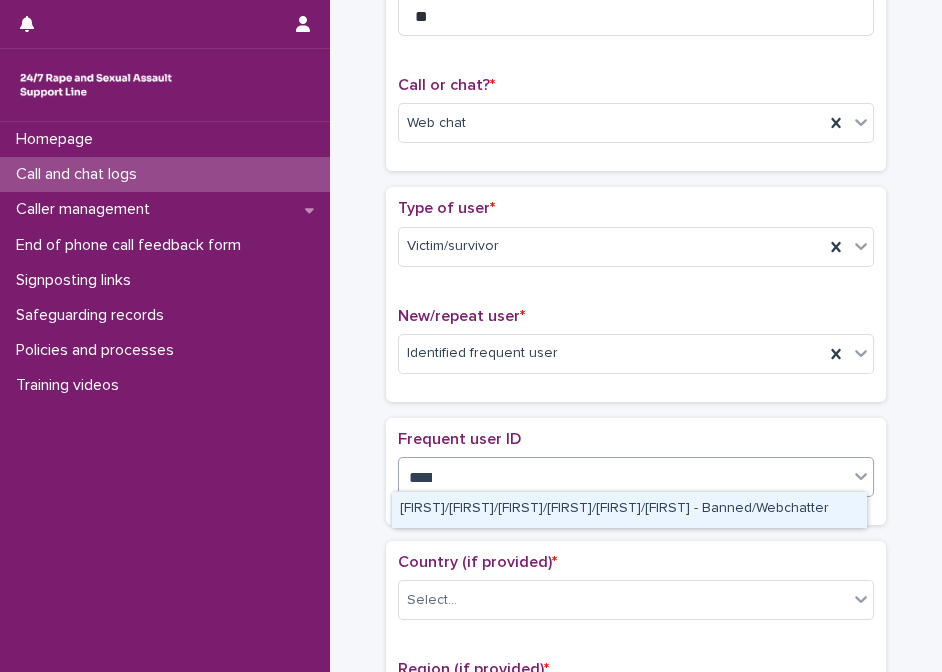 type on "*****" 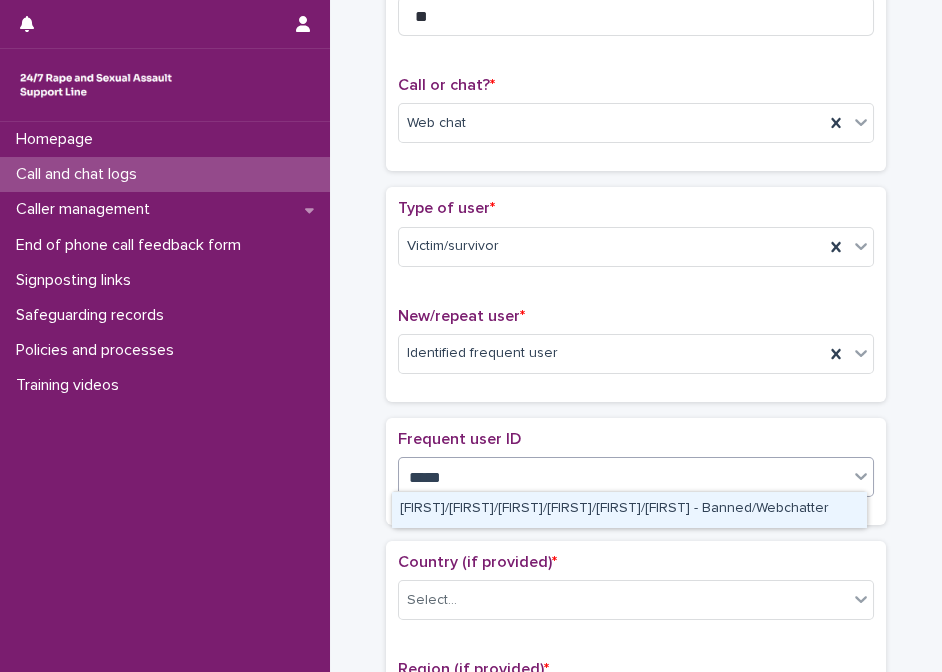 click on "[LAST]/[LAST]/[LAST]/[LAST]/[LAST]/[LAST] - Banned/Webchatter" at bounding box center (629, 509) 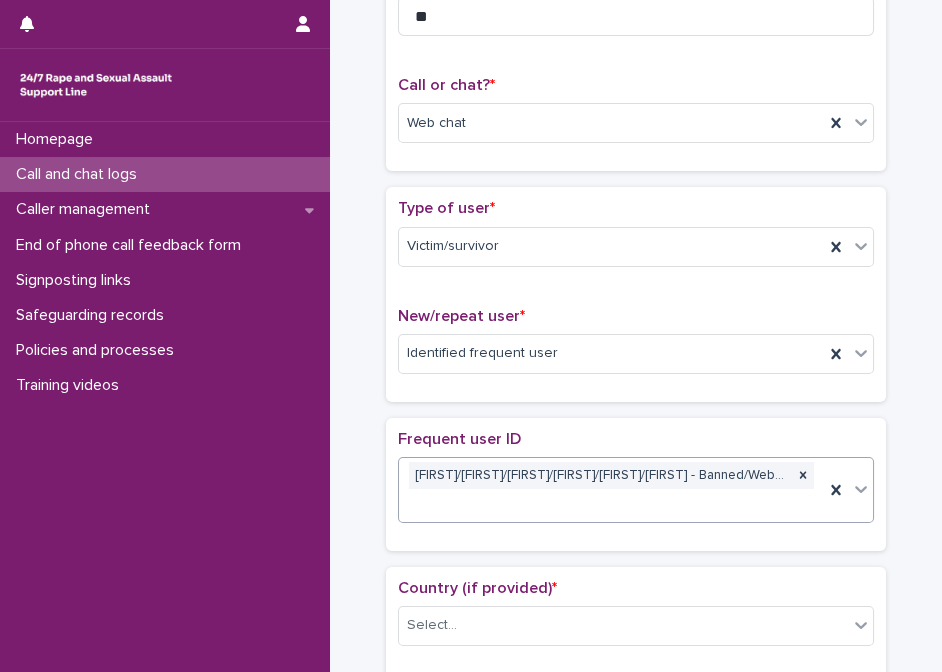 click on "Frequent user ID" at bounding box center (459, 439) 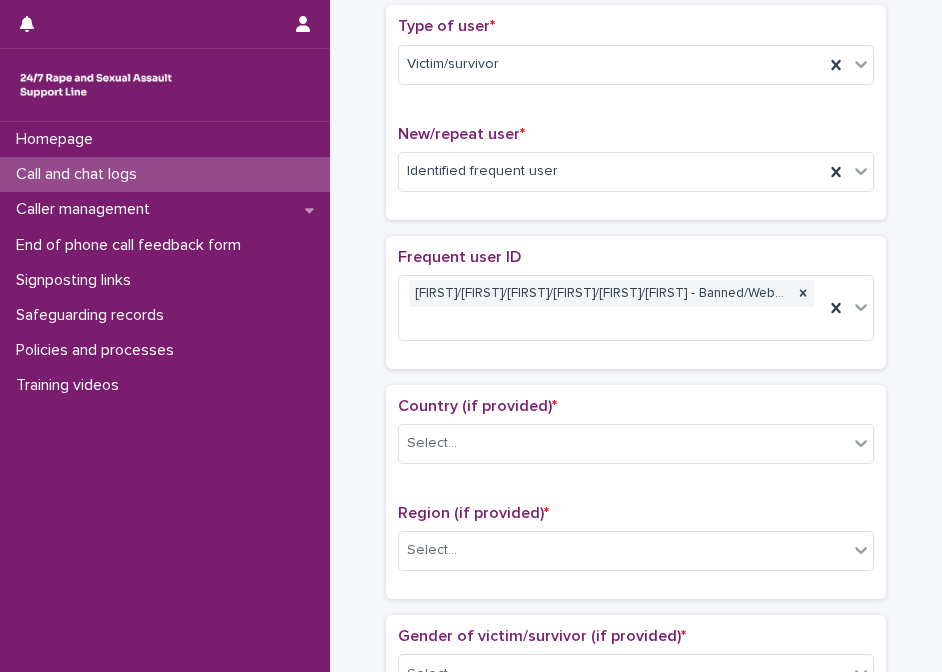 scroll, scrollTop: 545, scrollLeft: 0, axis: vertical 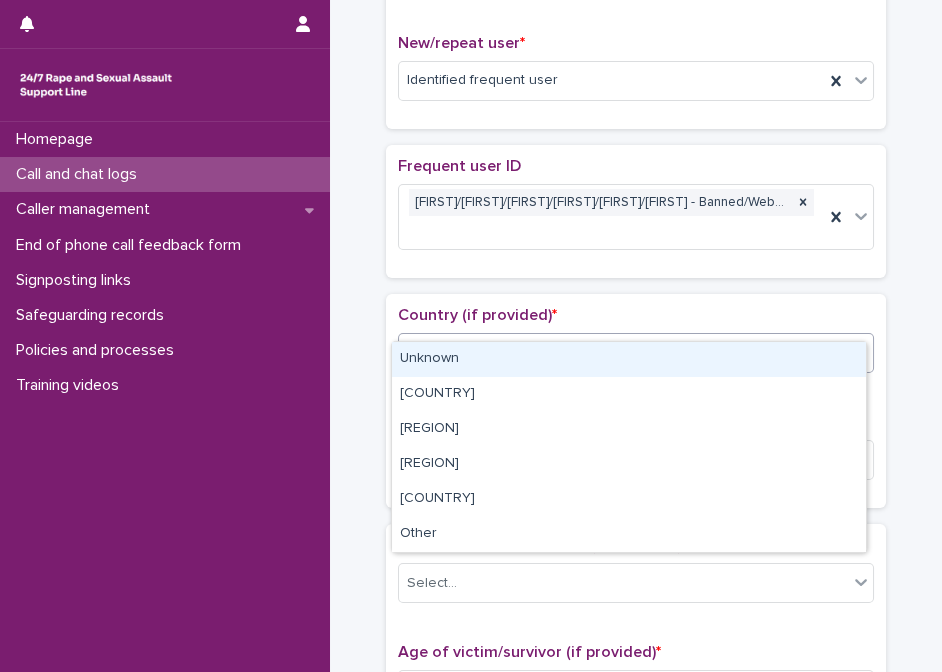 click on "Select..." at bounding box center (623, 352) 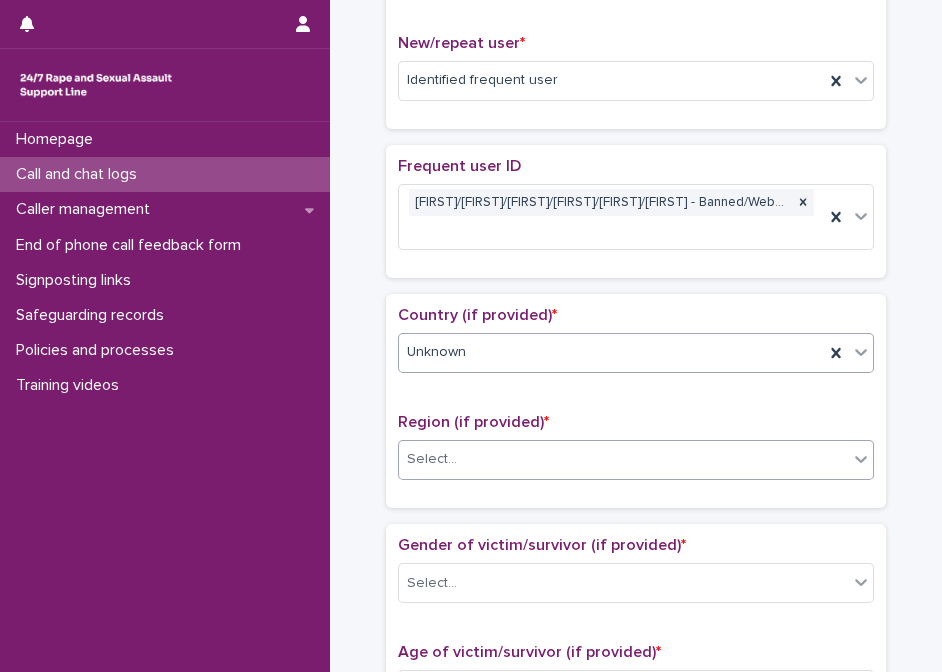 click on "Select..." at bounding box center [623, 459] 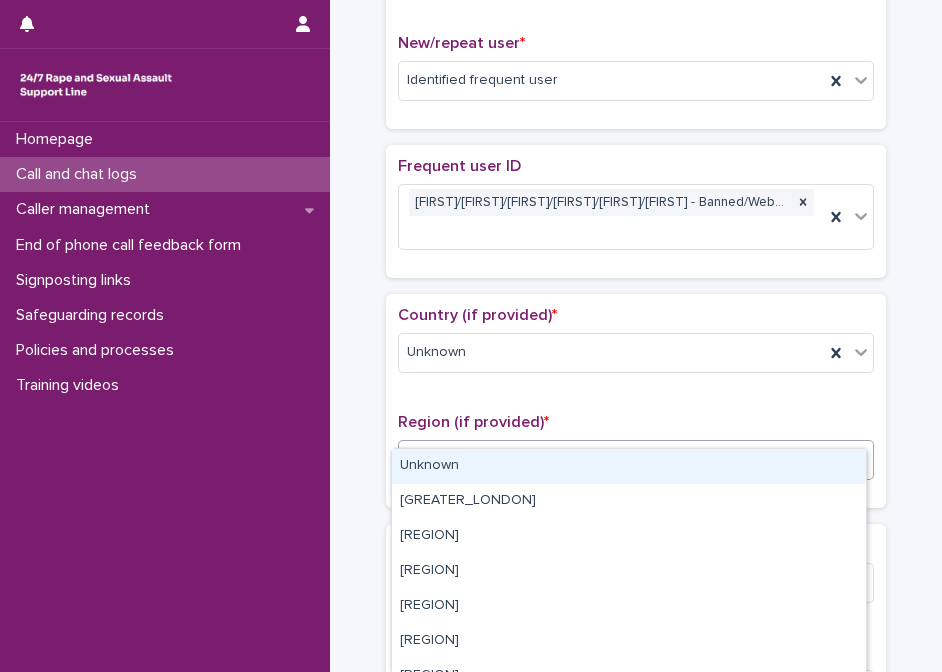 click on "Unknown" at bounding box center [629, 466] 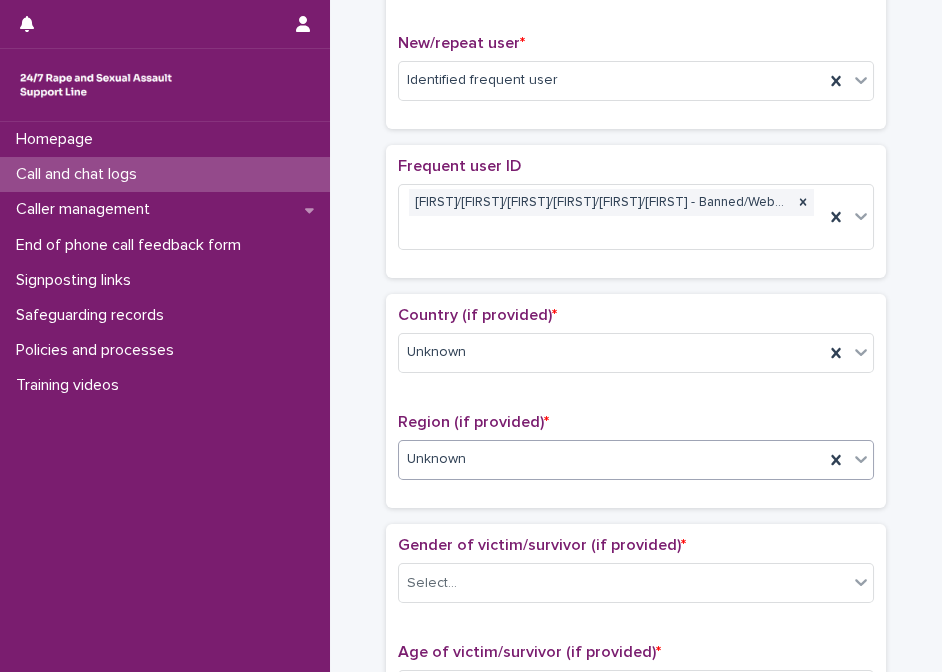 click on "Gender of victim/survivor (if provided) *" at bounding box center [542, 545] 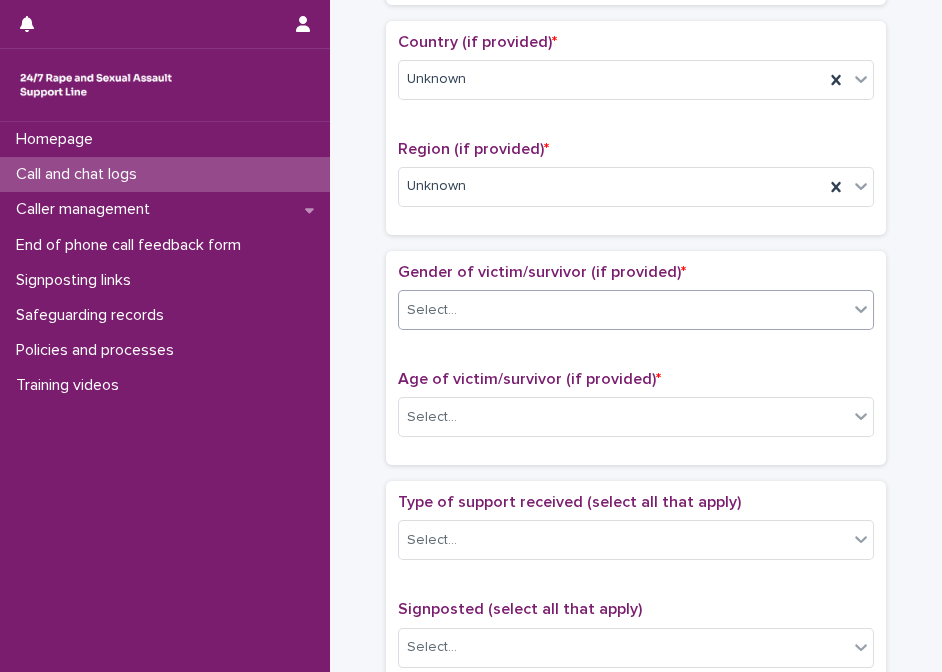 click on "Select..." at bounding box center (623, 310) 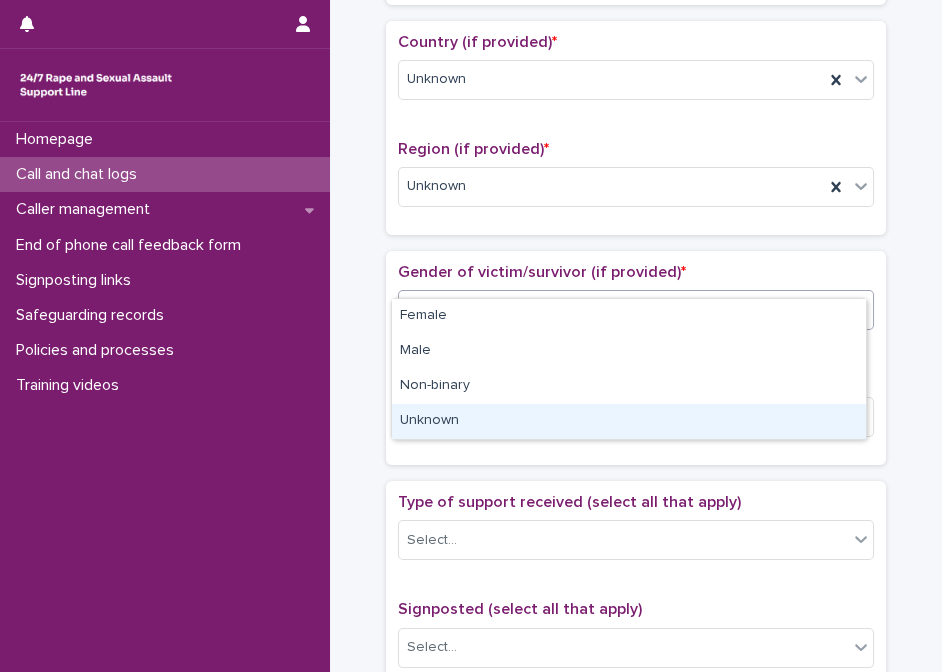 click on "Unknown" at bounding box center (629, 421) 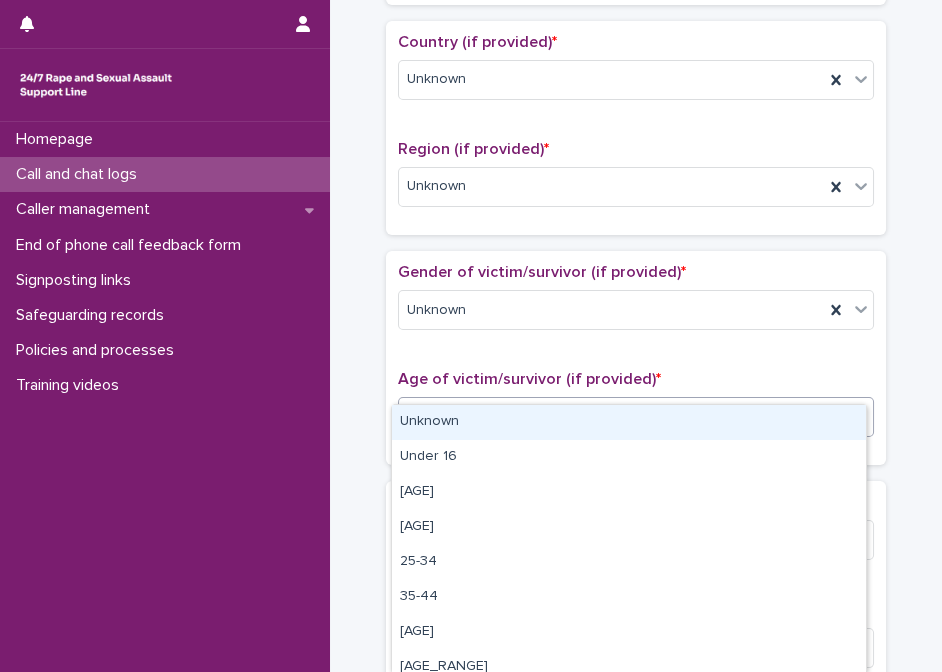 click on "Select..." at bounding box center [623, 417] 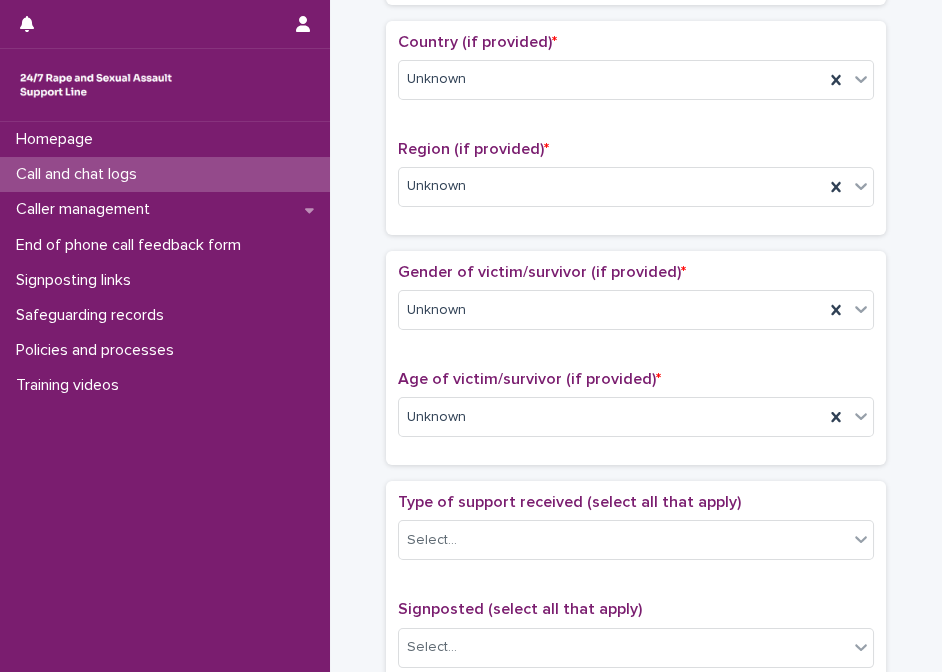click on "Type of support received (select all that apply)" at bounding box center (569, 502) 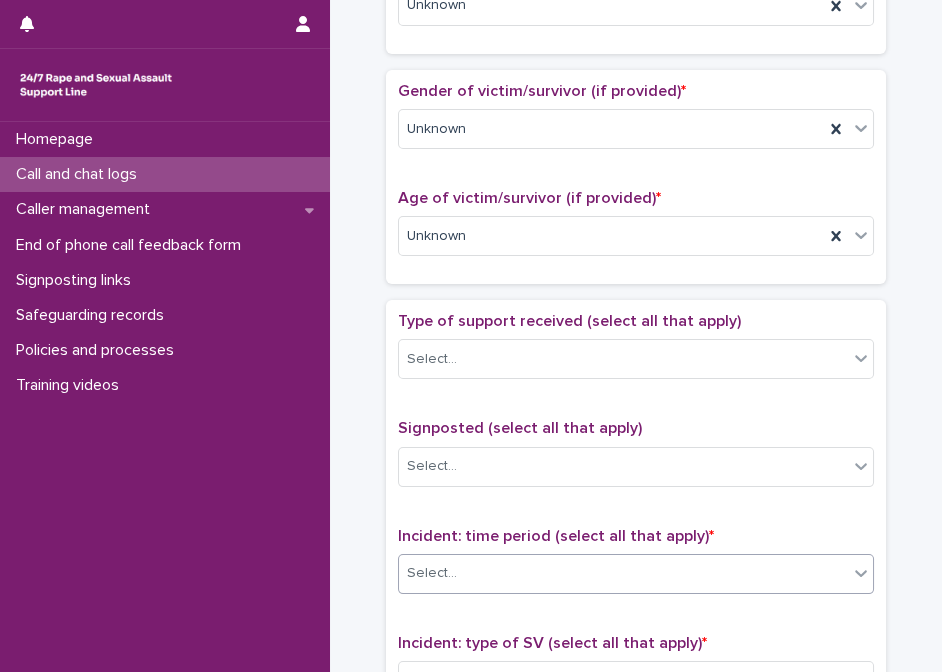 scroll, scrollTop: 1090, scrollLeft: 0, axis: vertical 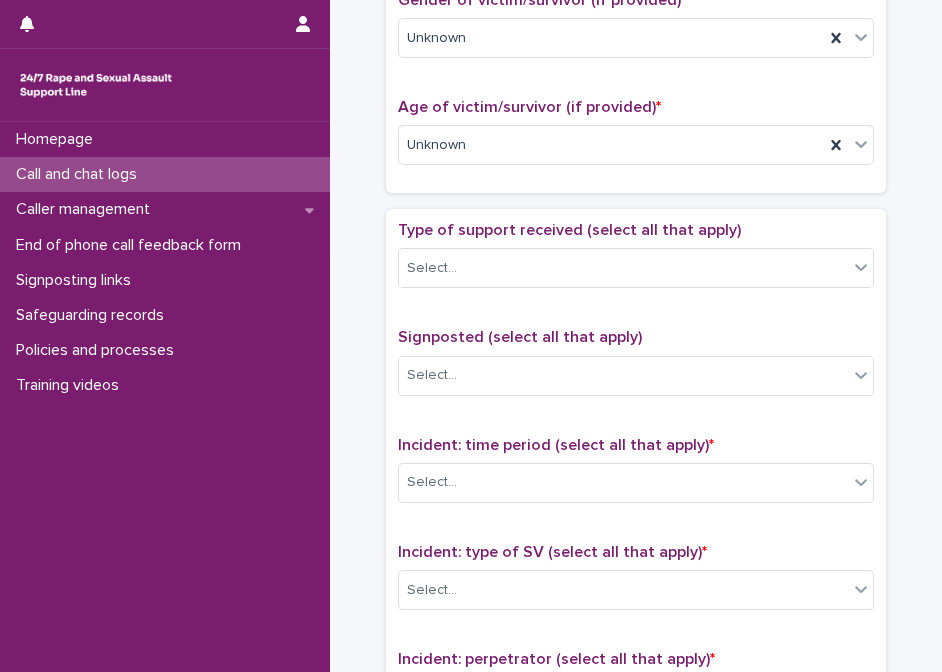 click on "Type of support received (select all that apply) Select..." at bounding box center [636, 262] 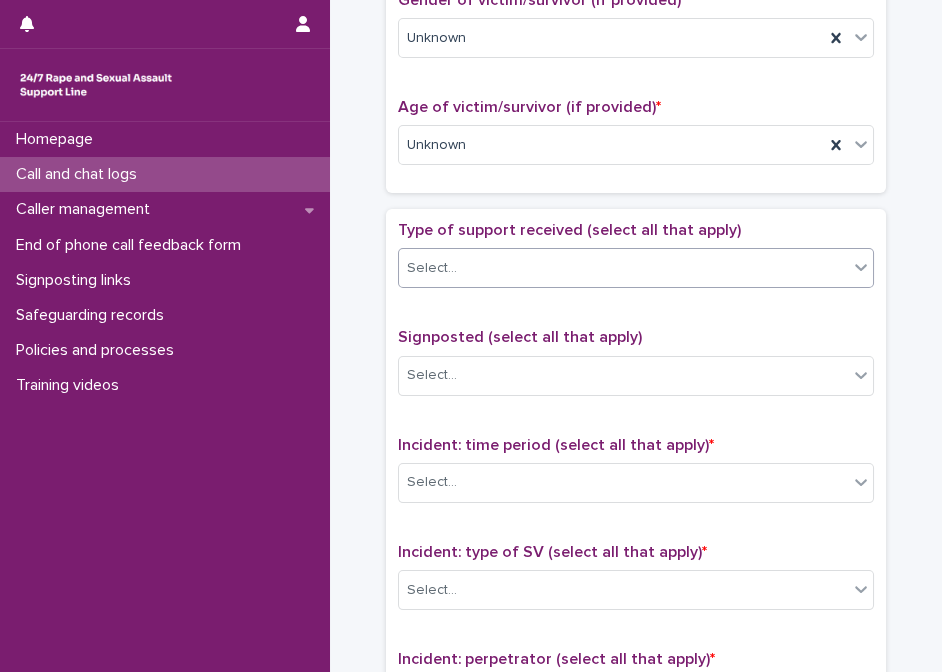 click on "Select..." at bounding box center (623, 268) 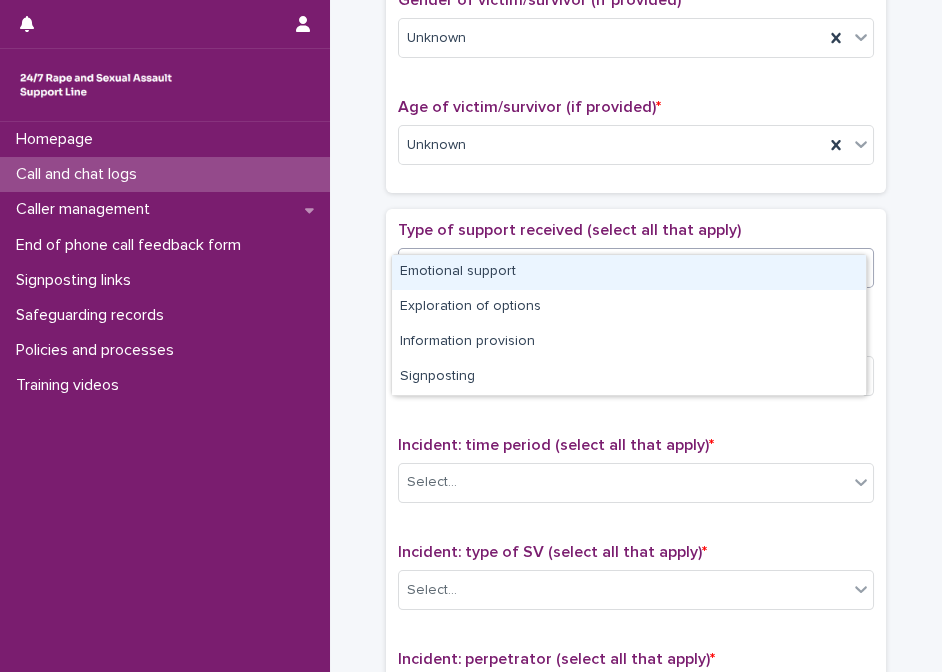 click on "Emotional support" at bounding box center (629, 272) 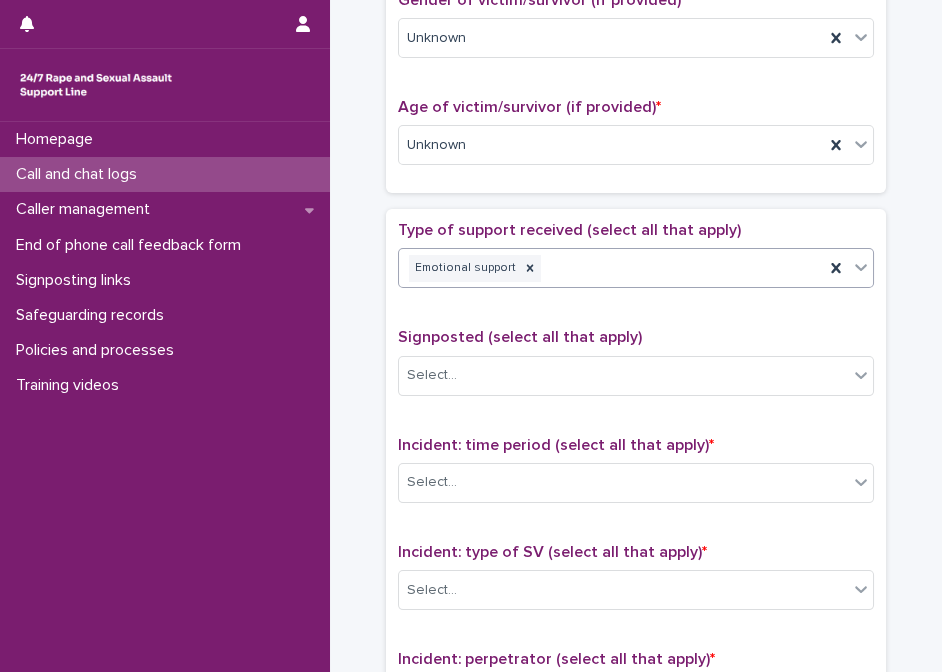 click on "Incident: time period (select all that apply) *" at bounding box center [556, 445] 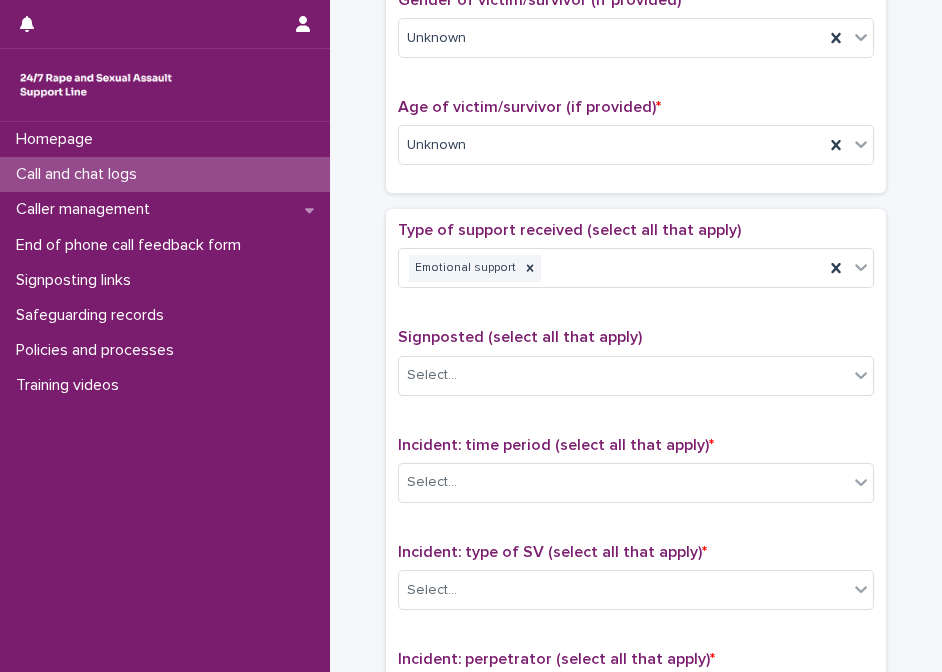 scroll, scrollTop: 1454, scrollLeft: 0, axis: vertical 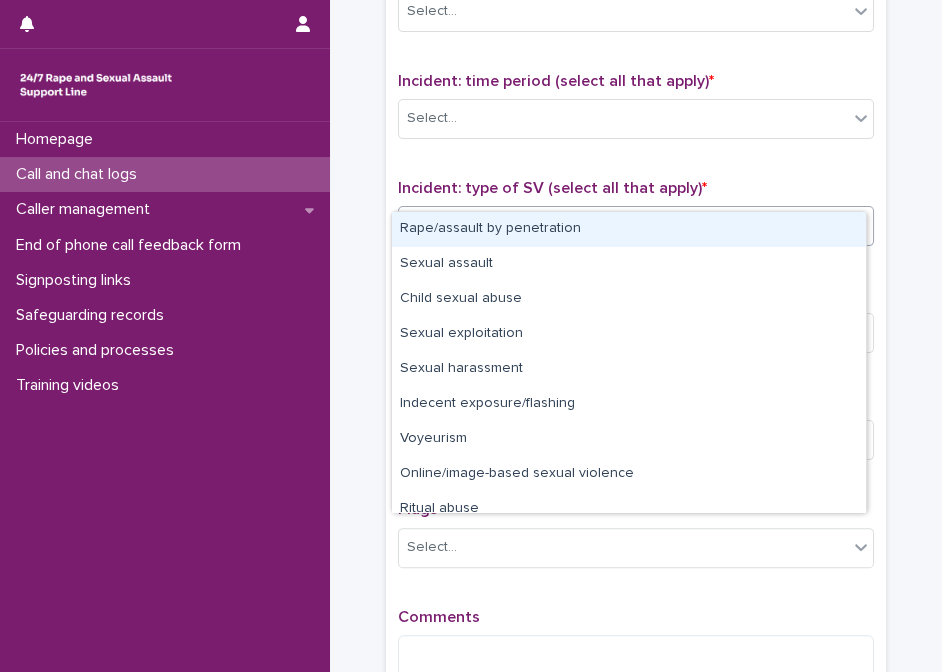 click on "Select..." at bounding box center (623, 226) 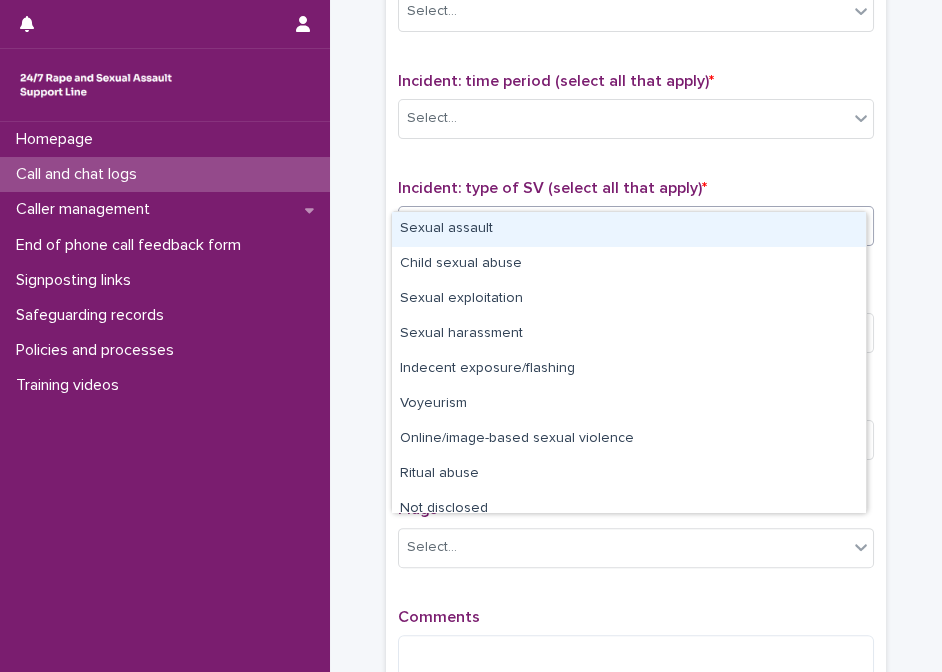 click on "Rape/assault by penetration" at bounding box center [611, 226] 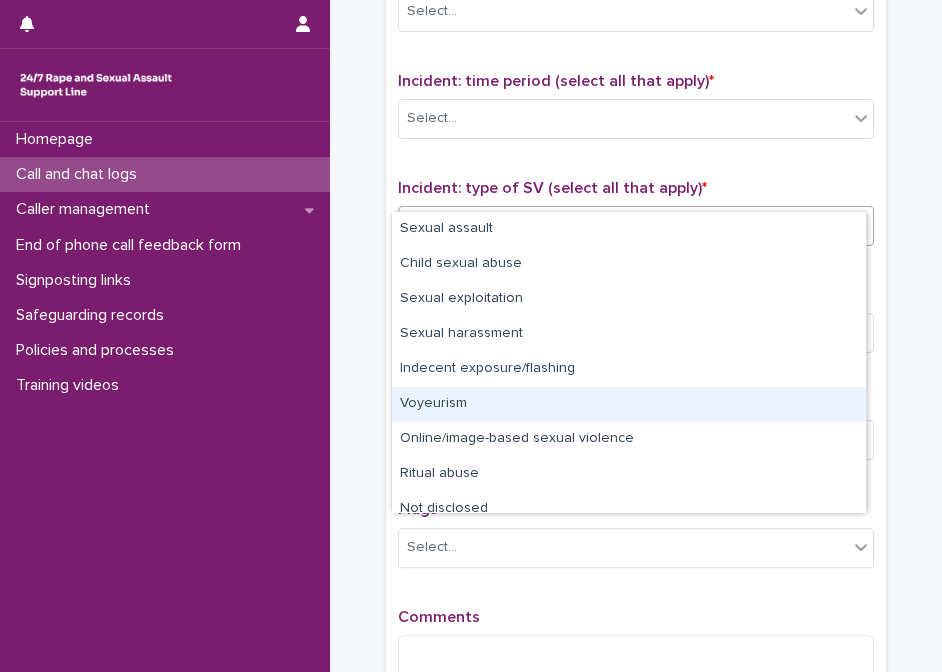 scroll, scrollTop: 14, scrollLeft: 0, axis: vertical 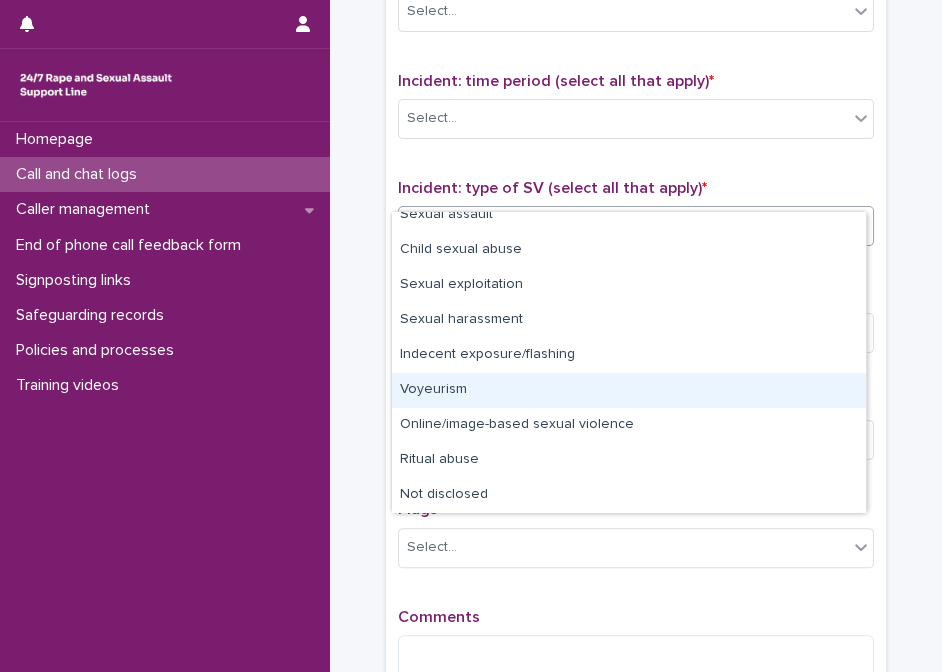 click on "Voyeurism" at bounding box center (629, 390) 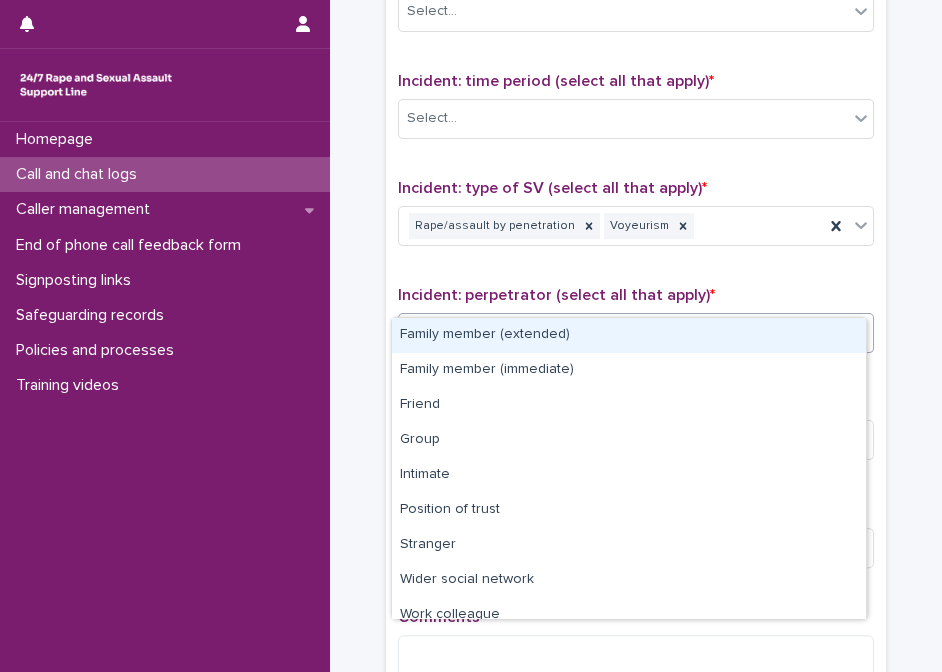 click on "Select..." at bounding box center (623, 333) 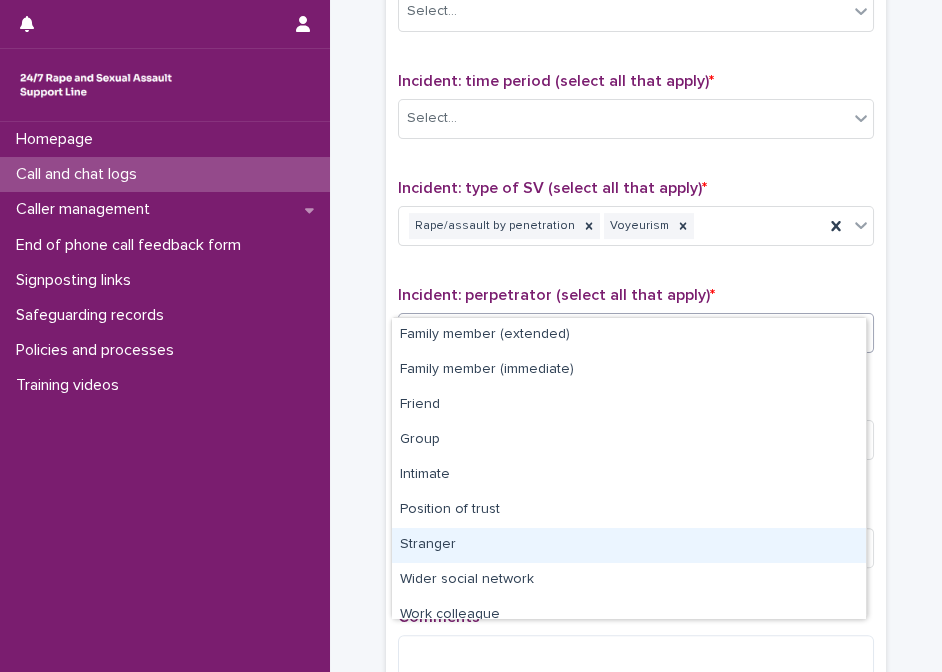 scroll, scrollTop: 84, scrollLeft: 0, axis: vertical 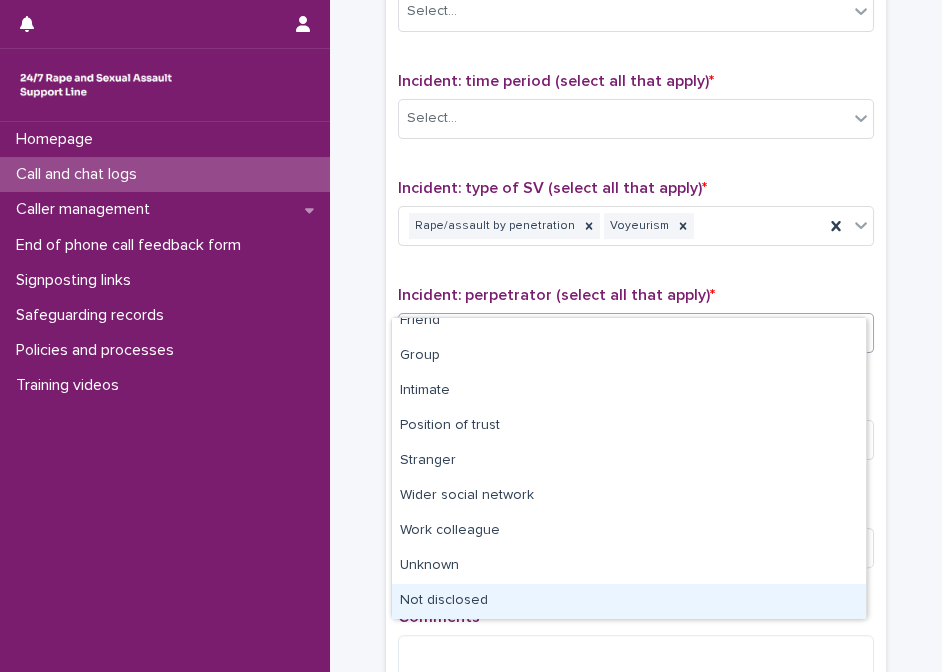 click on "Not disclosed" at bounding box center [629, 601] 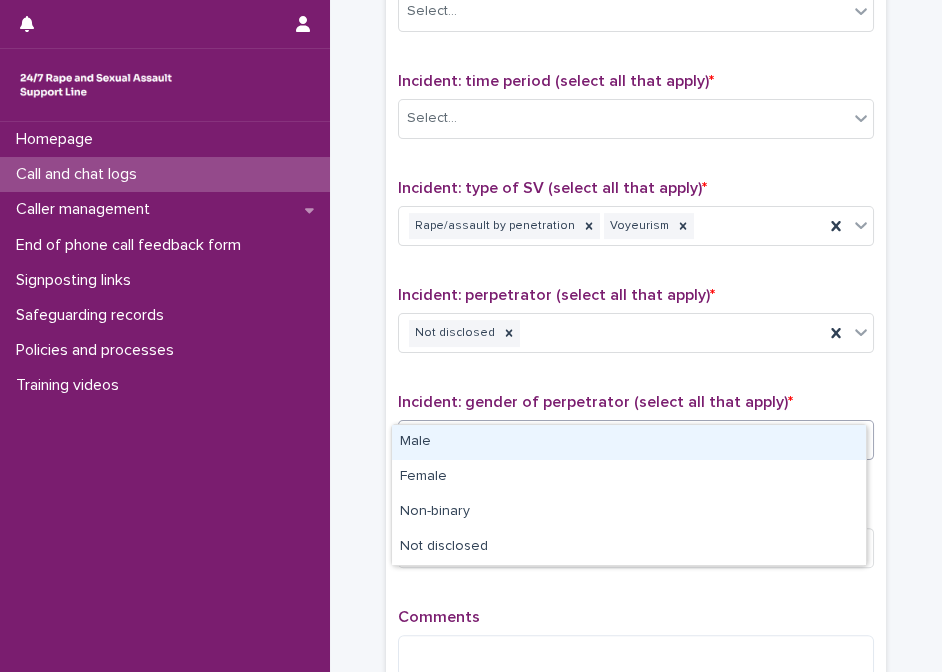 click on "Select..." at bounding box center [623, 440] 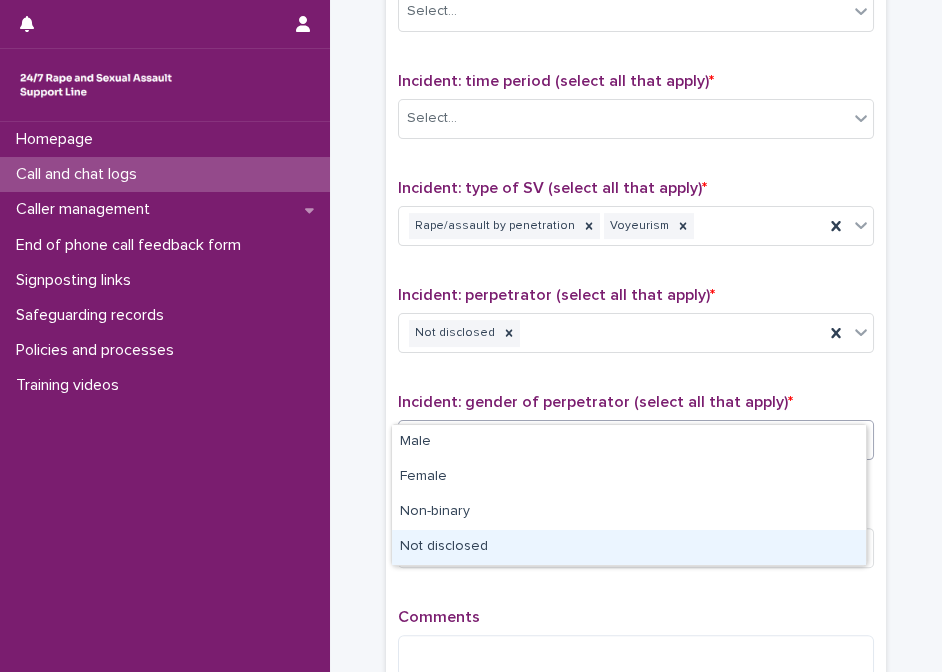 click on "Not disclosed" at bounding box center (629, 547) 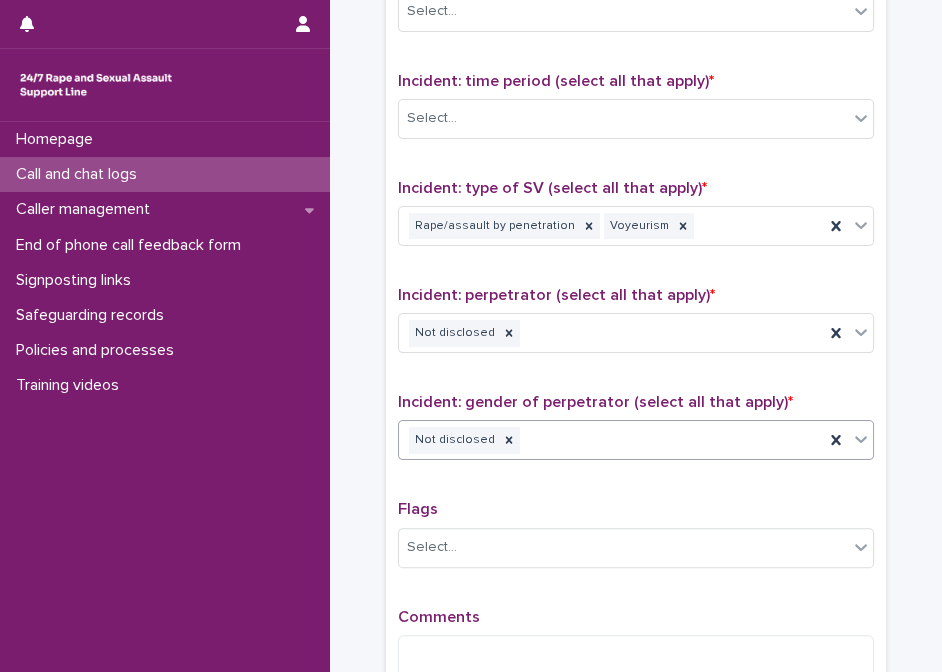 click on "Flags" at bounding box center (636, 509) 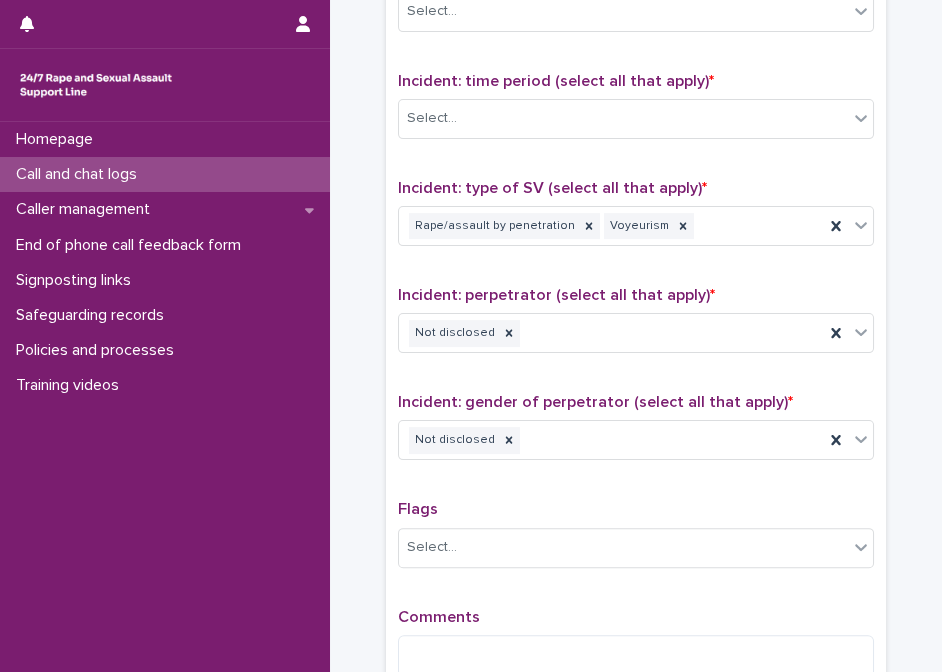 scroll, scrollTop: 1655, scrollLeft: 0, axis: vertical 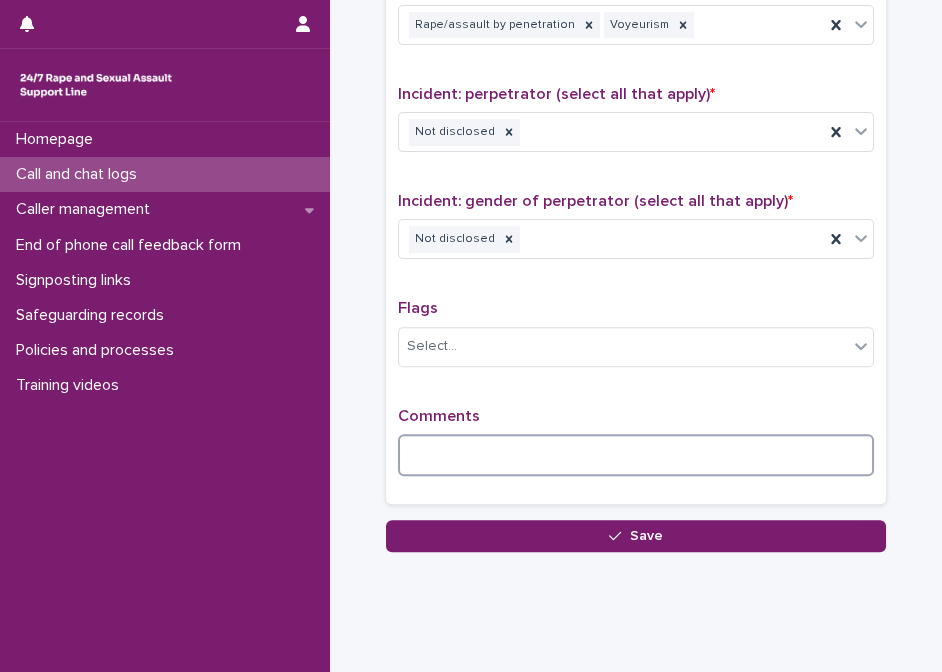 click at bounding box center (636, 455) 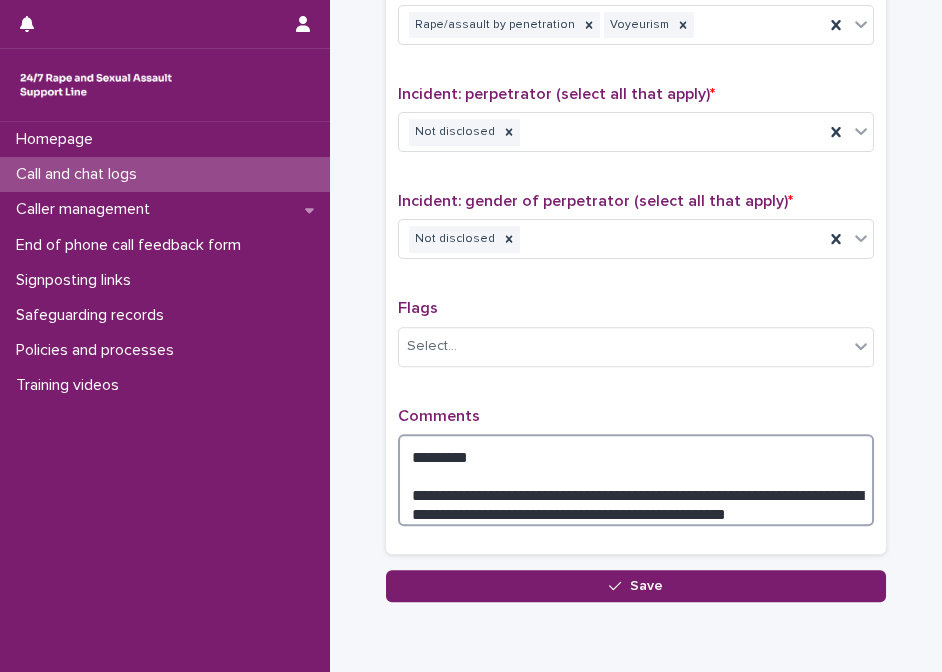 click on "**********" at bounding box center (636, 480) 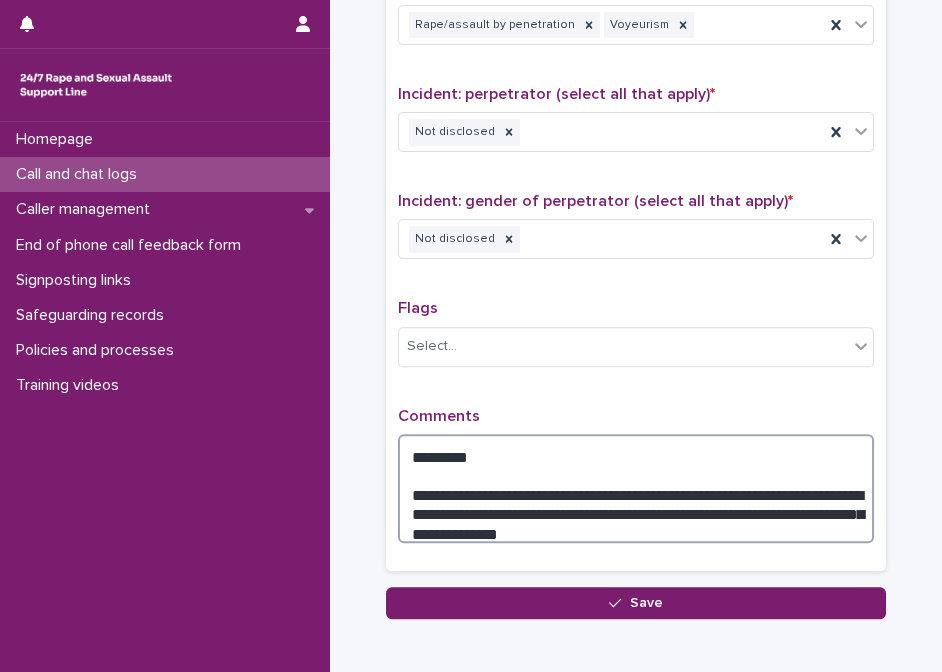 click on "**********" at bounding box center (636, 489) 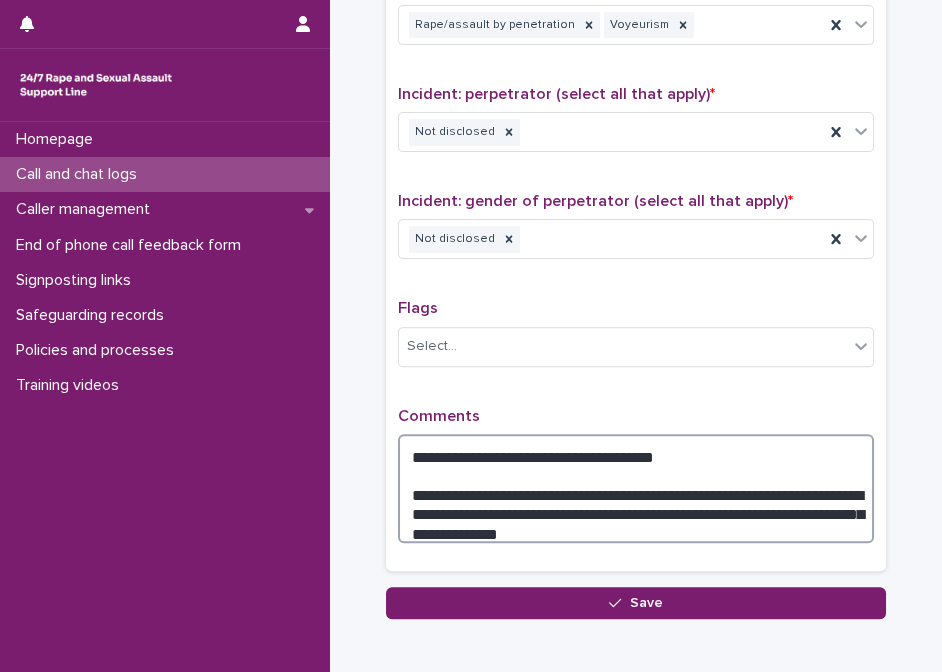 click on "**********" at bounding box center (636, 489) 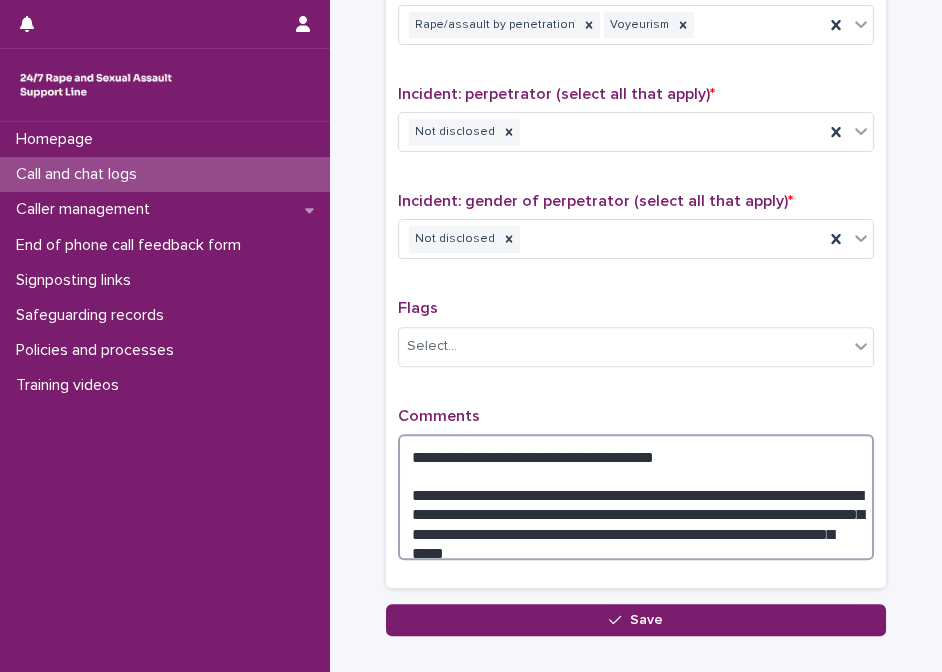 click on "**********" at bounding box center (636, 497) 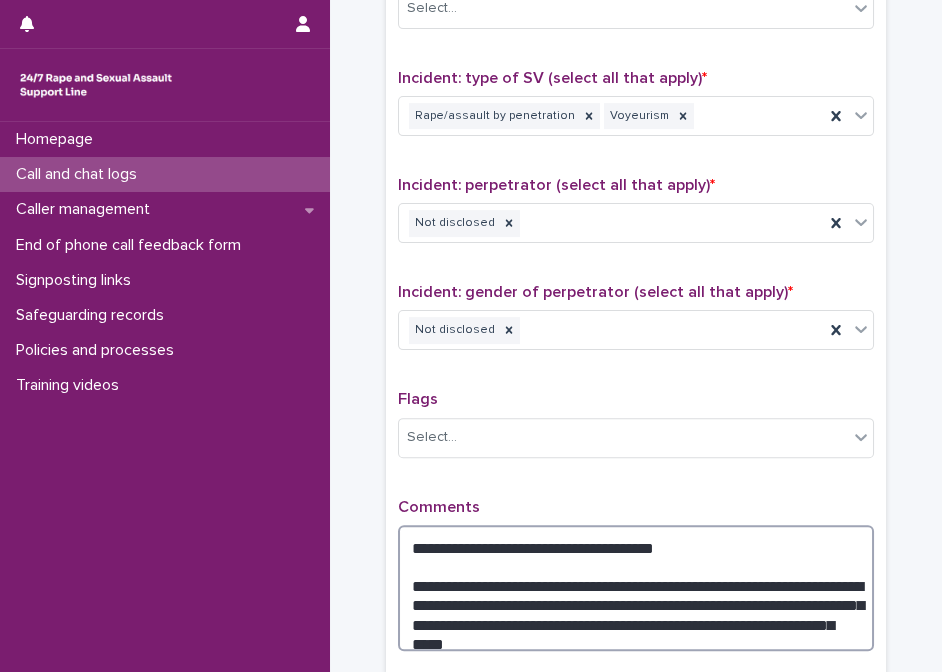 scroll, scrollTop: 1739, scrollLeft: 0, axis: vertical 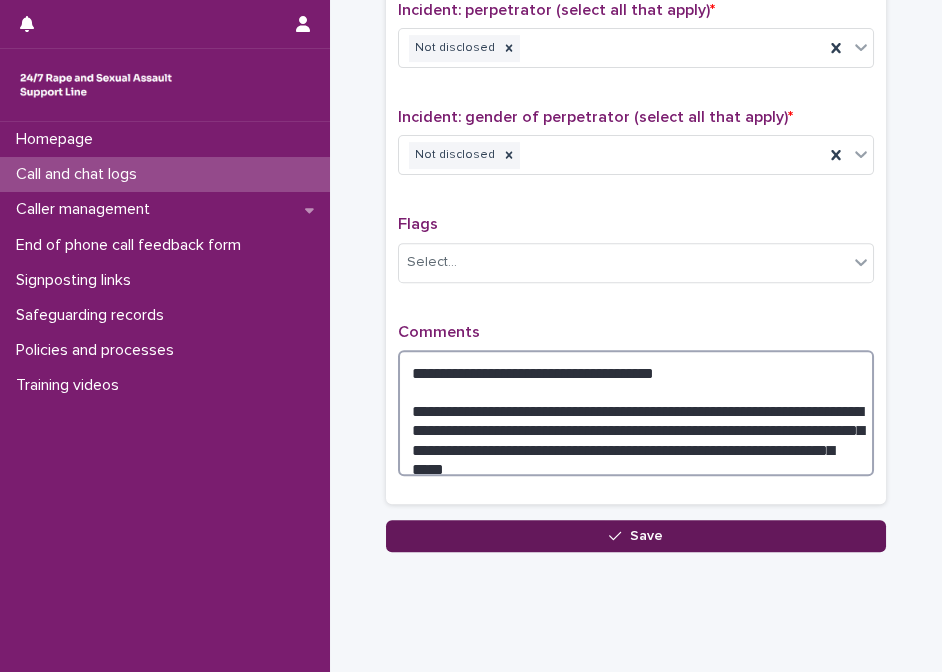 type on "**********" 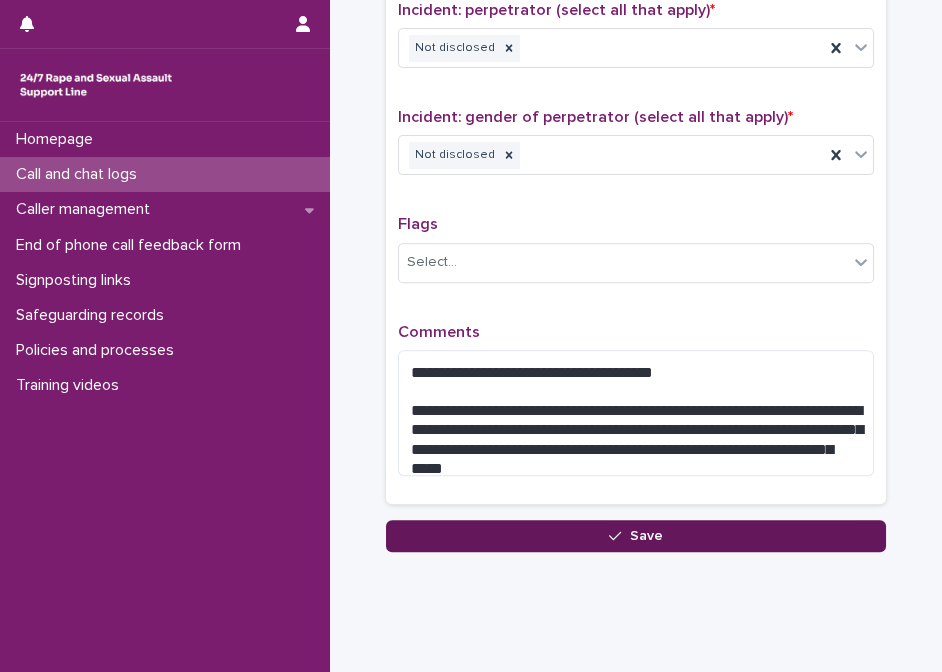 click on "Save" at bounding box center (636, 536) 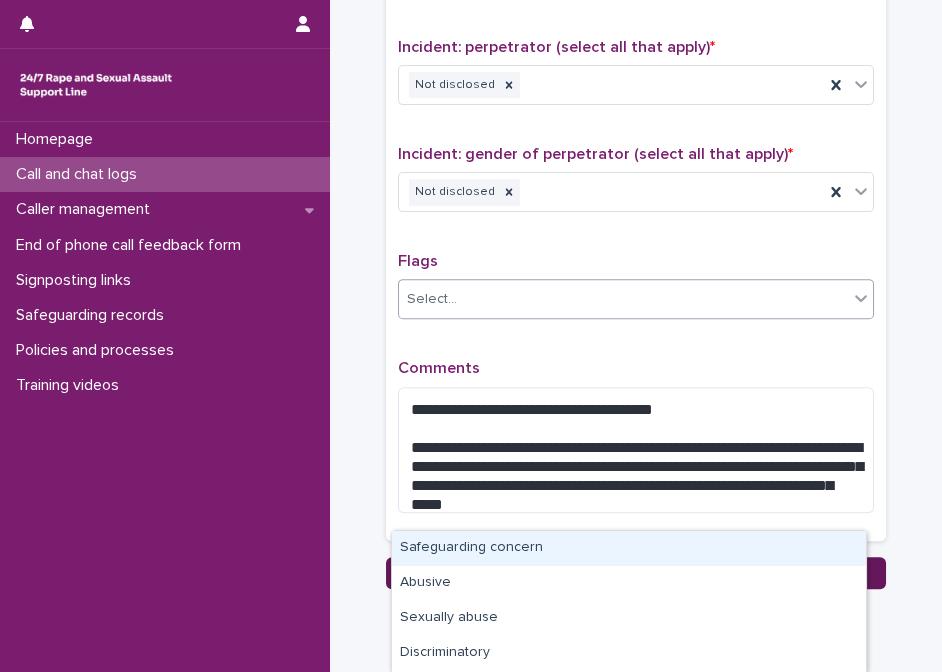 scroll, scrollTop: 1491, scrollLeft: 0, axis: vertical 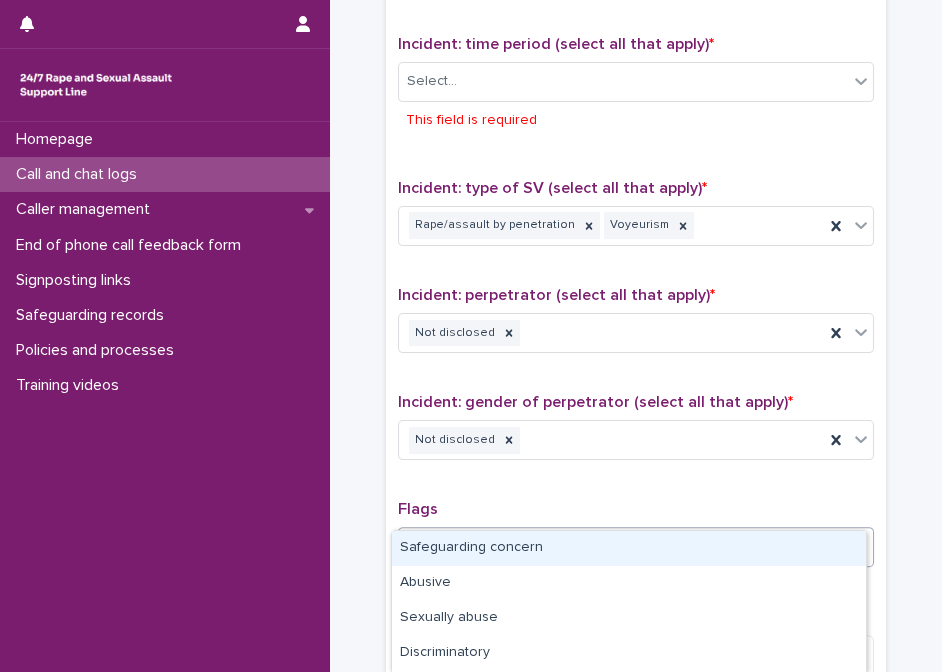 click on "**********" at bounding box center [636, 298] 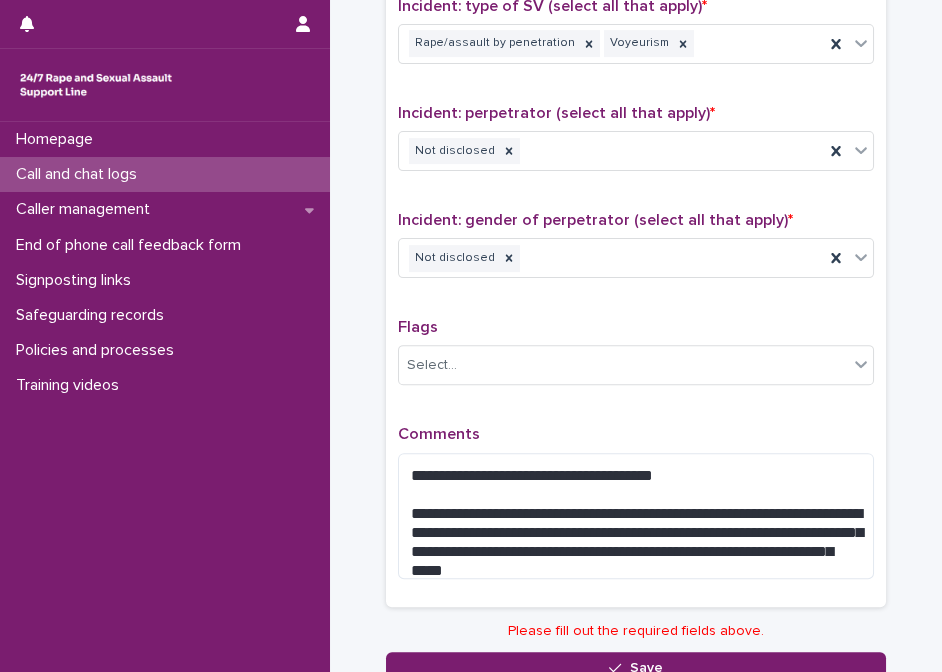 scroll, scrollTop: 1764, scrollLeft: 0, axis: vertical 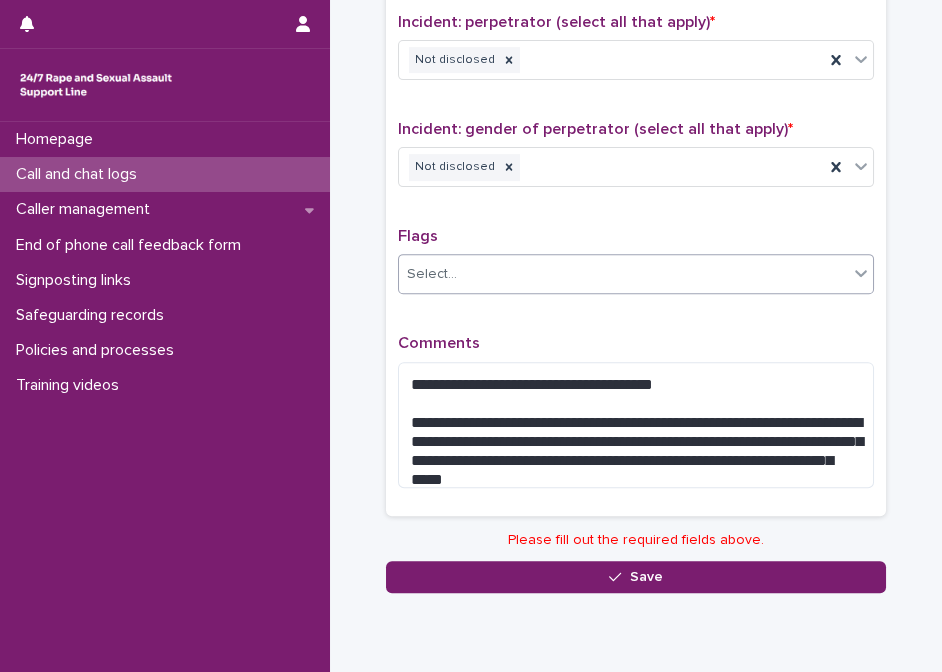 click on "Select..." at bounding box center (623, 274) 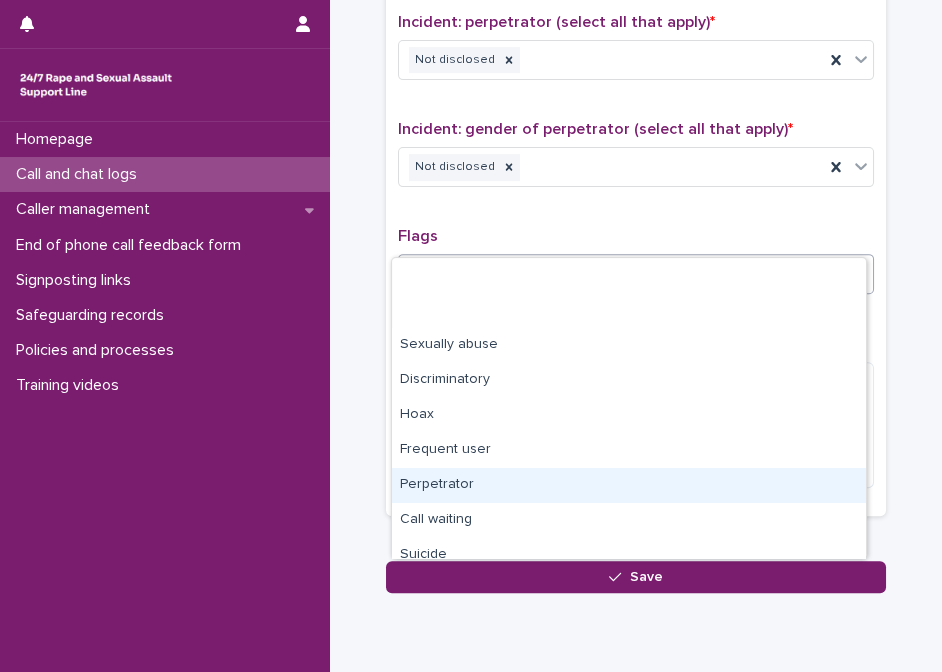 scroll, scrollTop: 119, scrollLeft: 0, axis: vertical 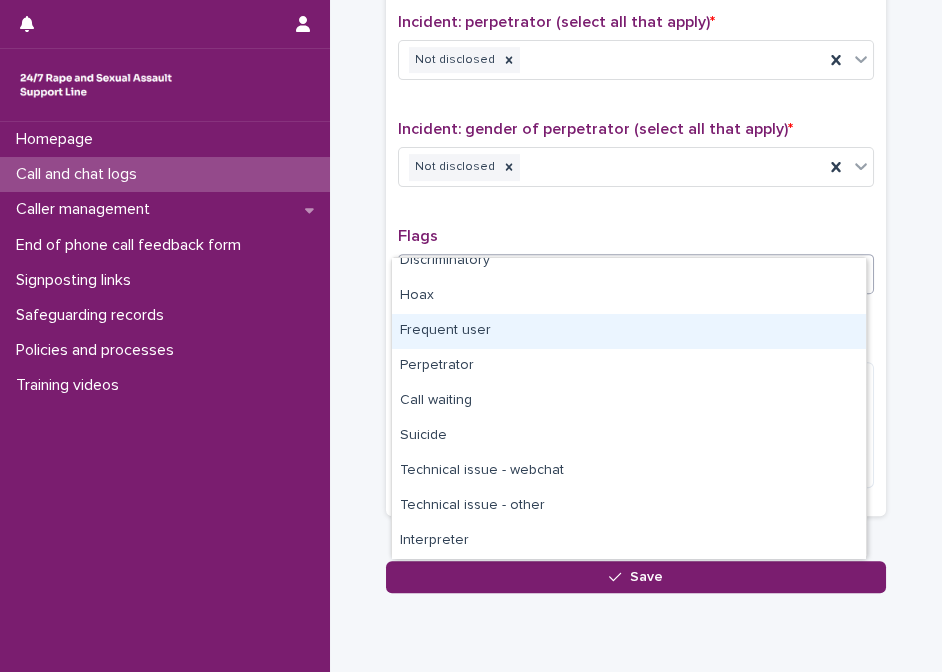 click on "Frequent user" at bounding box center (629, 331) 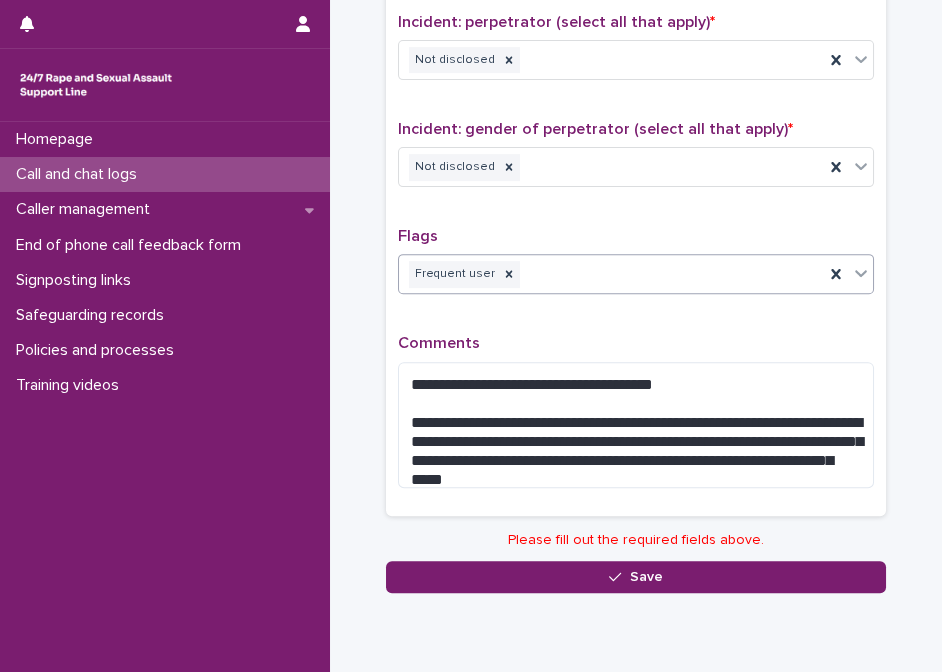 click on "Please fill out the required fields above." at bounding box center (636, 540) 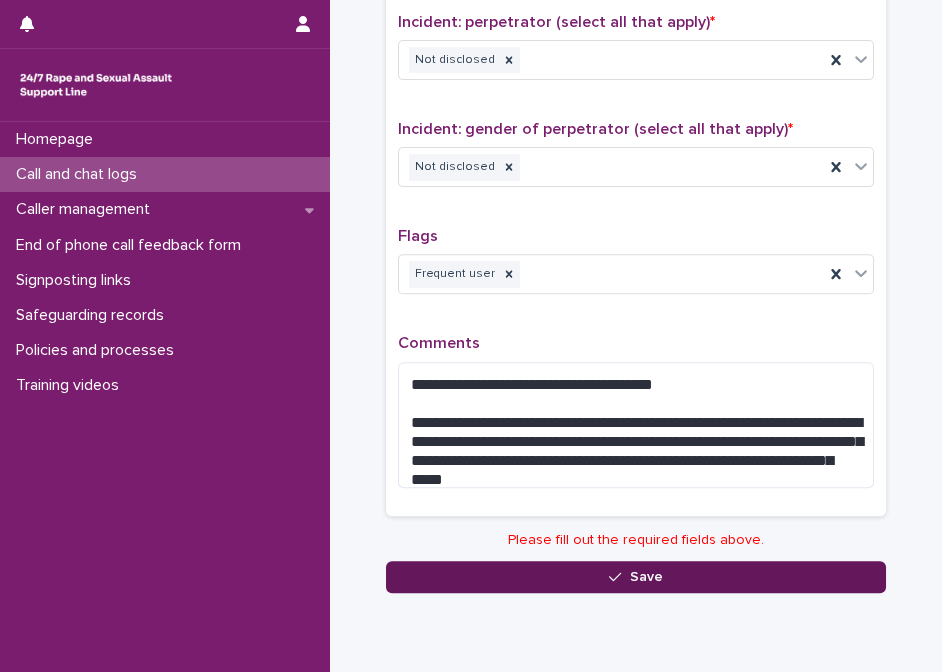 click on "Save" at bounding box center [636, 577] 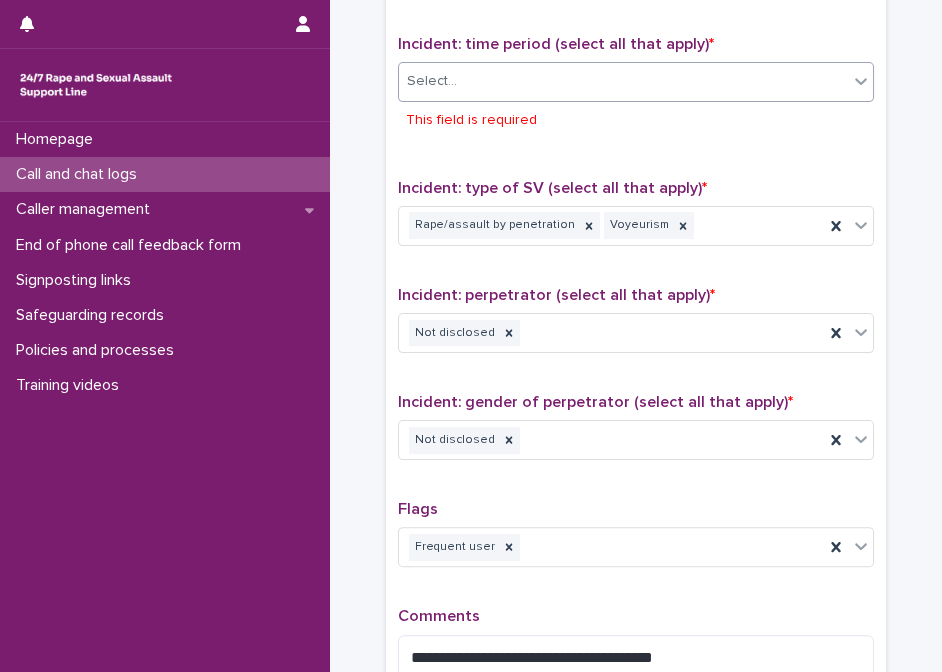 click on "Select..." at bounding box center (623, 81) 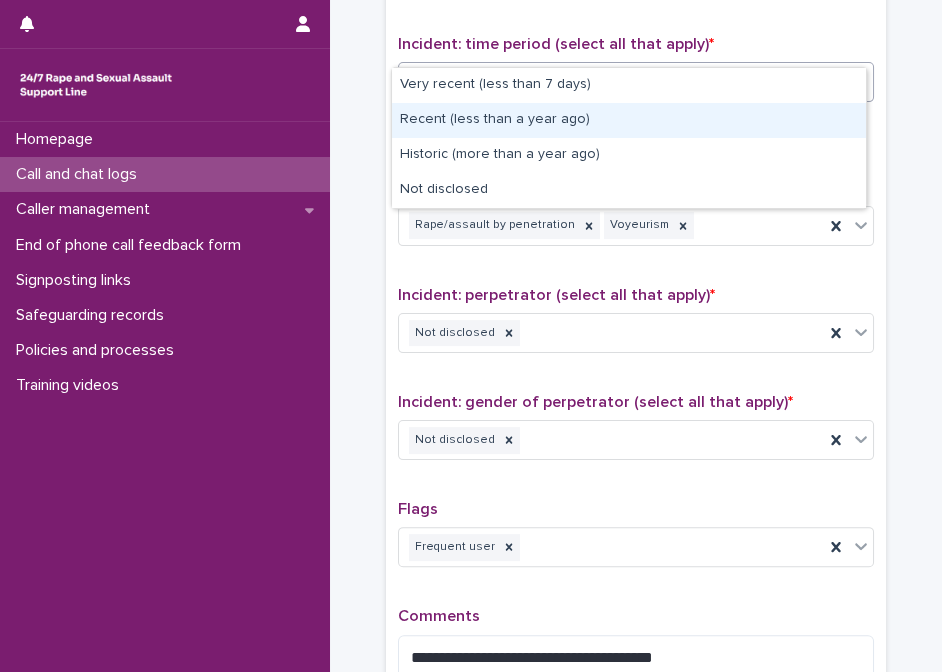 click on "Recent (less than a year ago)" at bounding box center [629, 120] 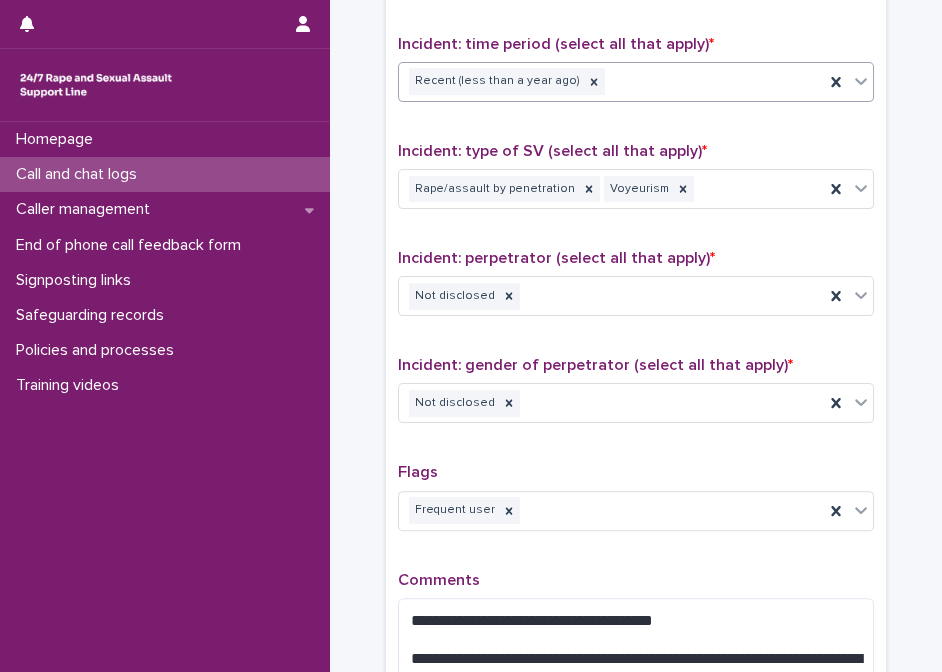 click on "Recent (less than a year ago)" at bounding box center (611, 81) 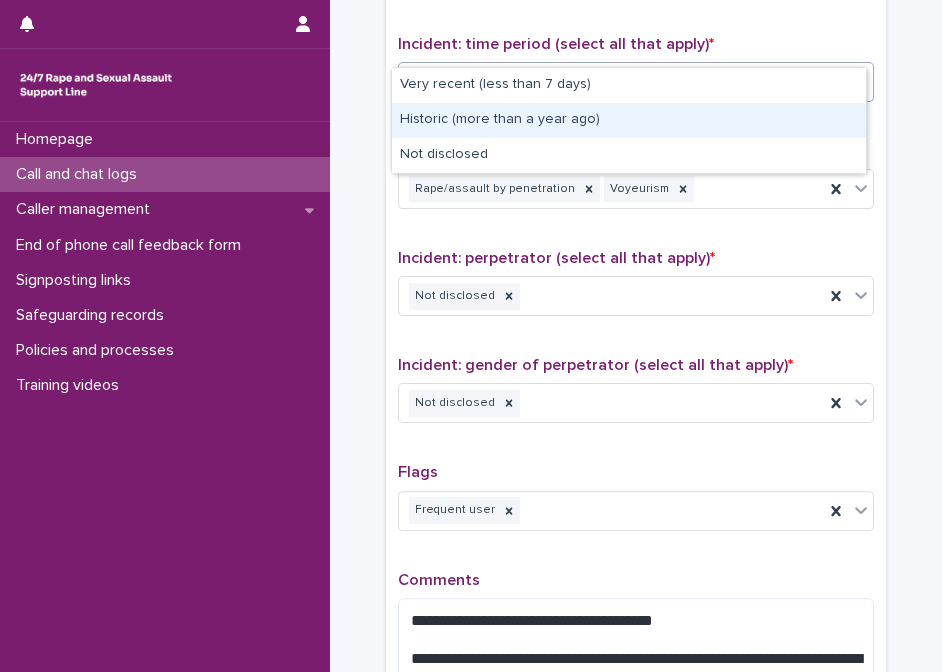 click on "Historic (more than a year ago)" at bounding box center [629, 120] 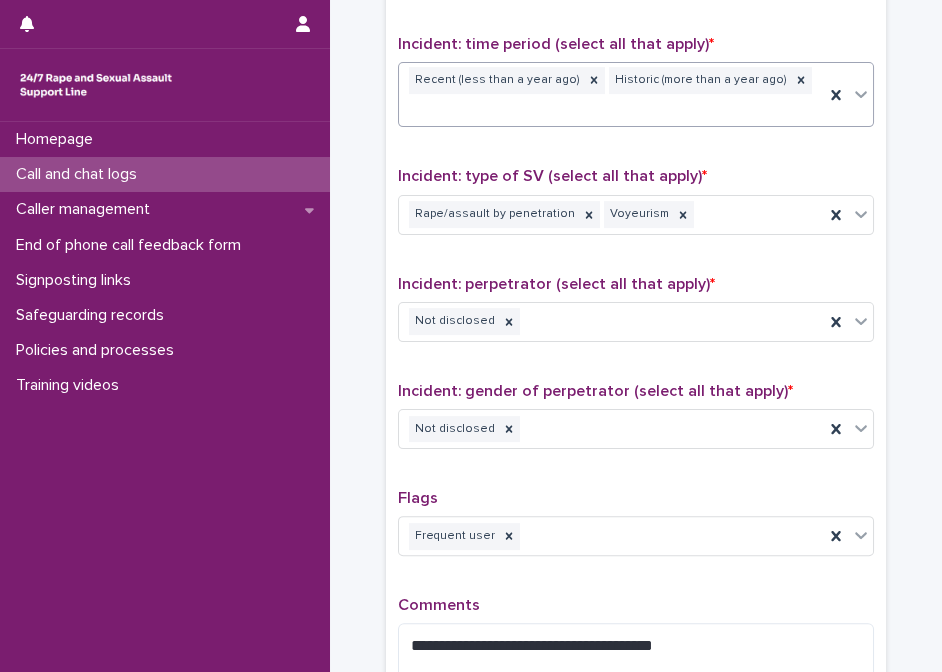 click on "**********" at bounding box center (636, -327) 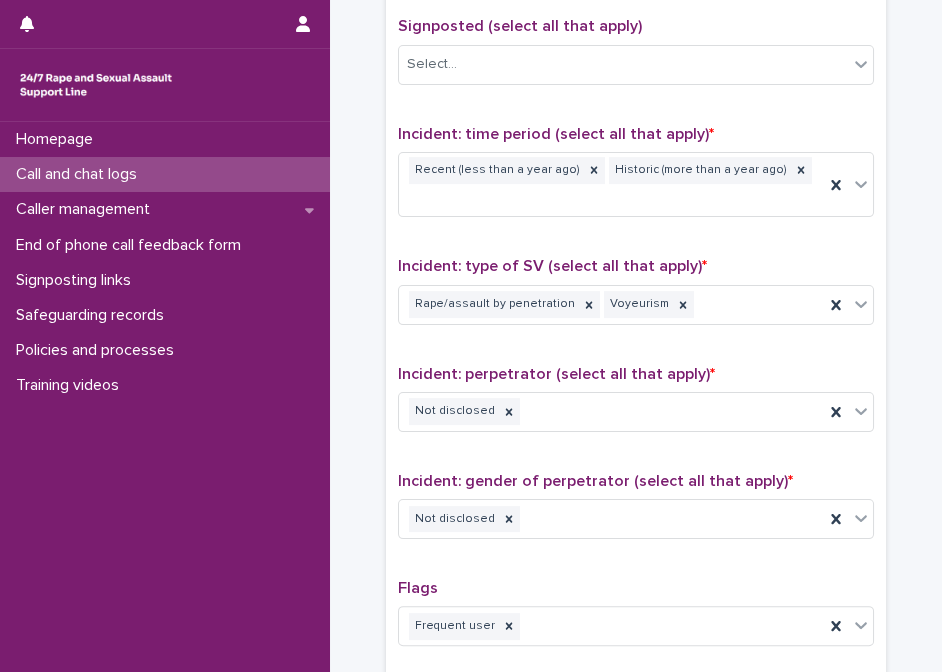 scroll, scrollTop: 1739, scrollLeft: 0, axis: vertical 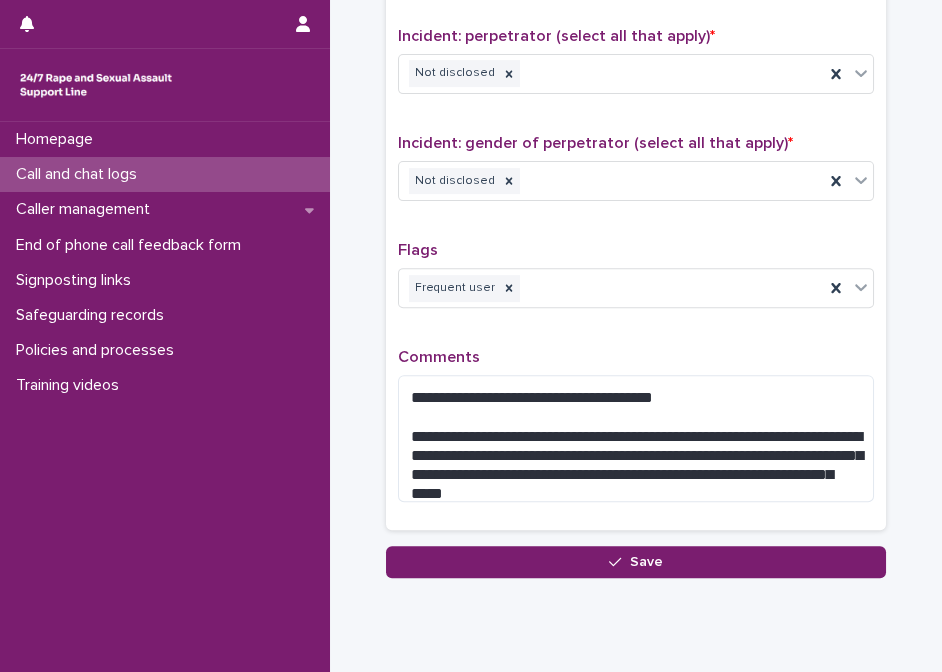 click on "Save" at bounding box center [636, 562] 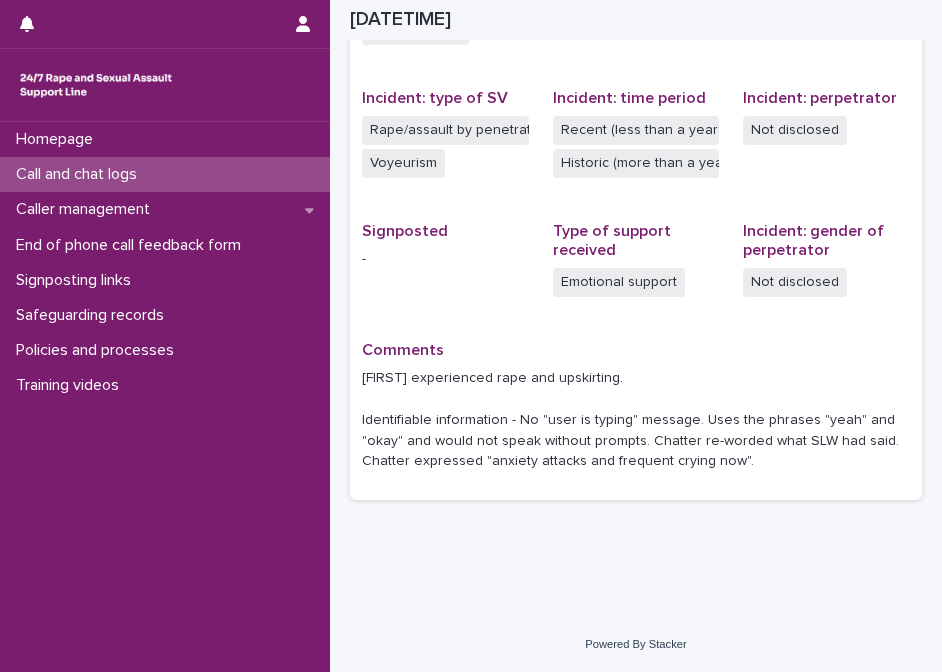 scroll, scrollTop: 320, scrollLeft: 0, axis: vertical 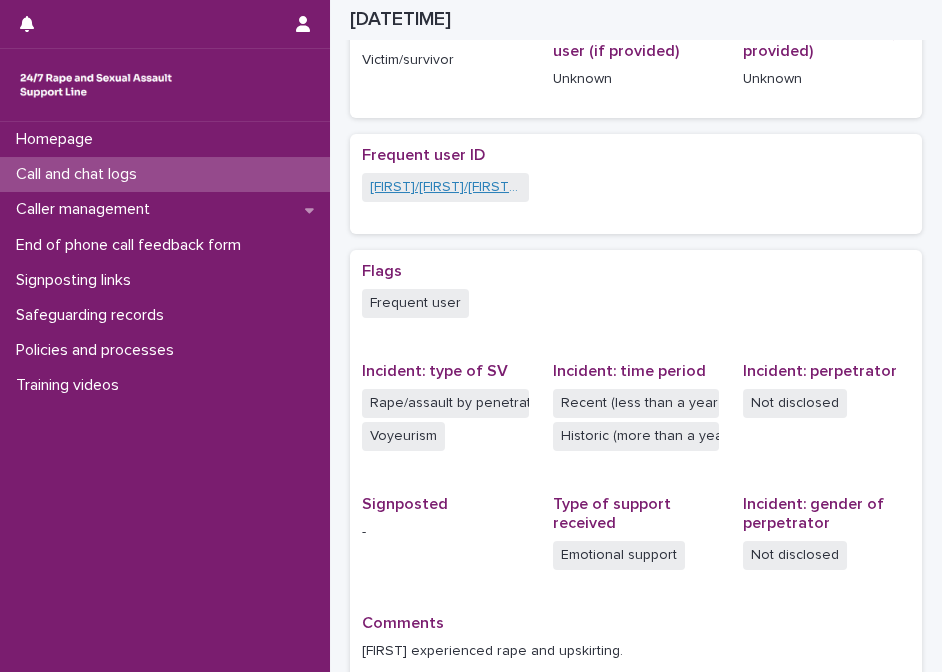 click on "[LAST]/[LAST]/[LAST]/[LAST]/[LAST]/[LAST] - Banned/Webchatter" at bounding box center [445, 187] 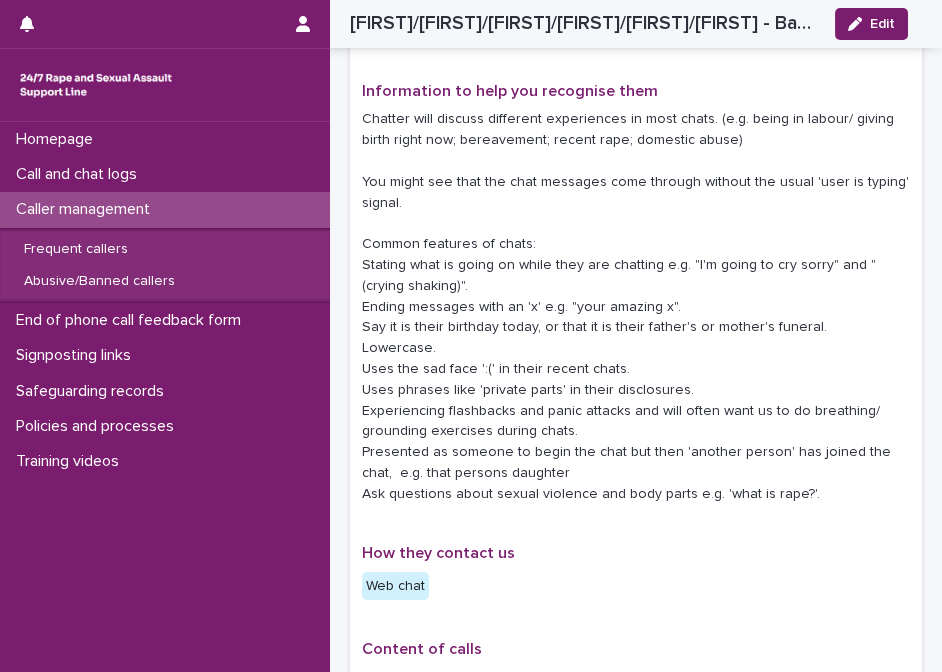 scroll, scrollTop: 332, scrollLeft: 0, axis: vertical 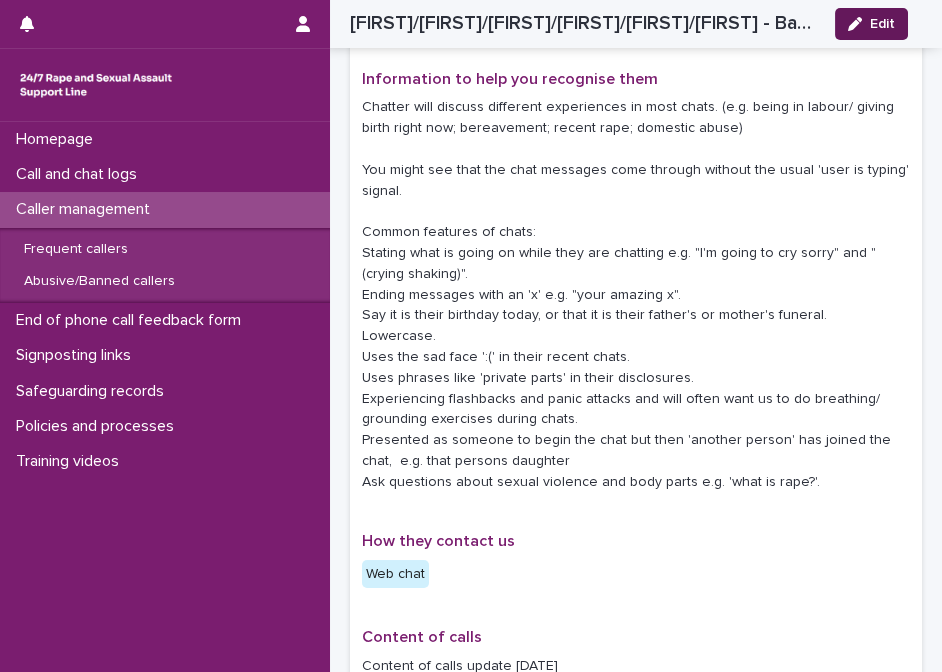 click at bounding box center [859, 24] 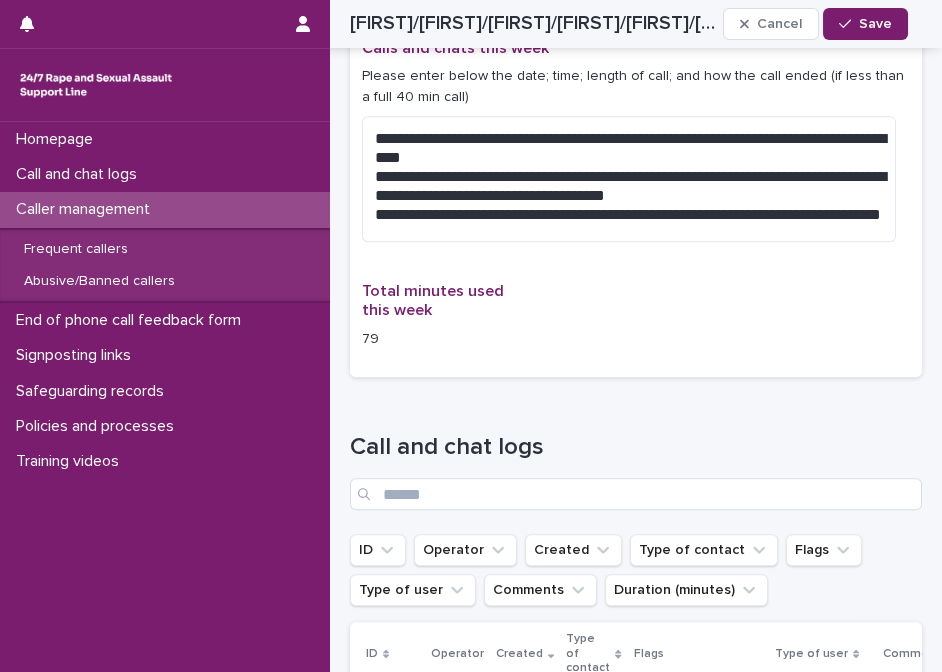 scroll, scrollTop: 1818, scrollLeft: 0, axis: vertical 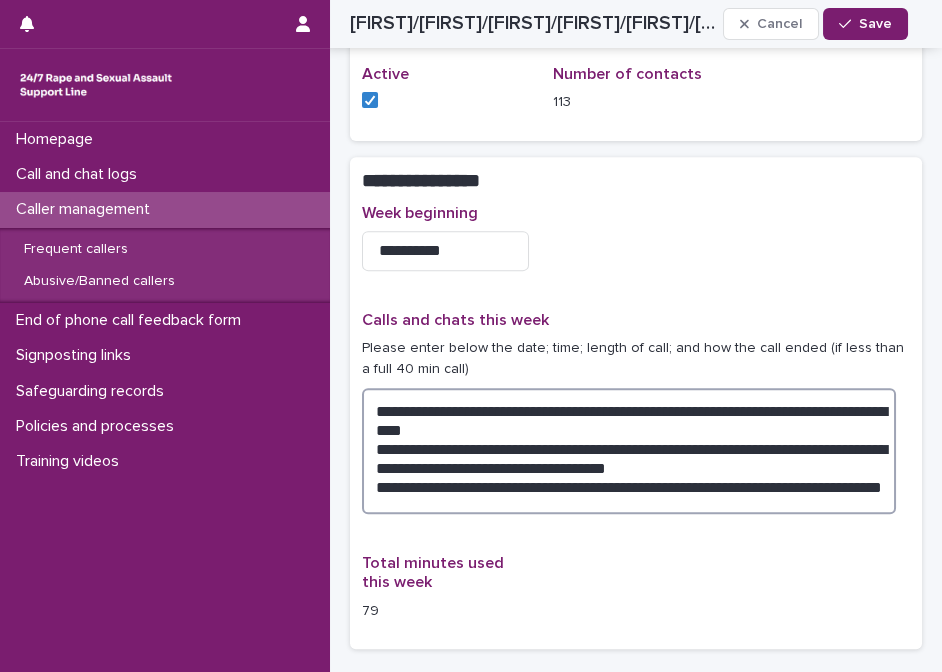 click on "**********" at bounding box center (629, 451) 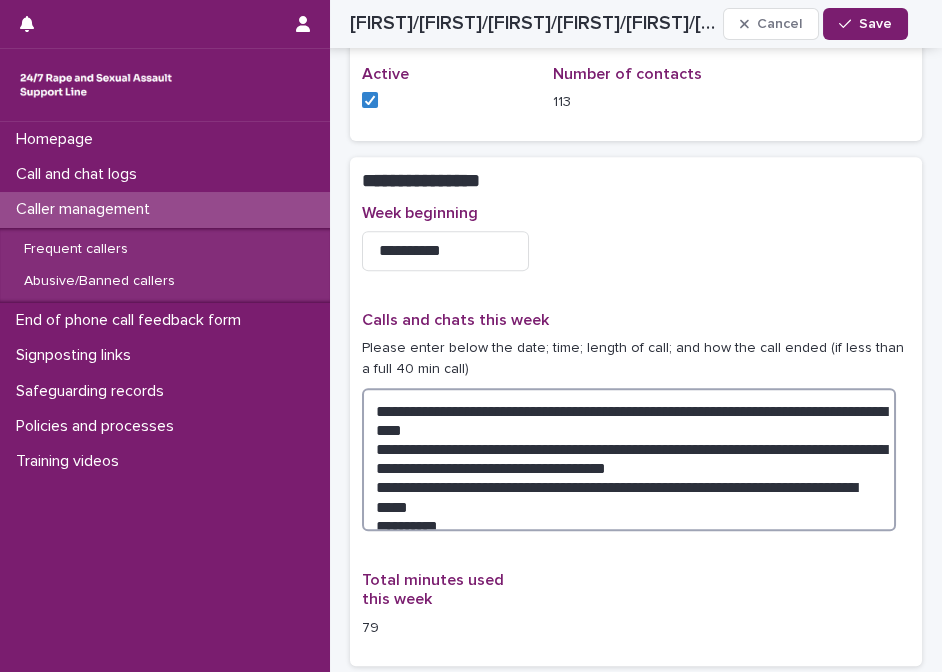 click on "**********" at bounding box center [629, 460] 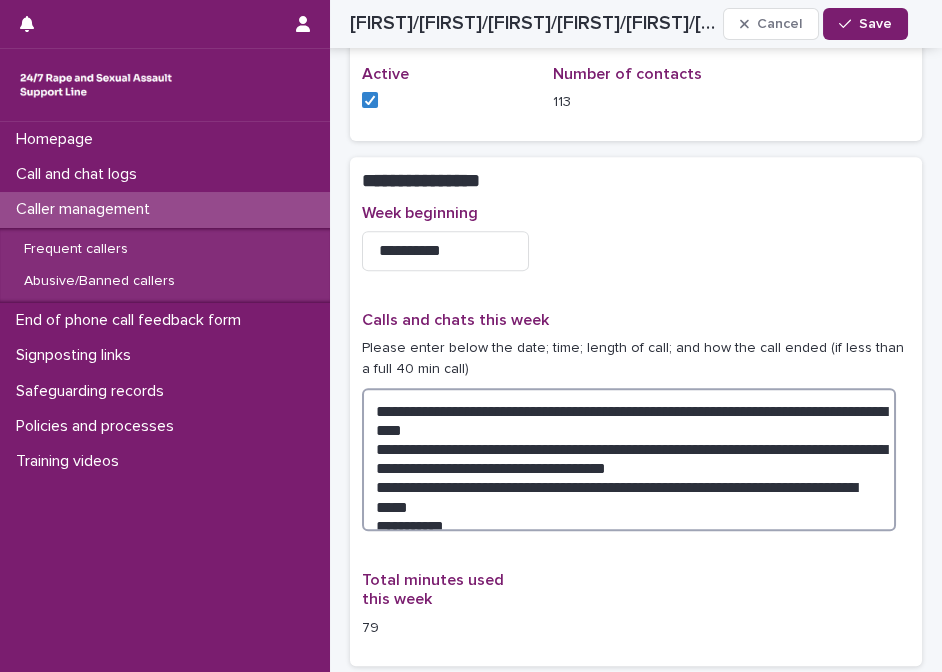 click on "**********" at bounding box center (629, 460) 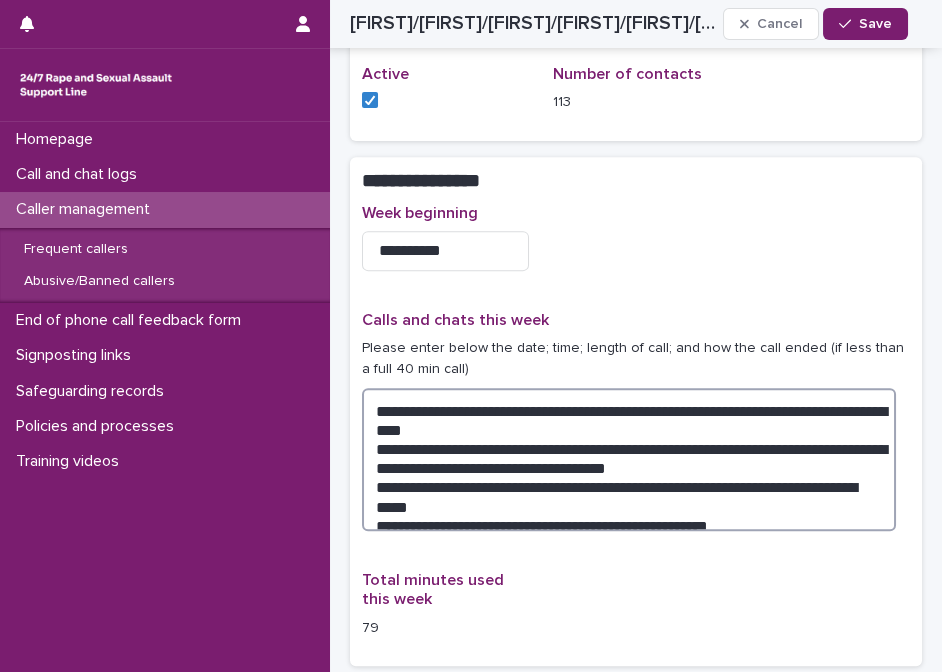 type on "**********" 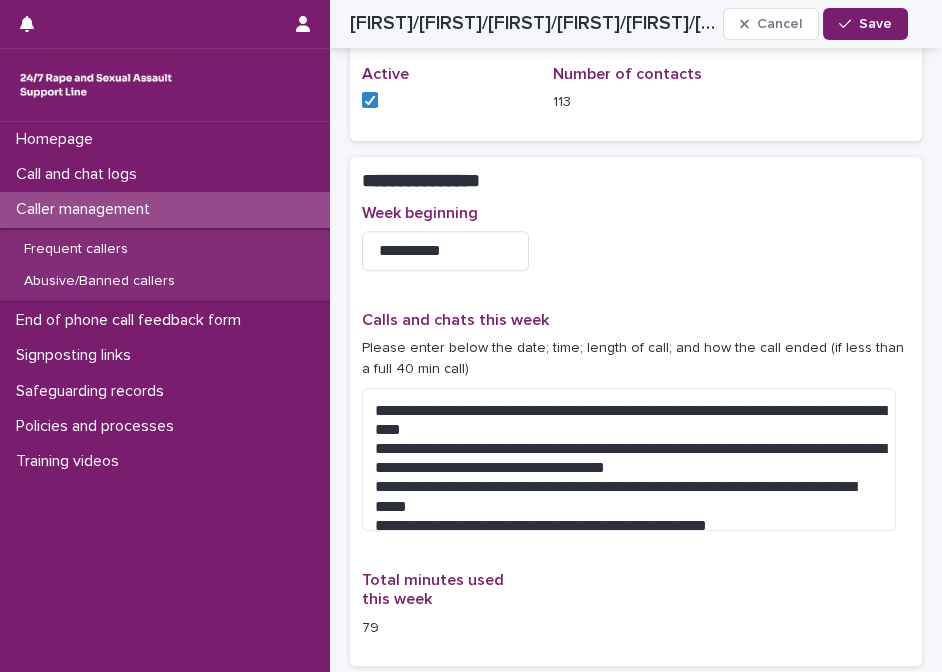 click on "**********" at bounding box center (636, 429) 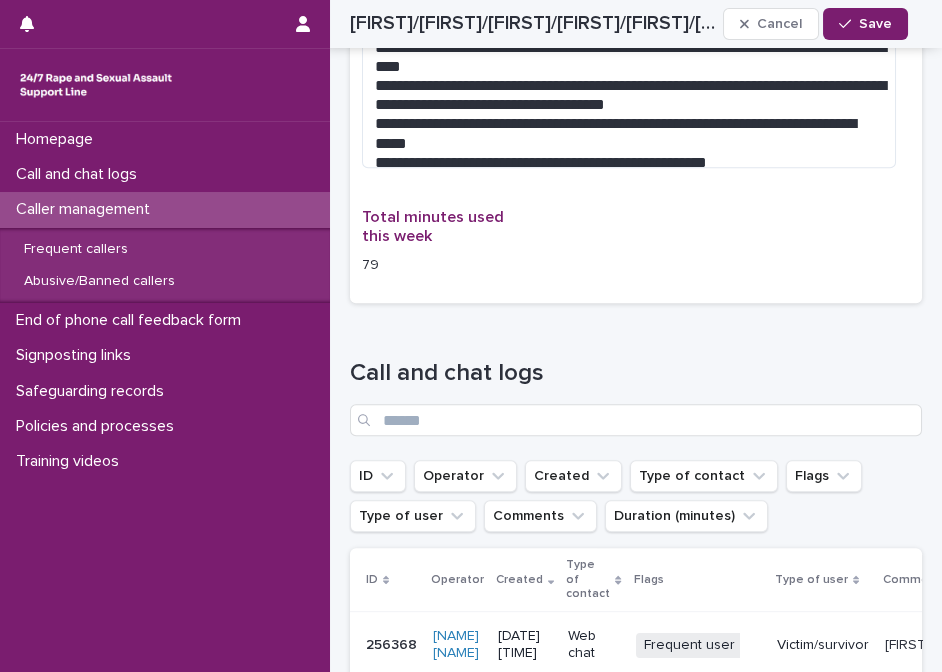 scroll, scrollTop: 1909, scrollLeft: 0, axis: vertical 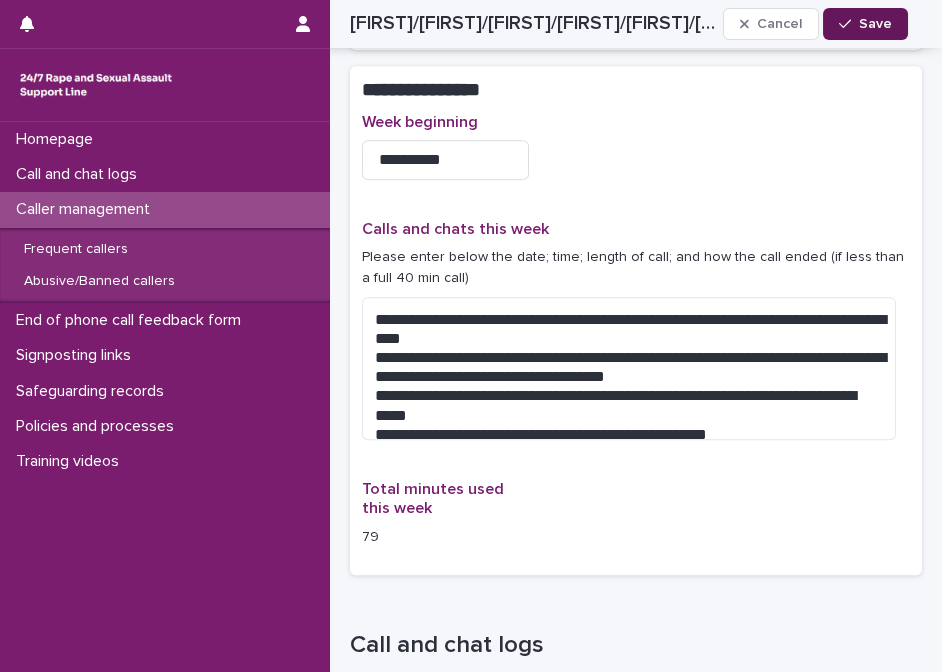 click on "Save" at bounding box center [865, 24] 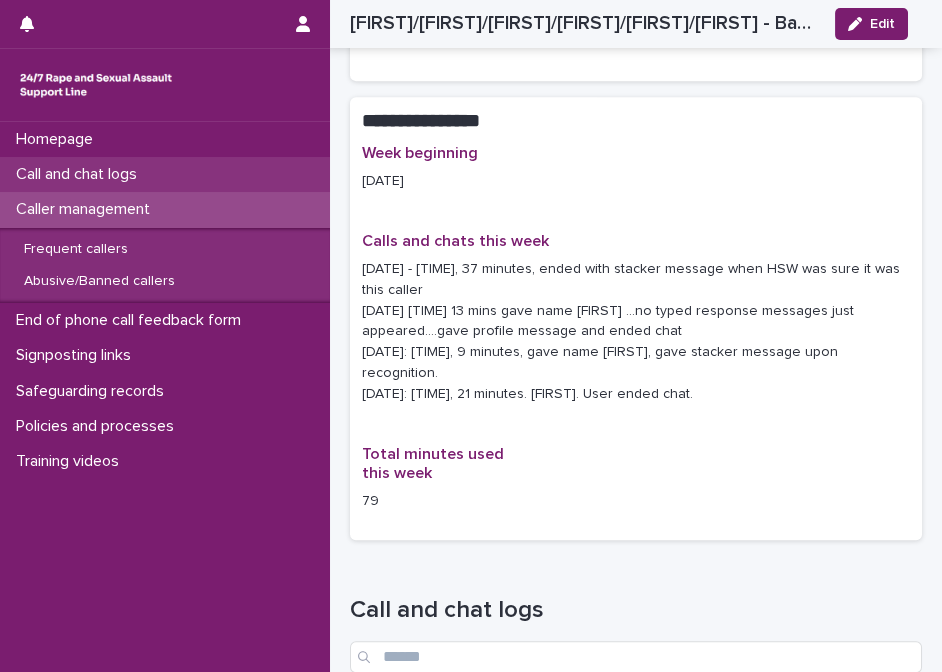 click on "Call and chat logs" at bounding box center [80, 174] 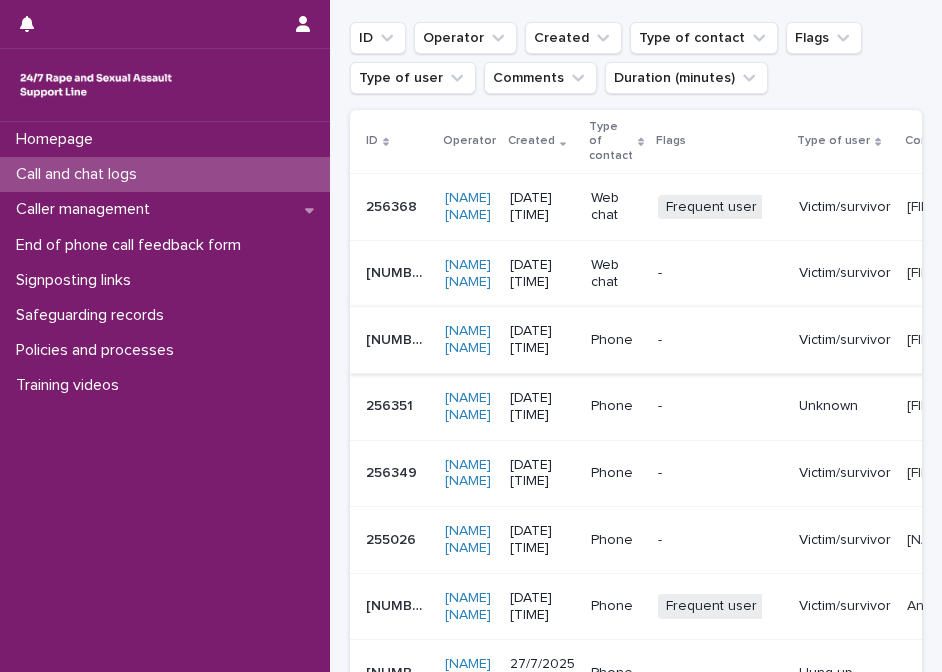 scroll, scrollTop: 363, scrollLeft: 0, axis: vertical 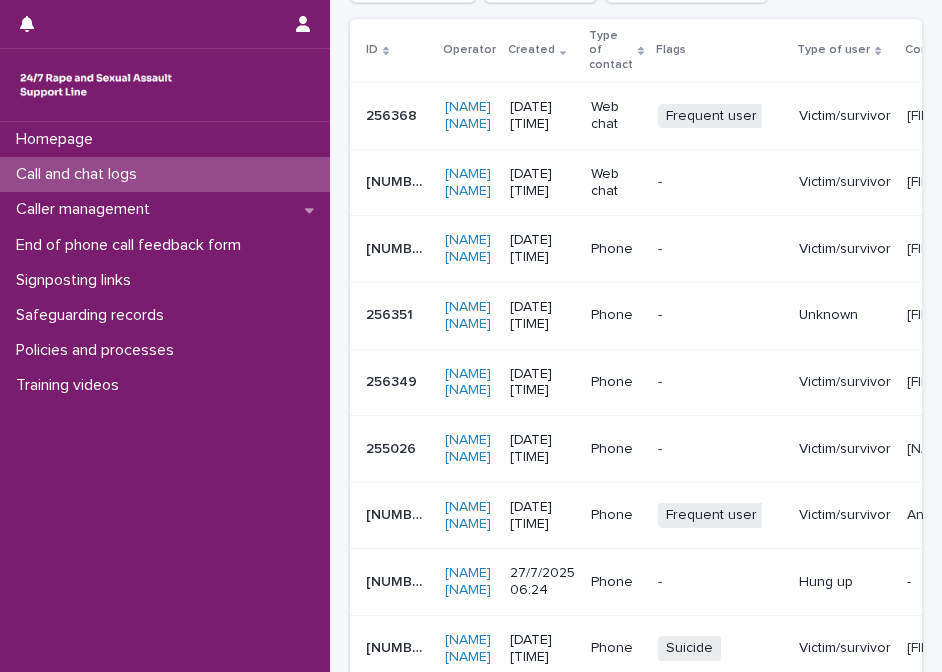 click on "Unknown" at bounding box center (845, 315) 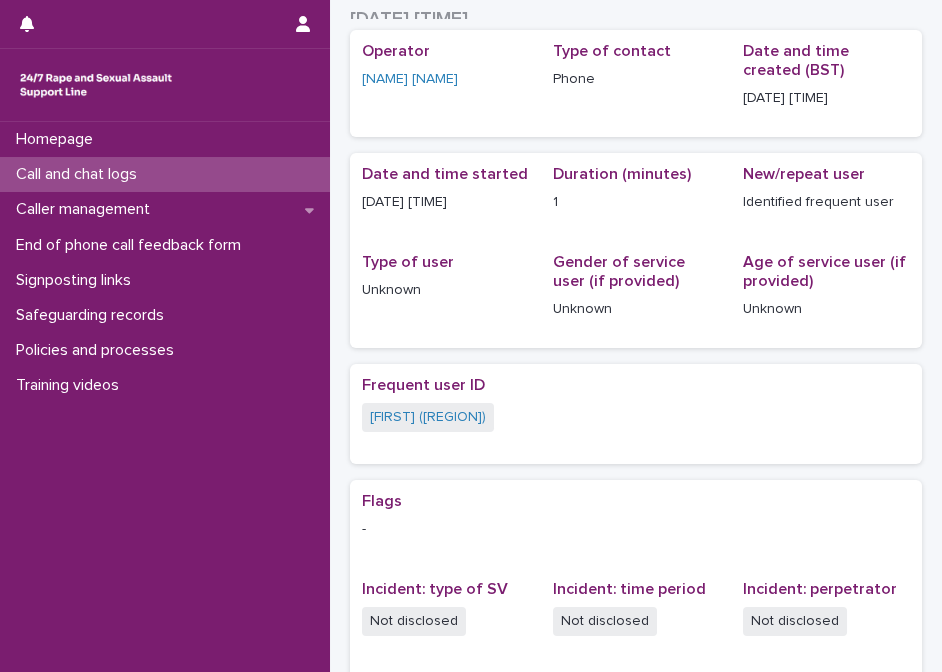 scroll, scrollTop: 0, scrollLeft: 0, axis: both 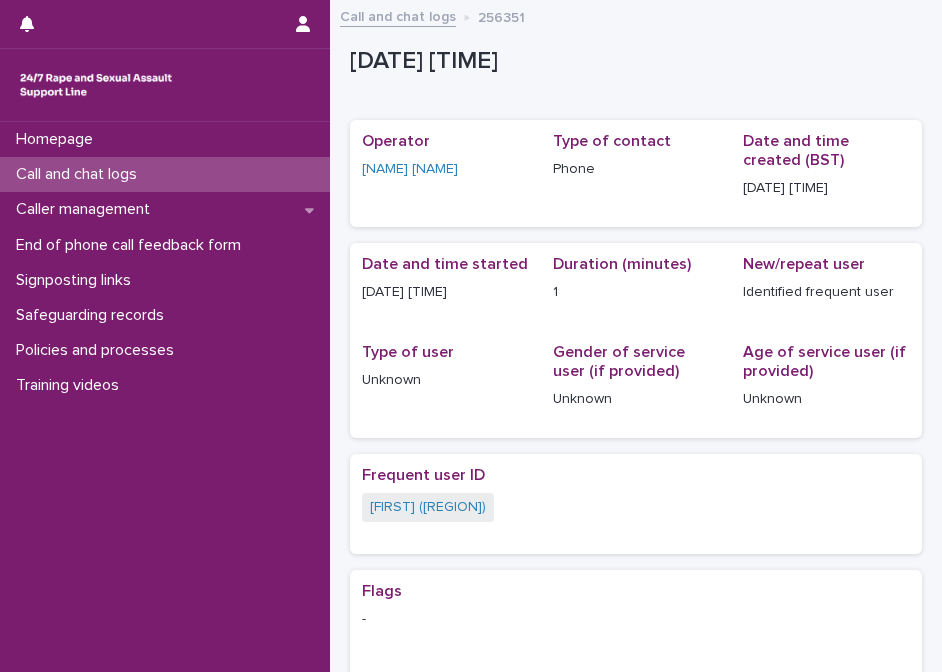 click on "Call and chat logs" at bounding box center [398, 15] 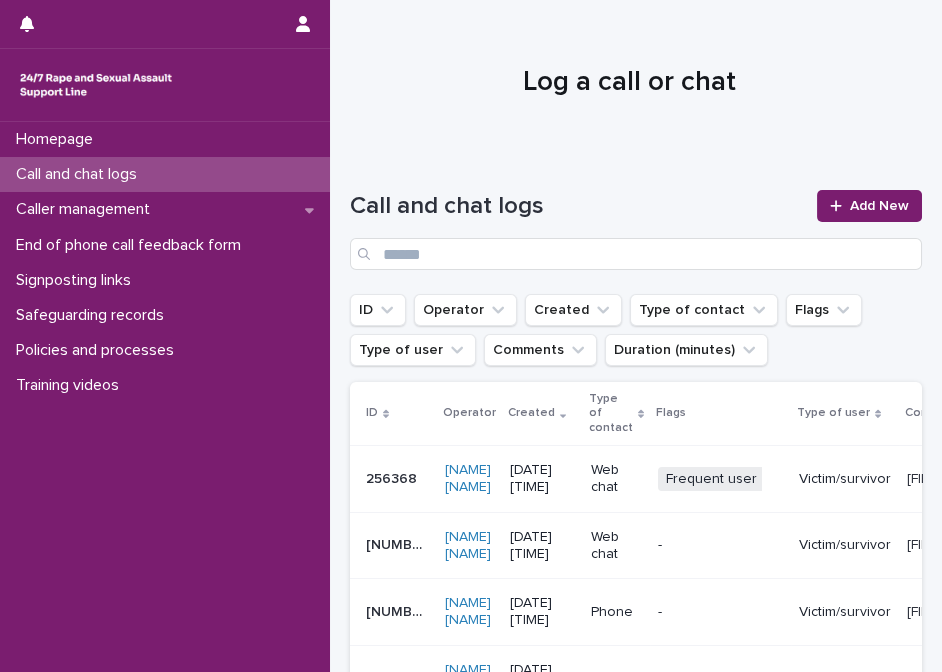click on "Call and chat logs Add New" at bounding box center (636, 222) 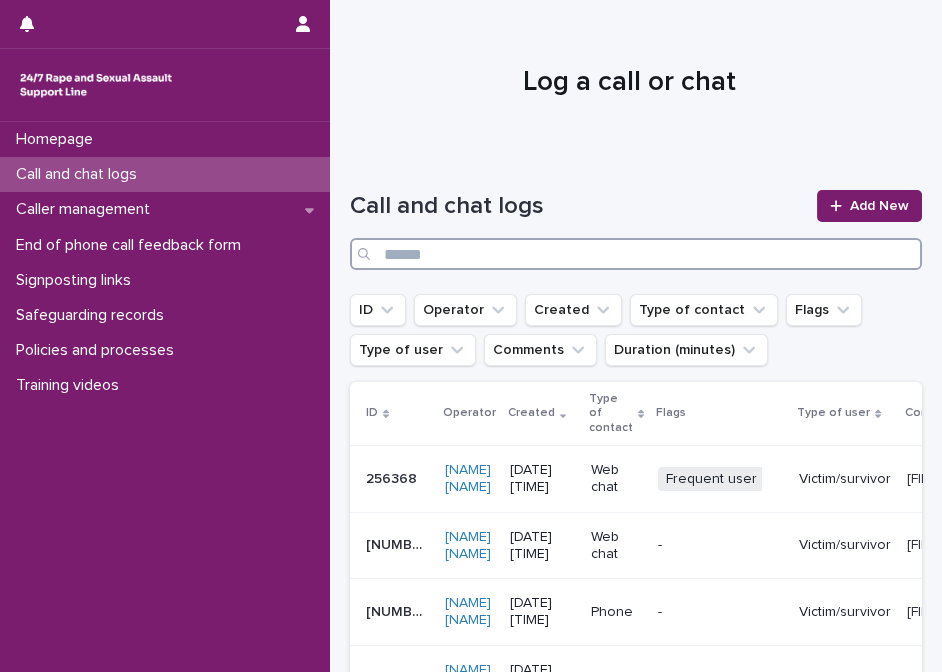 click at bounding box center (636, 254) 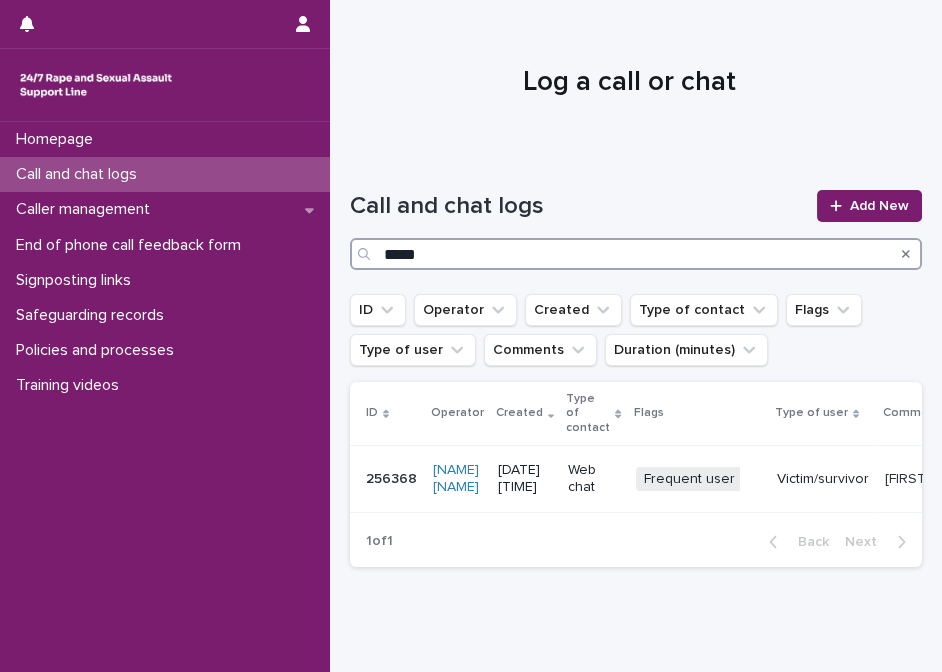 type on "*****" 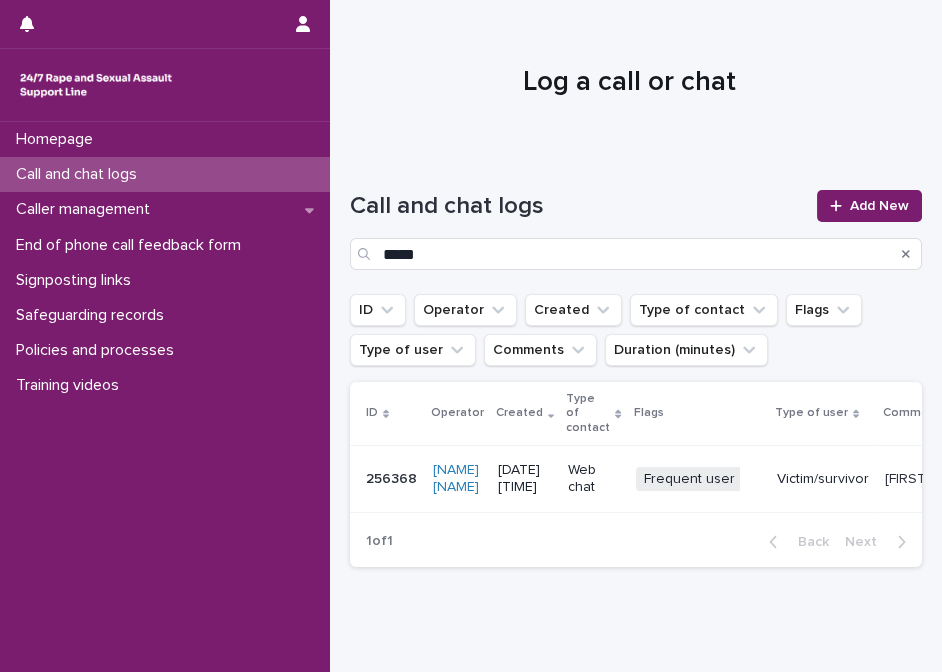 click on "Call and chat logs" at bounding box center [80, 174] 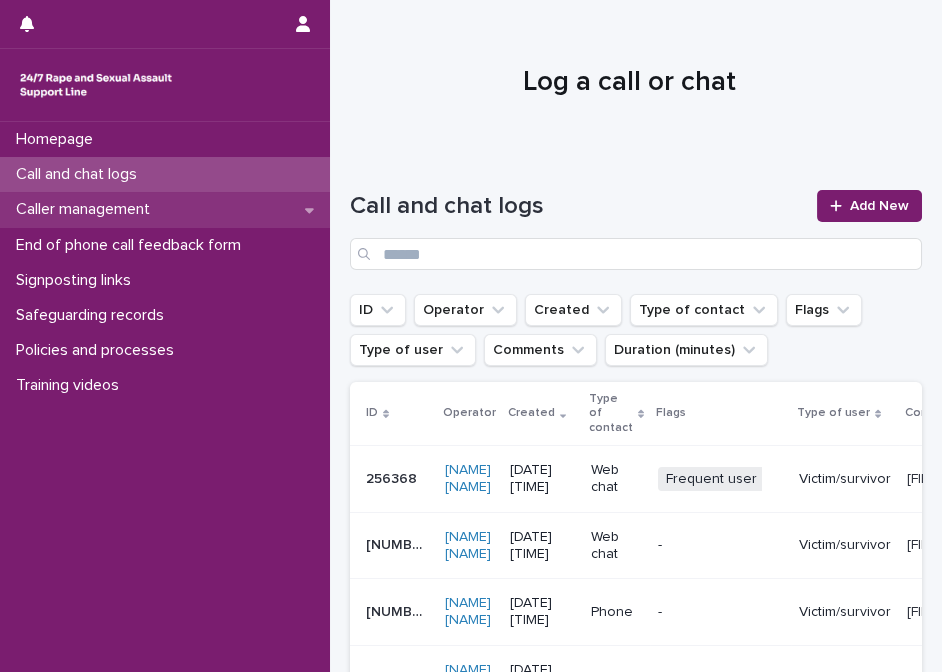 click on "Caller management" at bounding box center (87, 209) 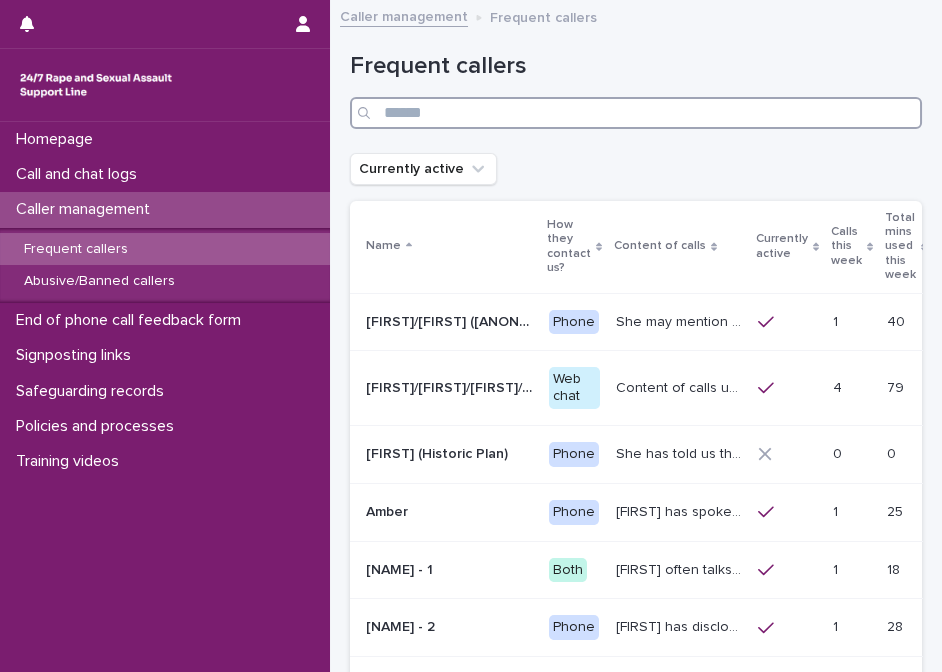click at bounding box center (636, 113) 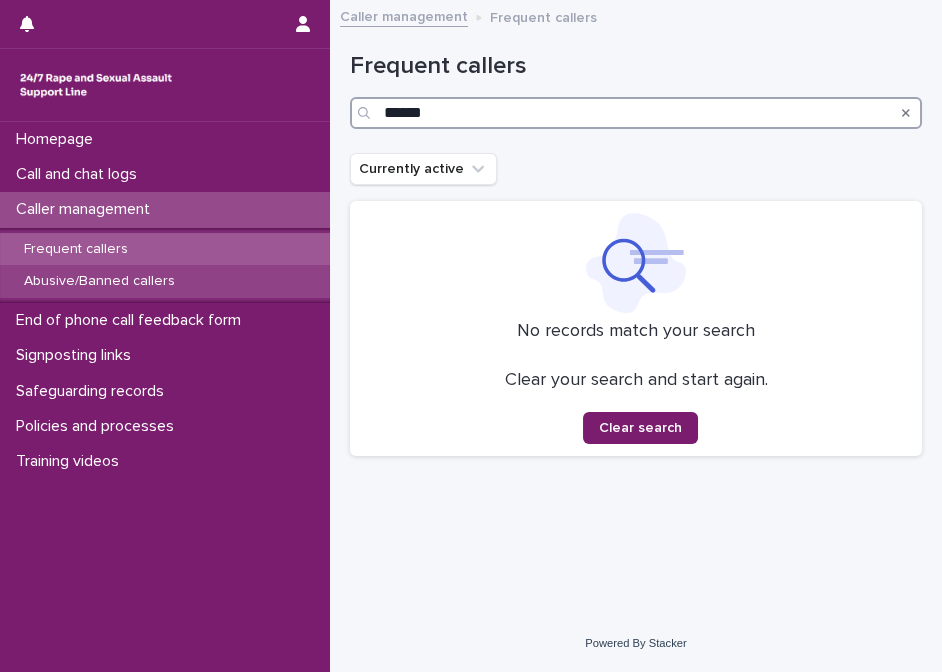 type on "******" 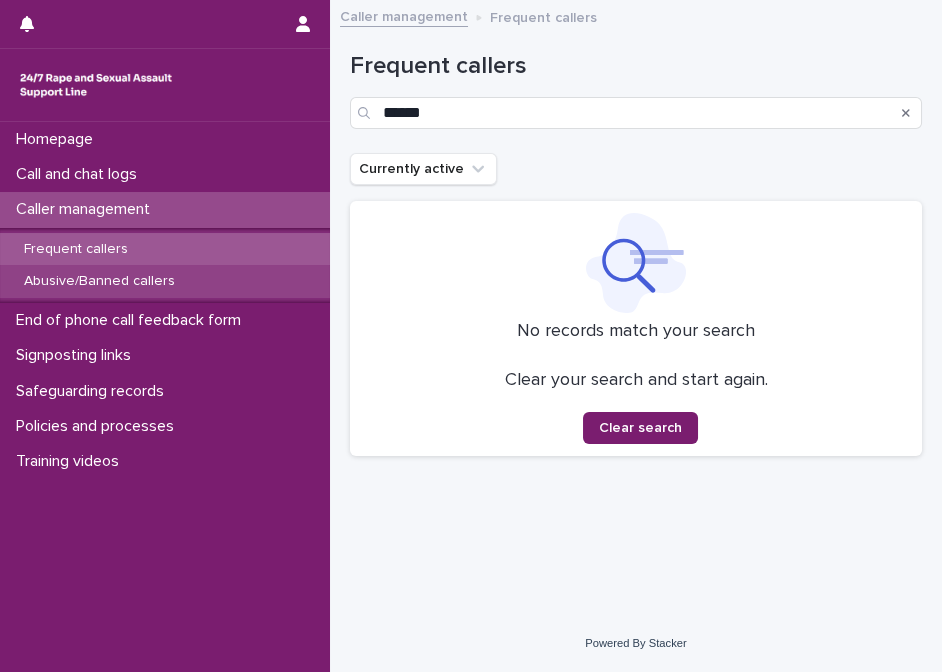 click on "Abusive/Banned callers" at bounding box center [99, 281] 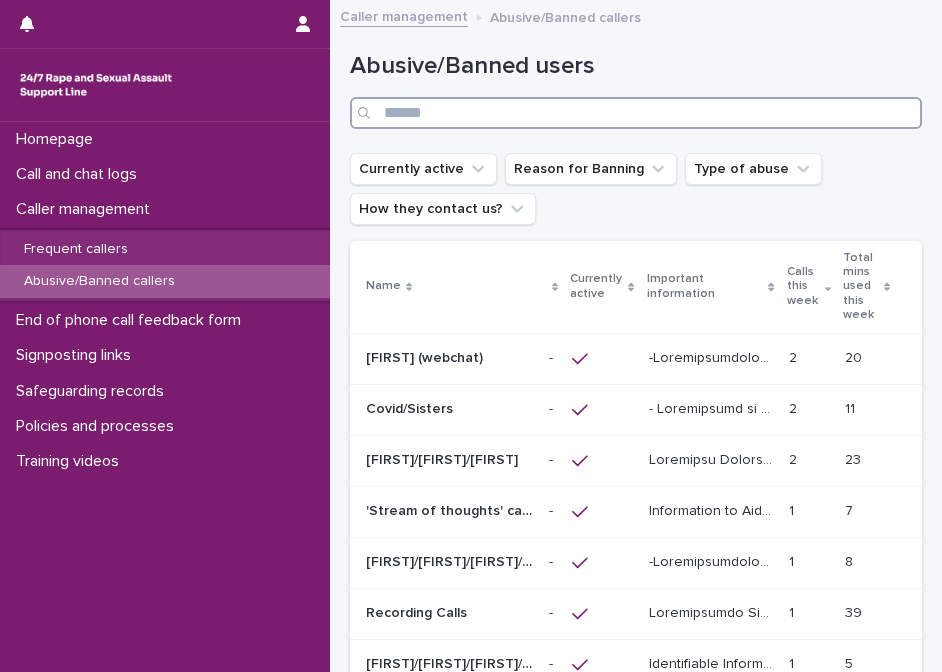 click at bounding box center (636, 113) 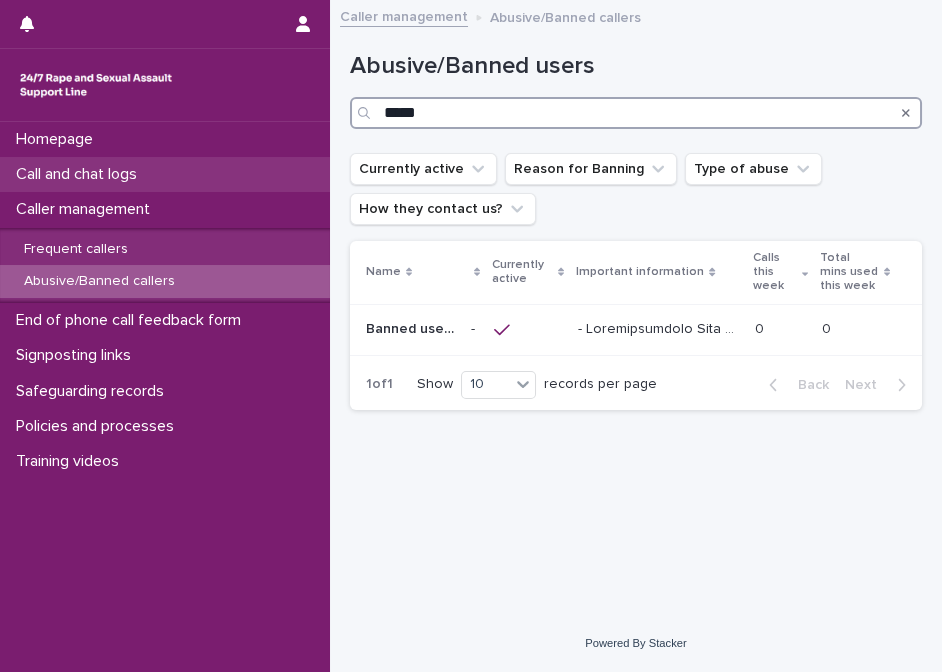 type on "*****" 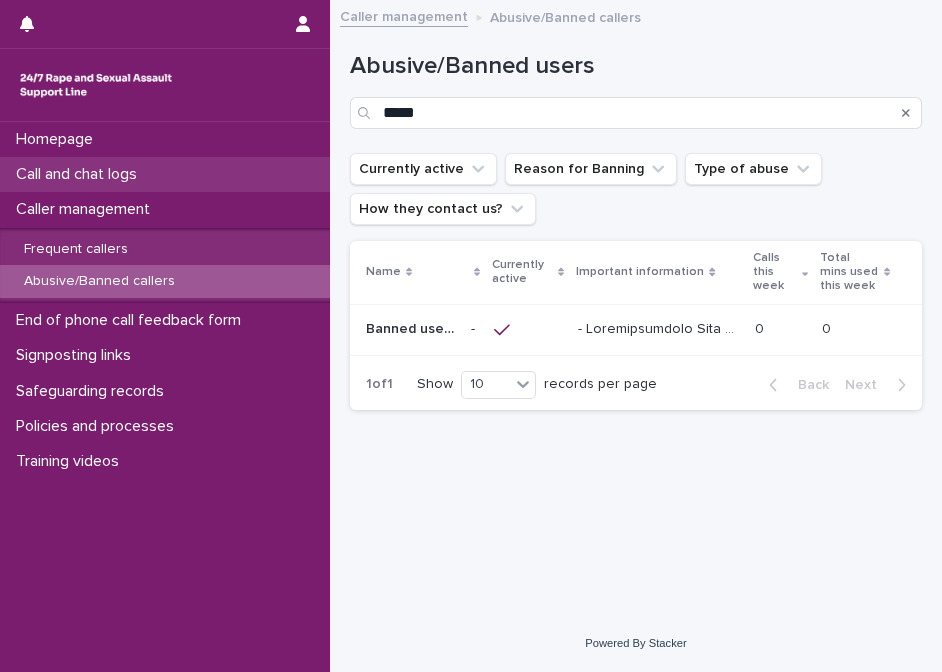 click on "Call and chat logs" at bounding box center [80, 174] 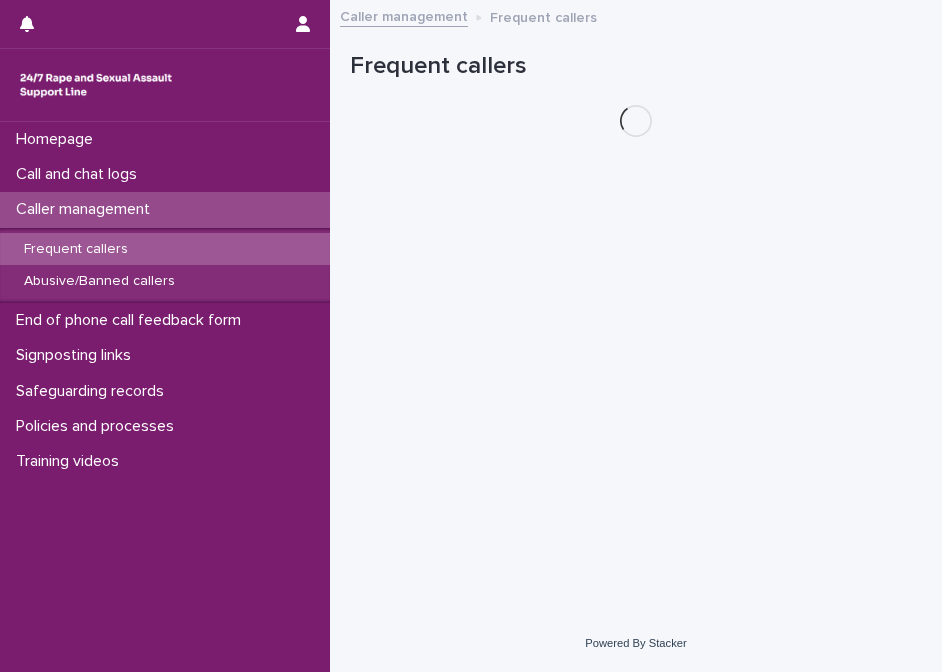 scroll, scrollTop: 0, scrollLeft: 0, axis: both 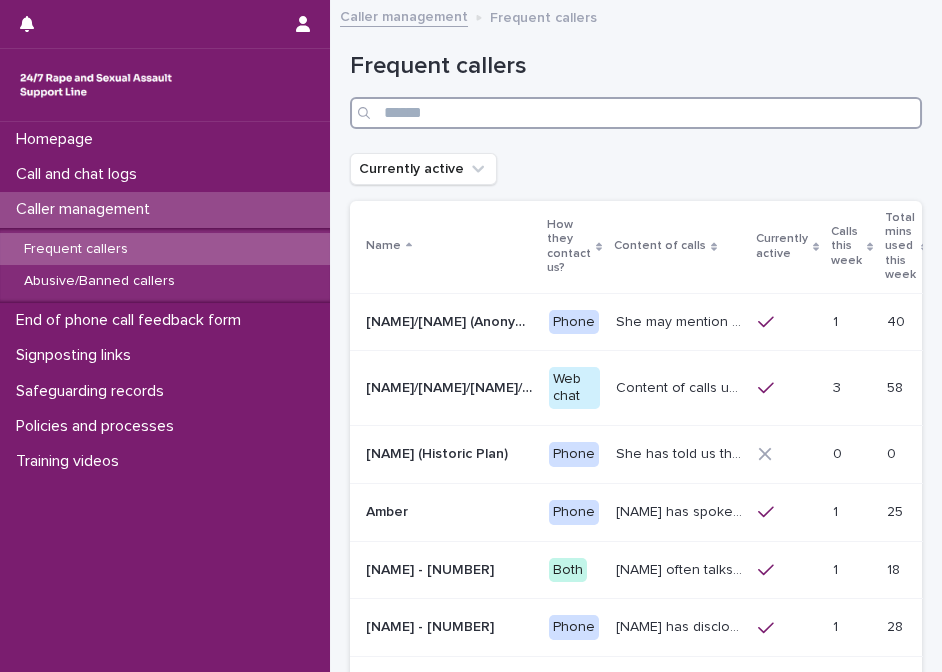 click at bounding box center (636, 113) 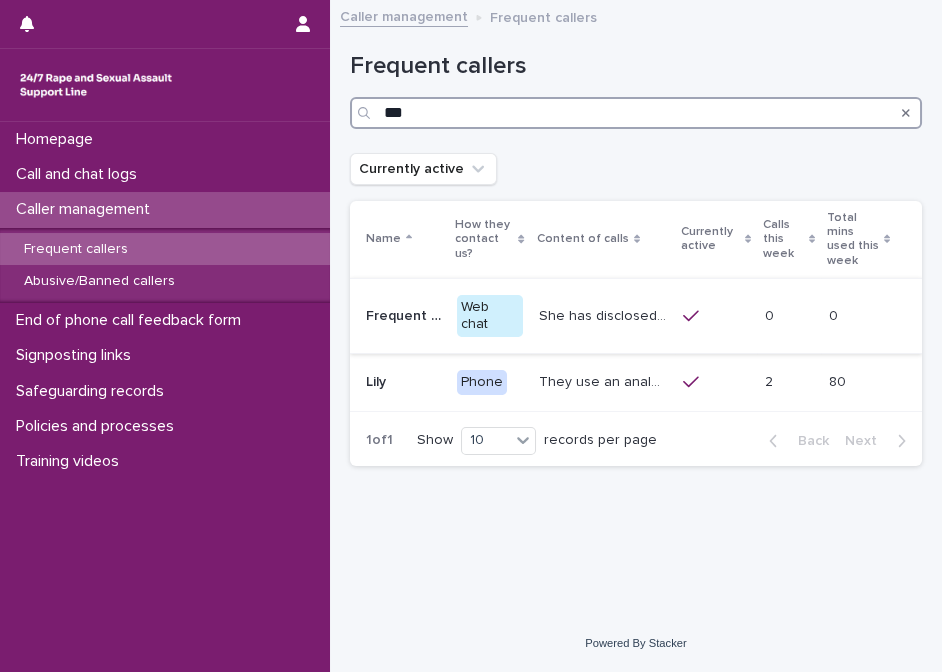 type on "***" 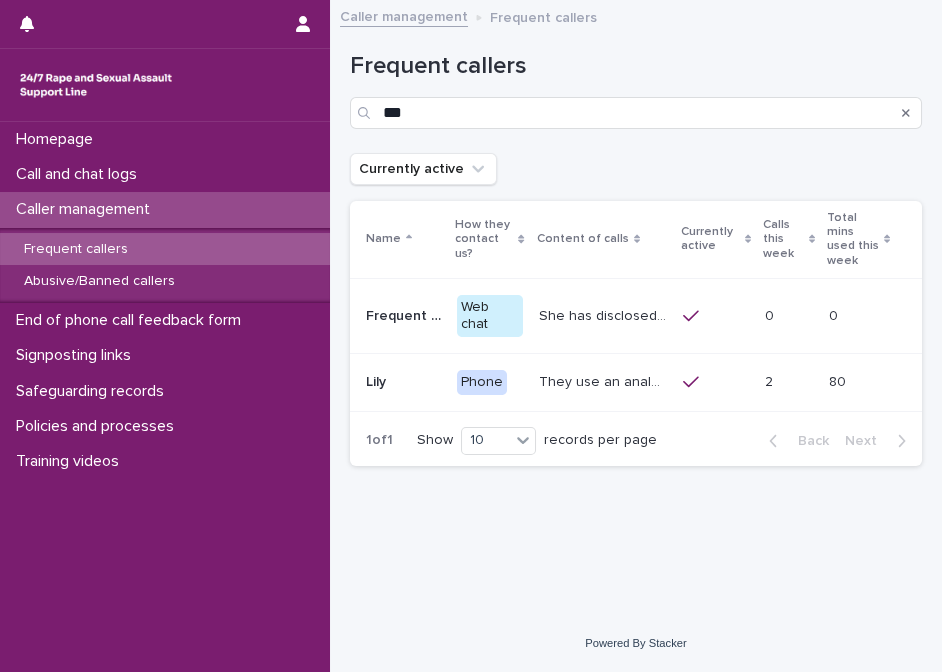 click on "She has disclosed a range of experiences of ongoing and past sexual violence, including being raped and strangled by her current boyfriend, sexually assaulted by her GP, CSA by their mothers boyfriend and being sexually assaulted on the tube.
She has given a range of ages including being aged 13, 16, 17 and 20 years old. The safeguarding policy has been explored with them by a number of Support-line workers but they do not currently wish to disclose any identifiable information about themselves." at bounding box center (605, 314) 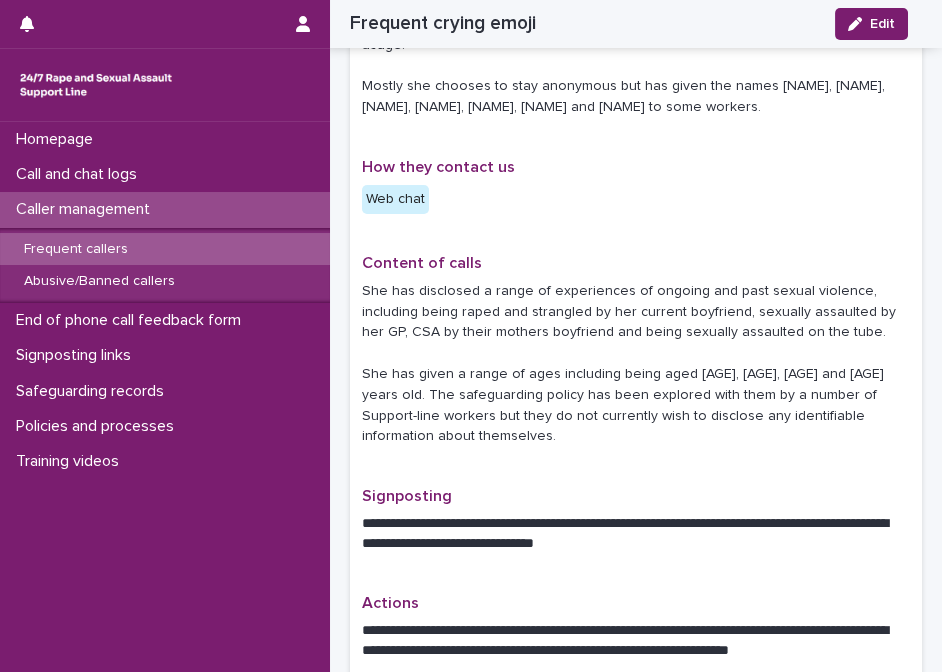 scroll, scrollTop: 0, scrollLeft: 0, axis: both 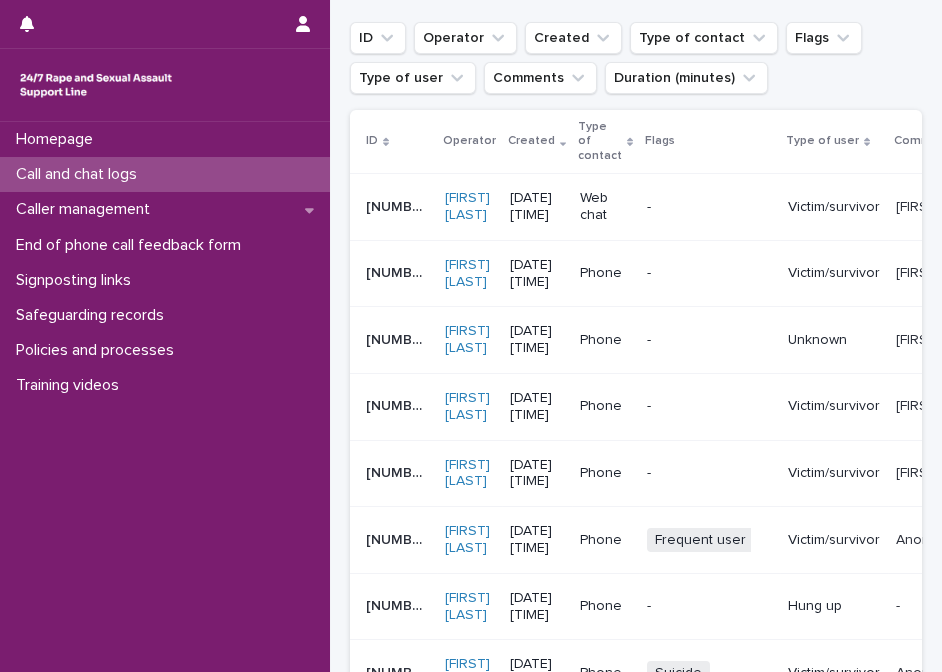 click on "ID Operator Created Type of contact Flags Type of user Comments Duration (minutes)" at bounding box center (636, 58) 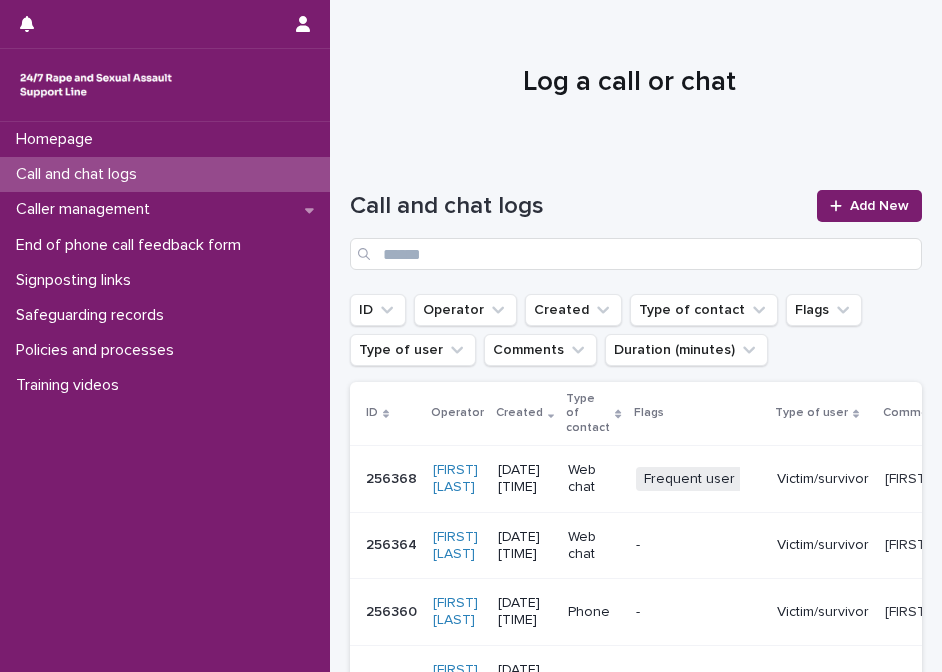 scroll, scrollTop: 0, scrollLeft: 0, axis: both 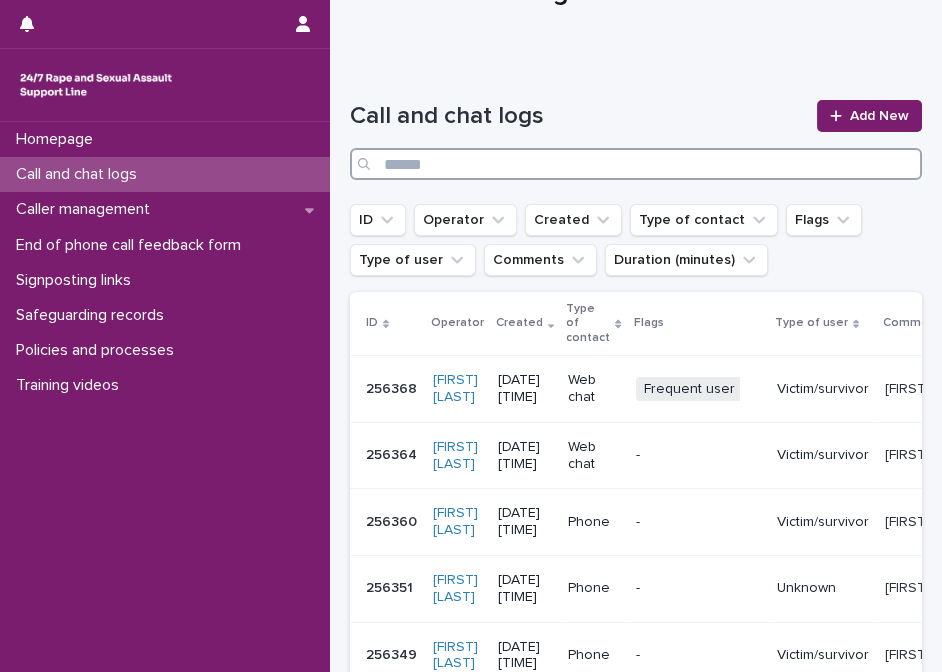 click at bounding box center [636, 164] 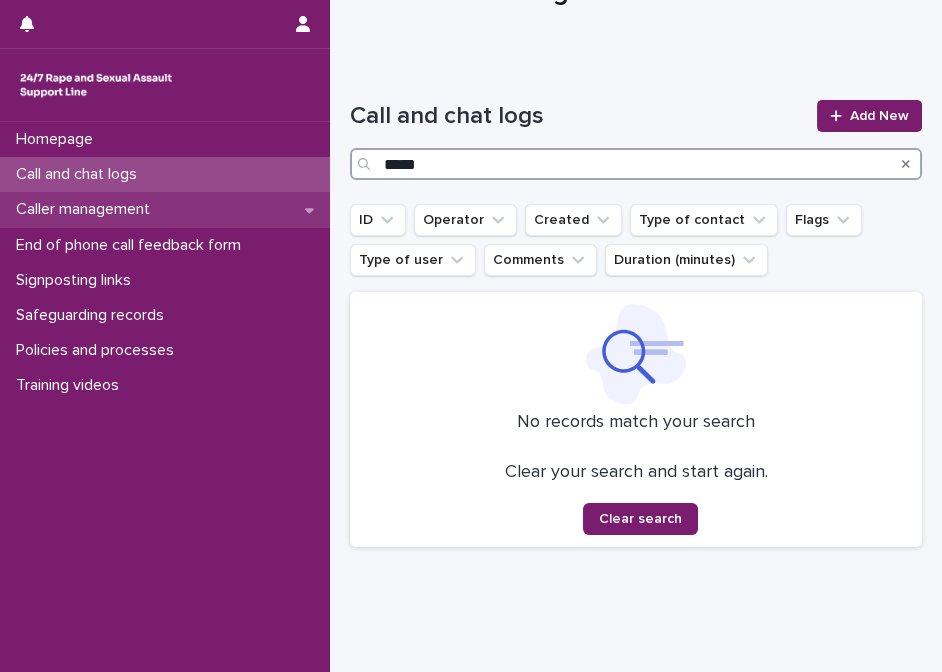 type on "*****" 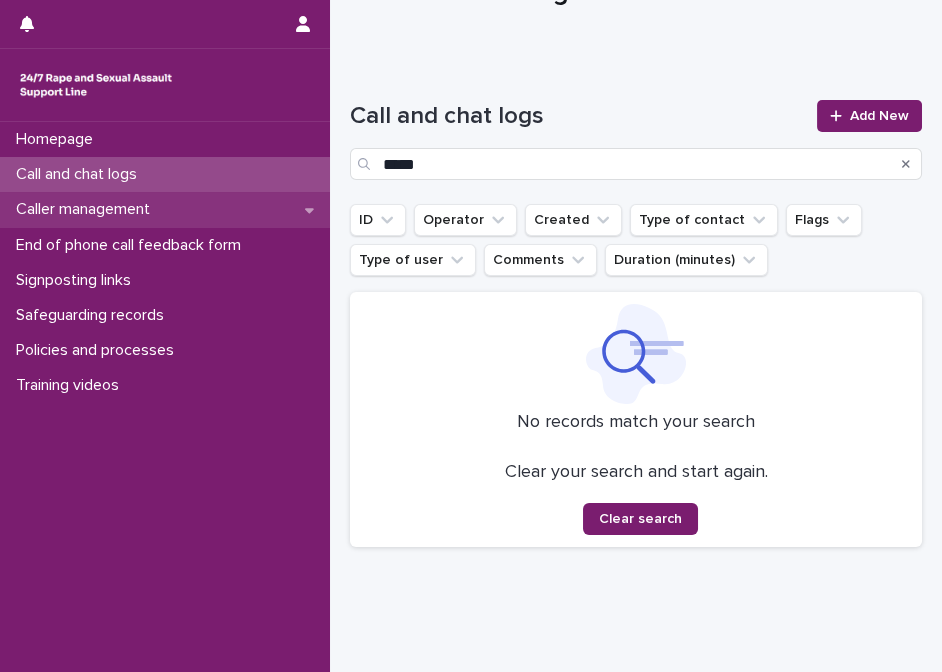 click on "Caller management" at bounding box center [87, 209] 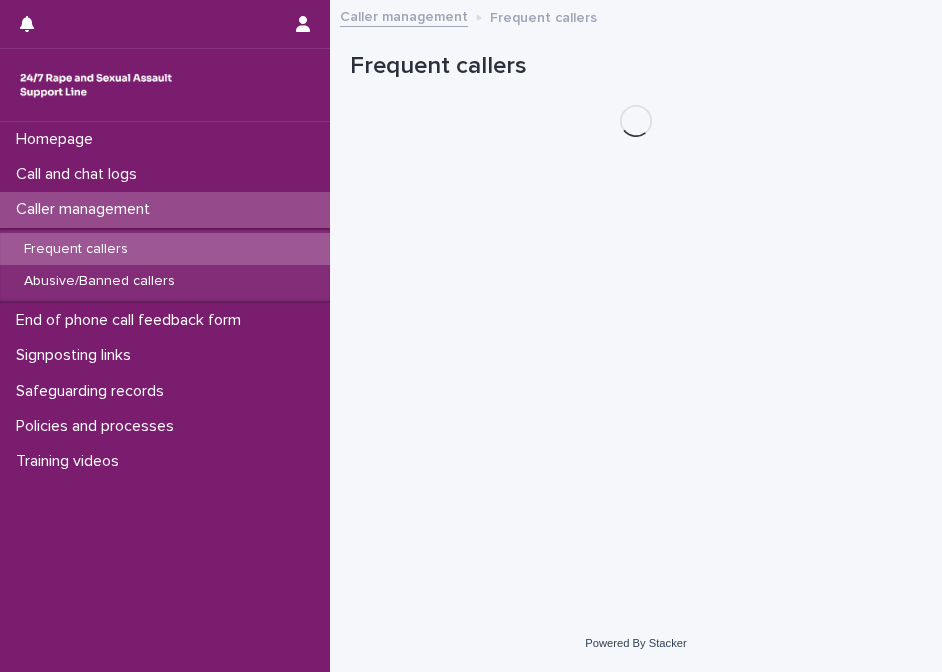scroll, scrollTop: 0, scrollLeft: 0, axis: both 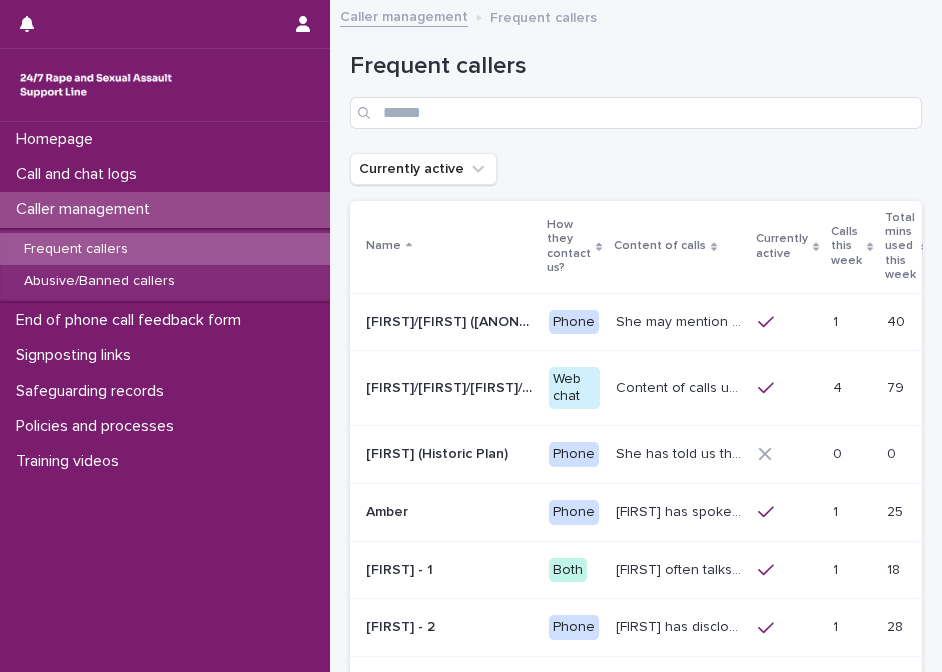 click on "Frequent callers" at bounding box center [76, 249] 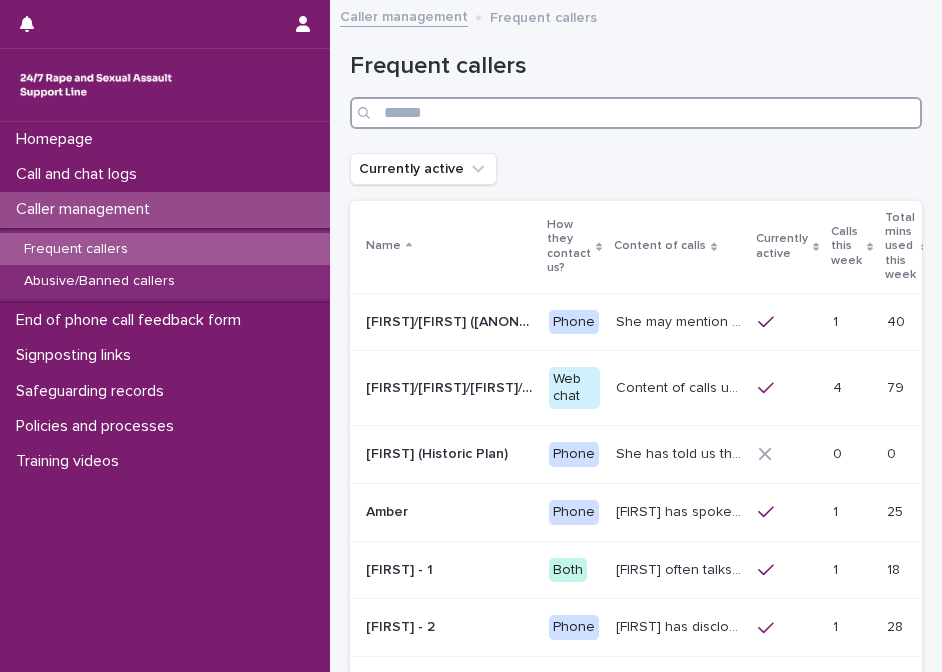 click at bounding box center (636, 113) 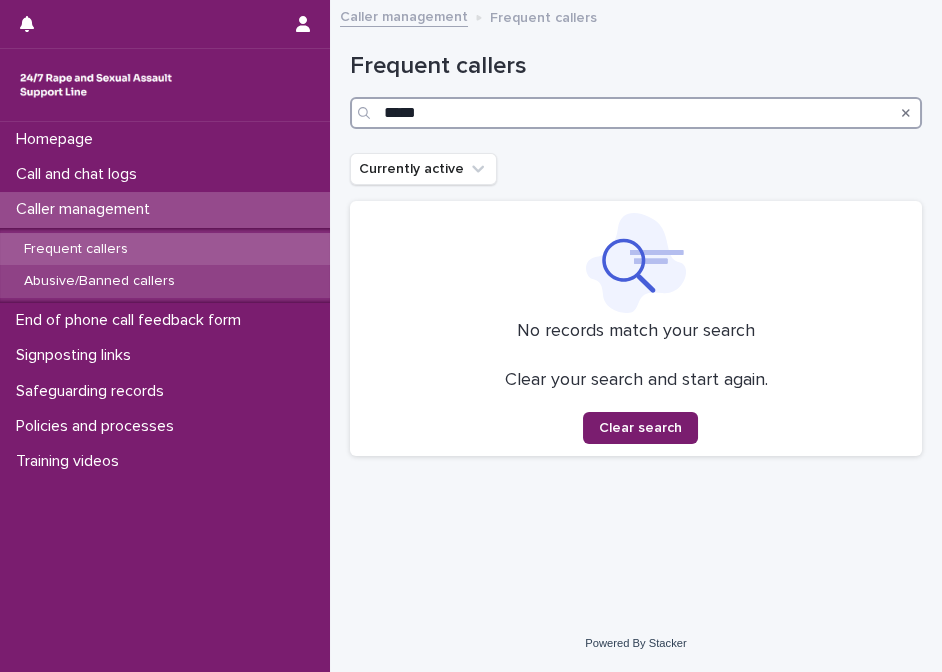 type on "*****" 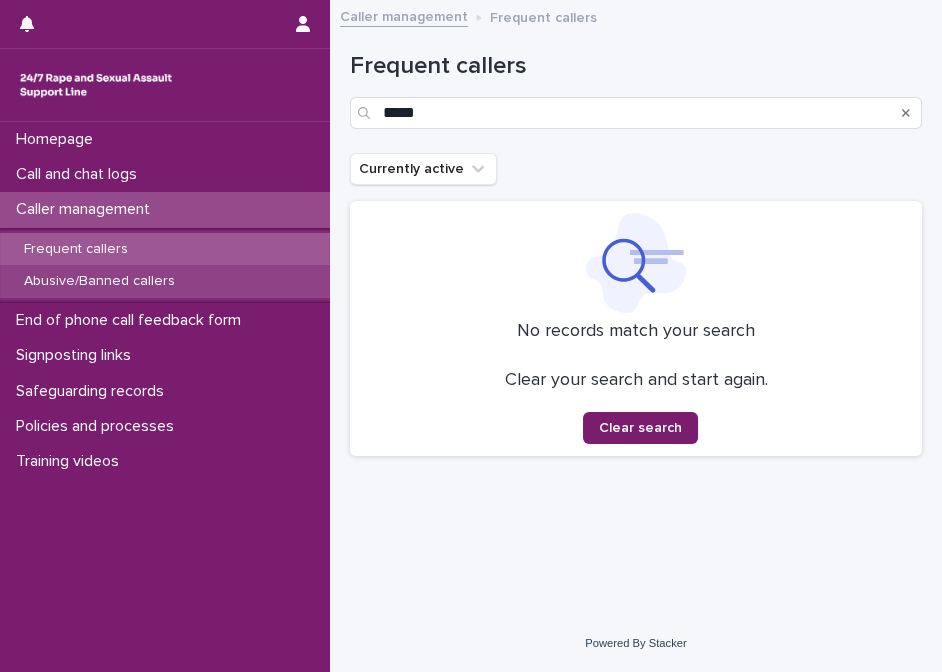 click on "Abusive/Banned callers" at bounding box center [99, 281] 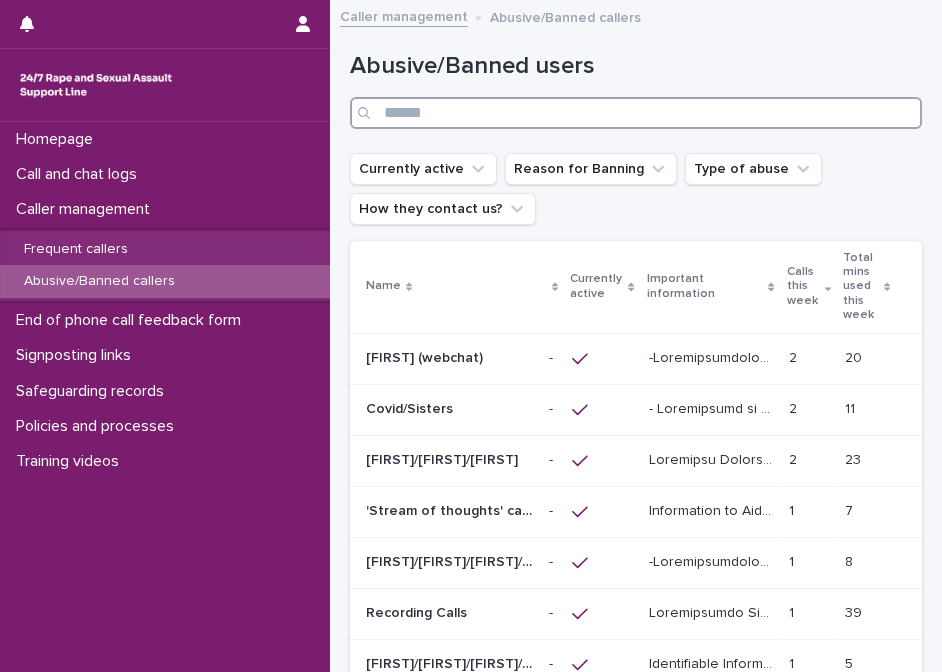 click at bounding box center (636, 113) 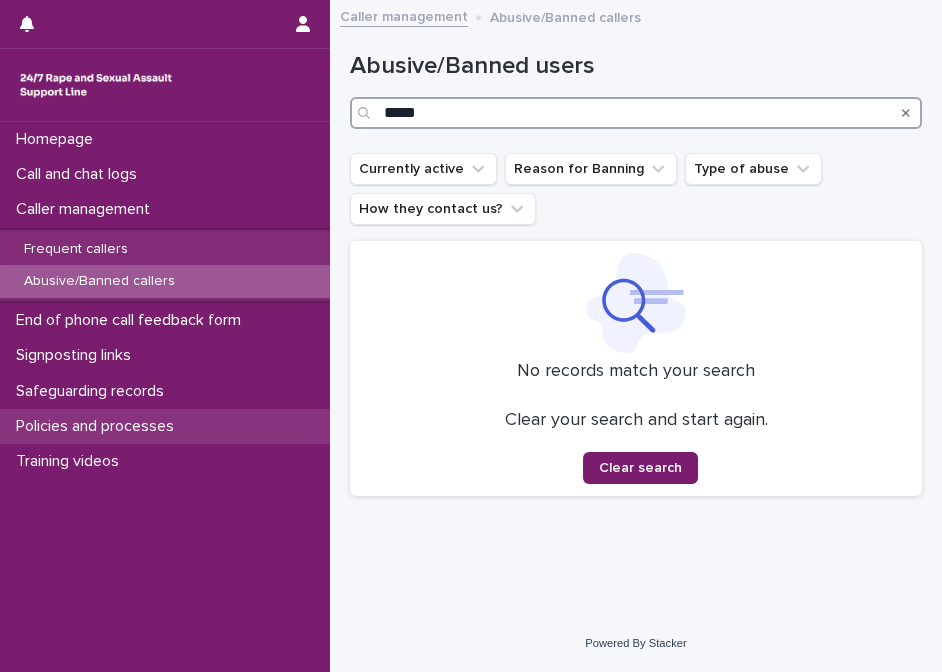 type on "*****" 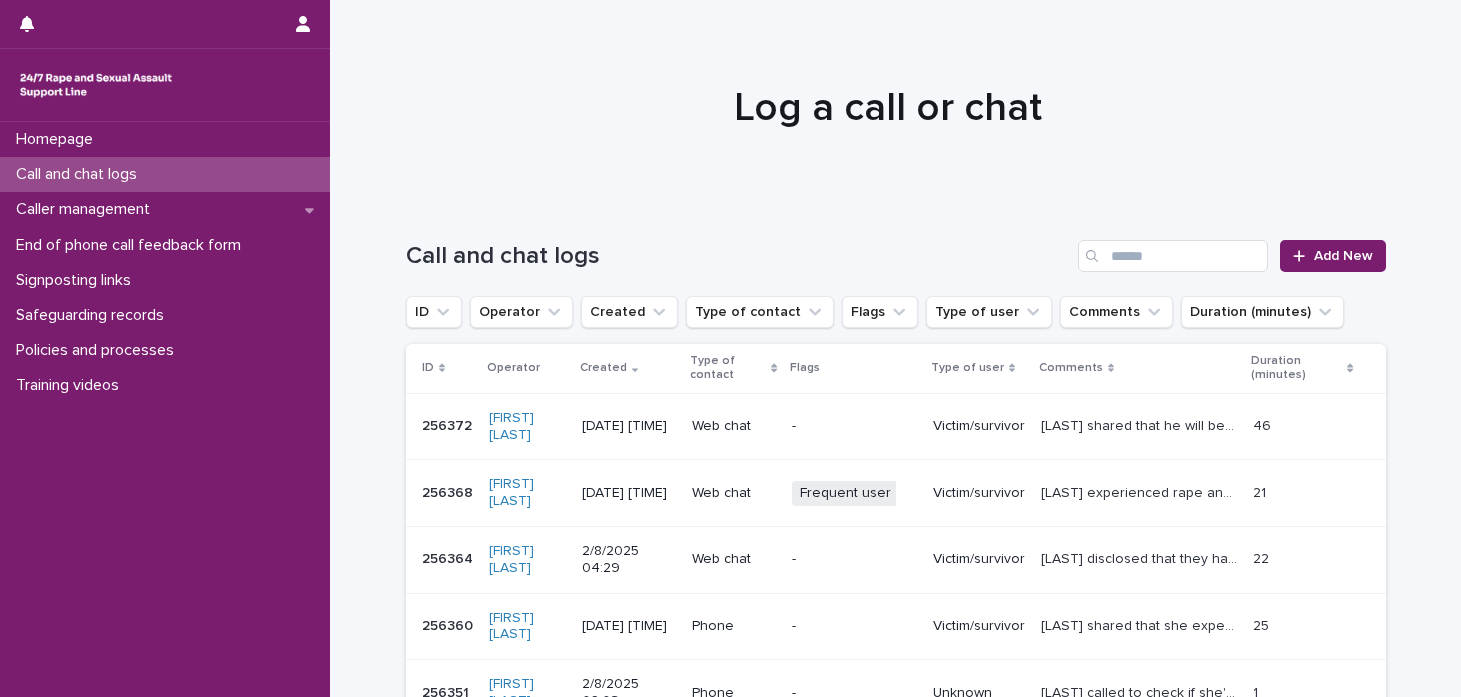 scroll, scrollTop: 0, scrollLeft: 0, axis: both 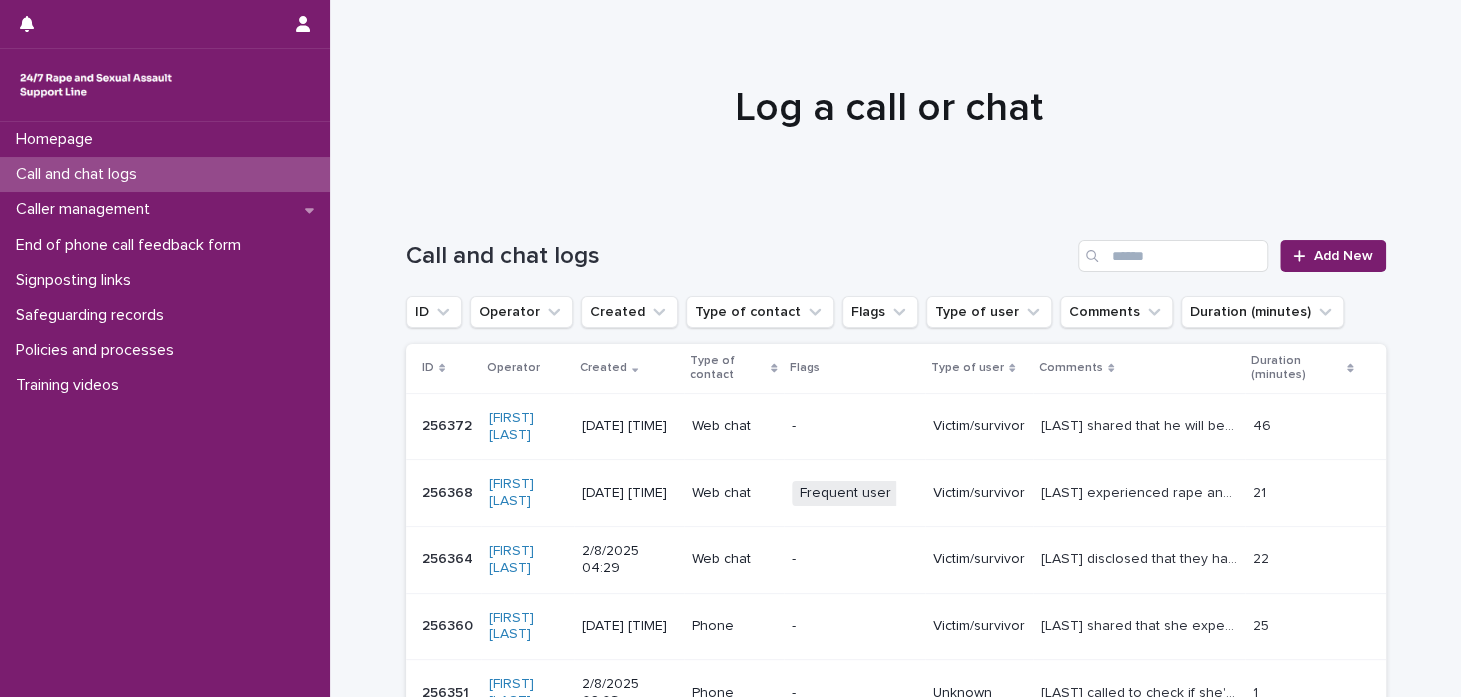 click on "Call and chat logs" at bounding box center (80, 174) 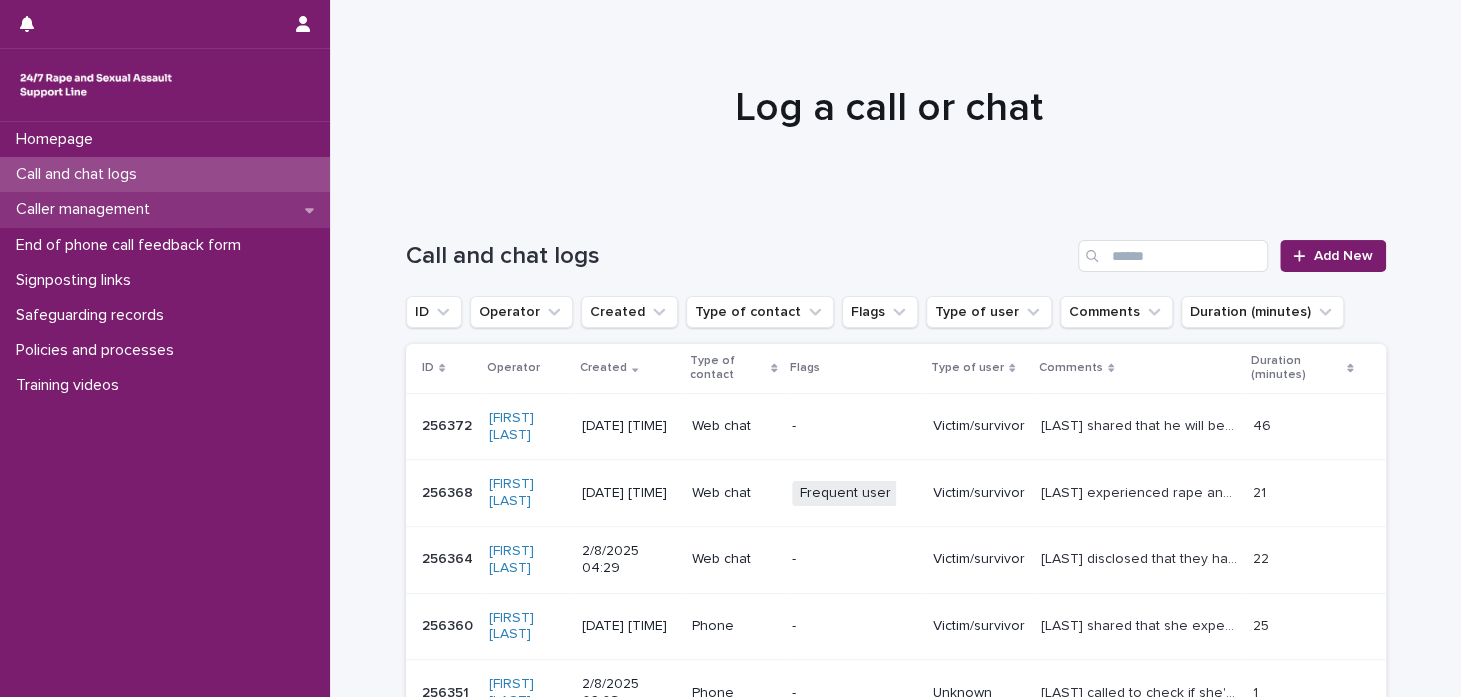 click on "Caller management" at bounding box center (87, 209) 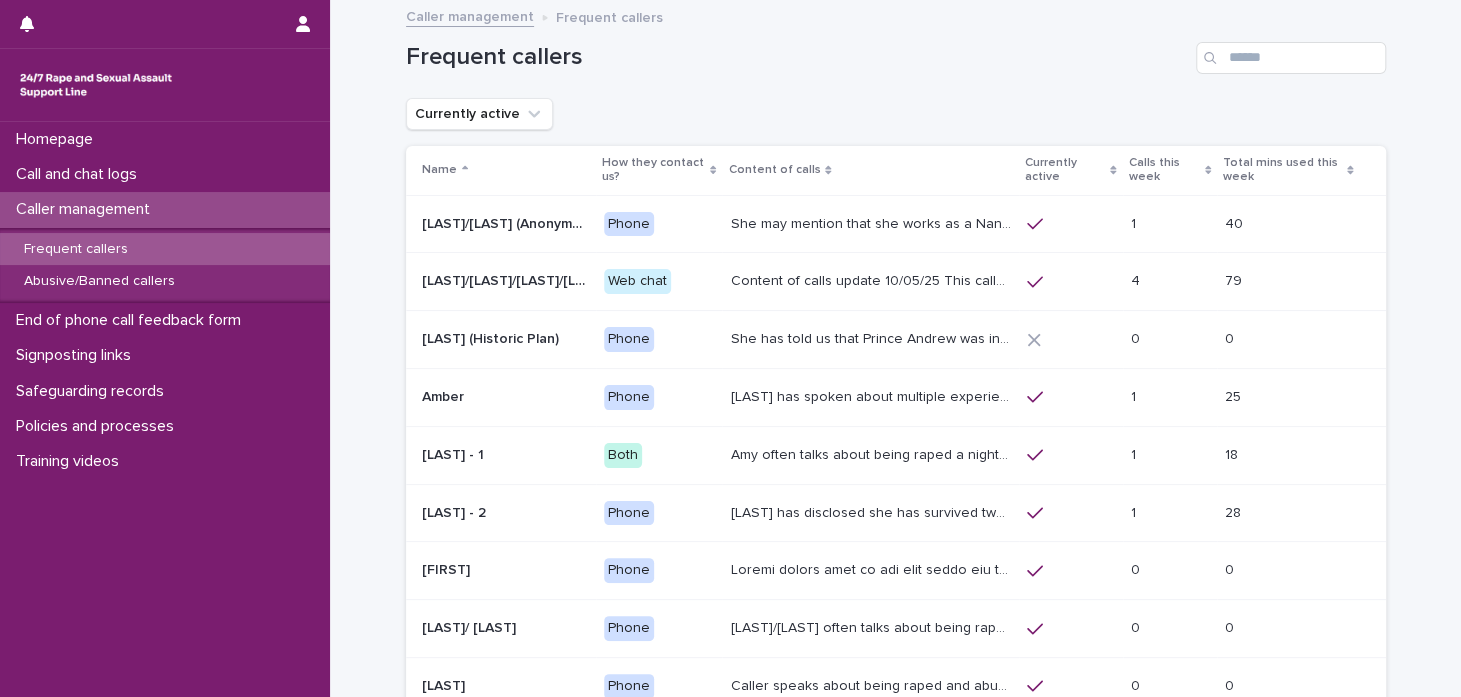 click on "Frequent callers" at bounding box center (76, 249) 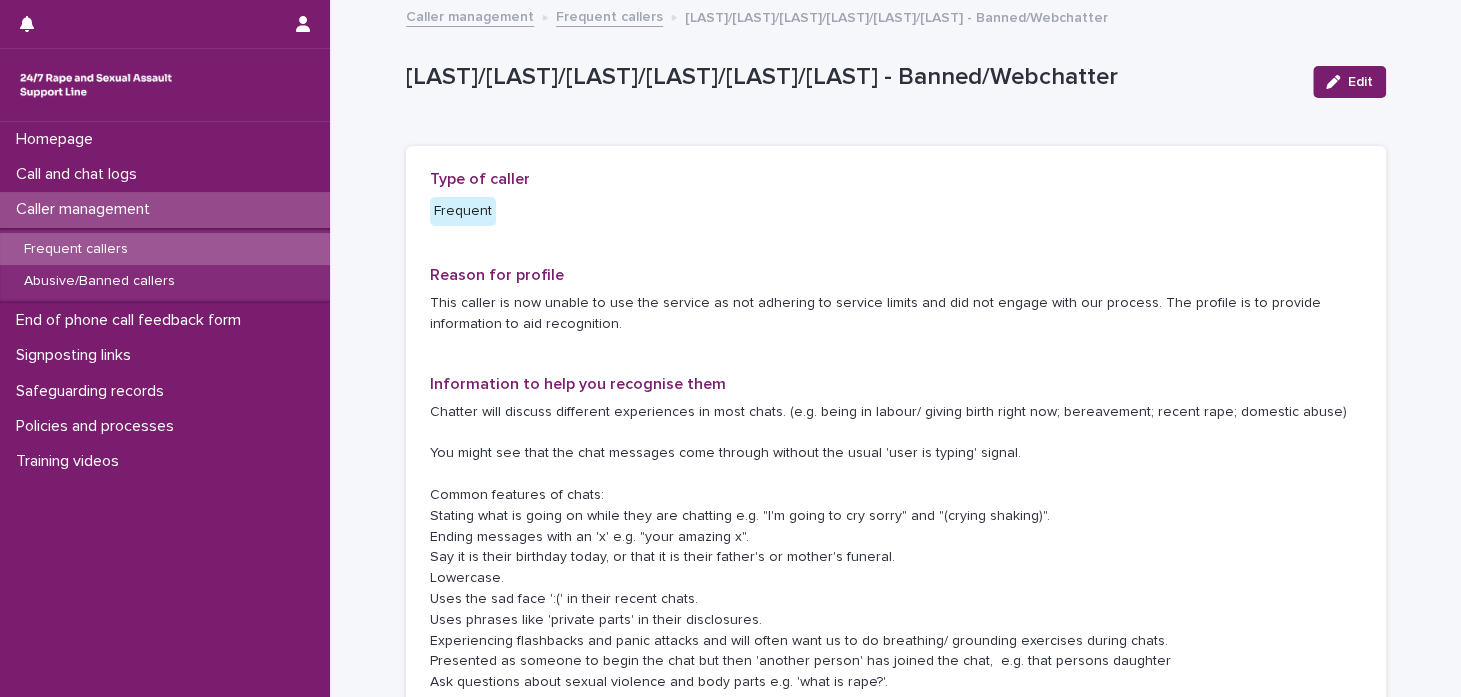 click on "This caller is now unable to use the service as not adhering to service limits and did not engage with our process. The profile is to provide information to aid recognition." at bounding box center (896, 314) 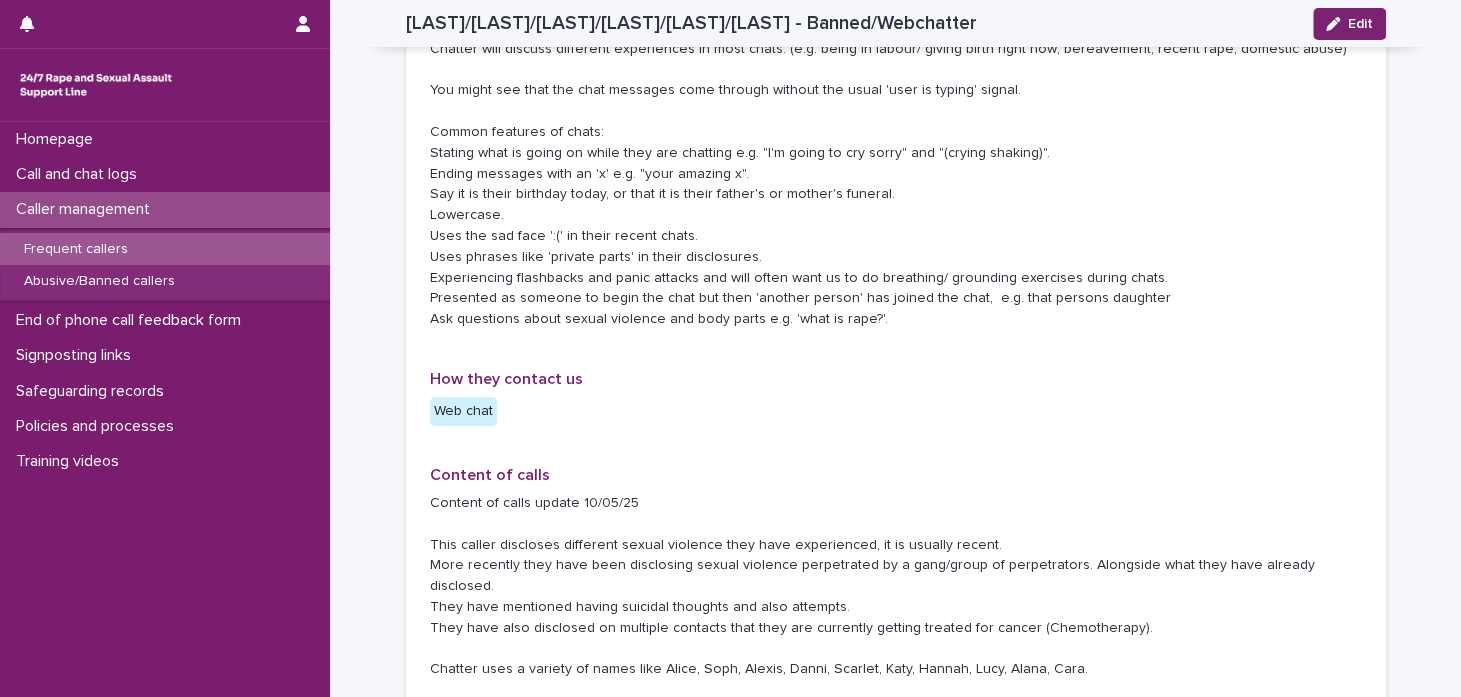 scroll, scrollTop: 0, scrollLeft: 0, axis: both 